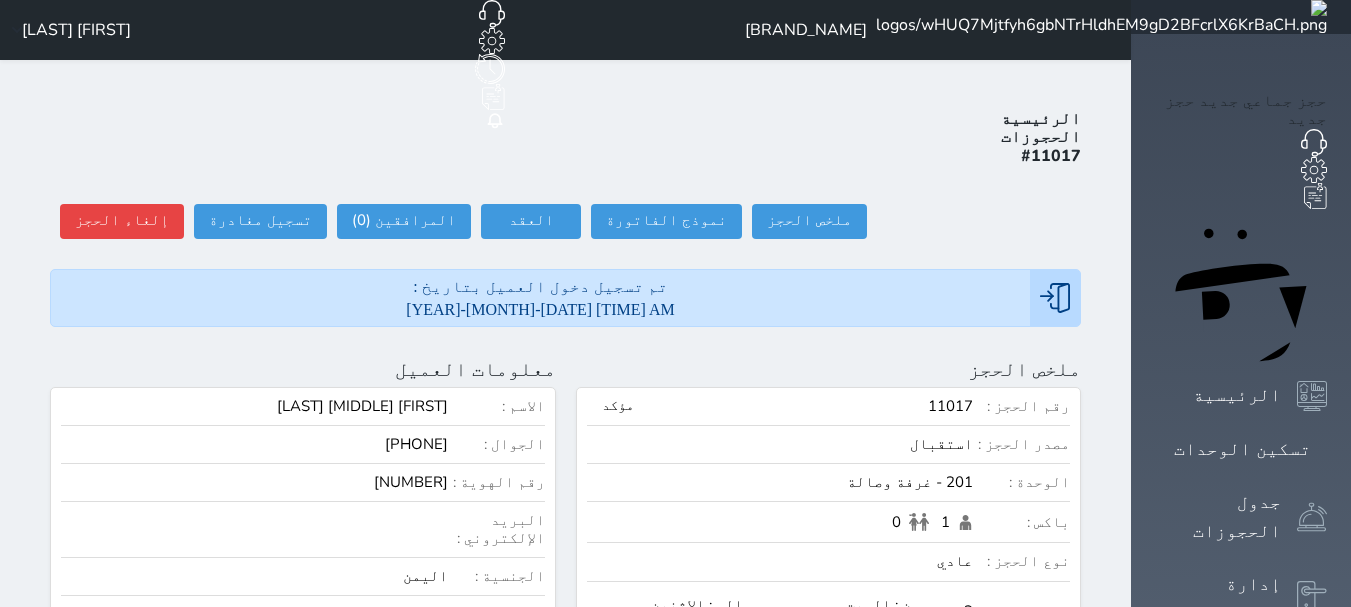 scroll, scrollTop: 0, scrollLeft: 0, axis: both 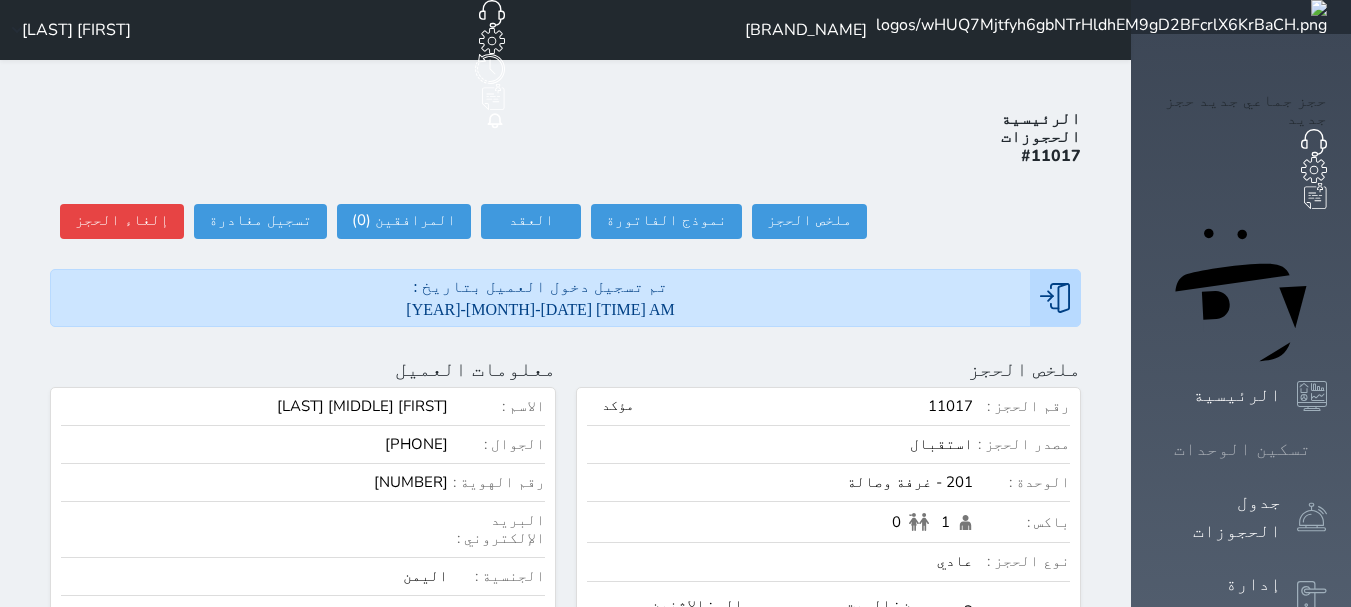 click 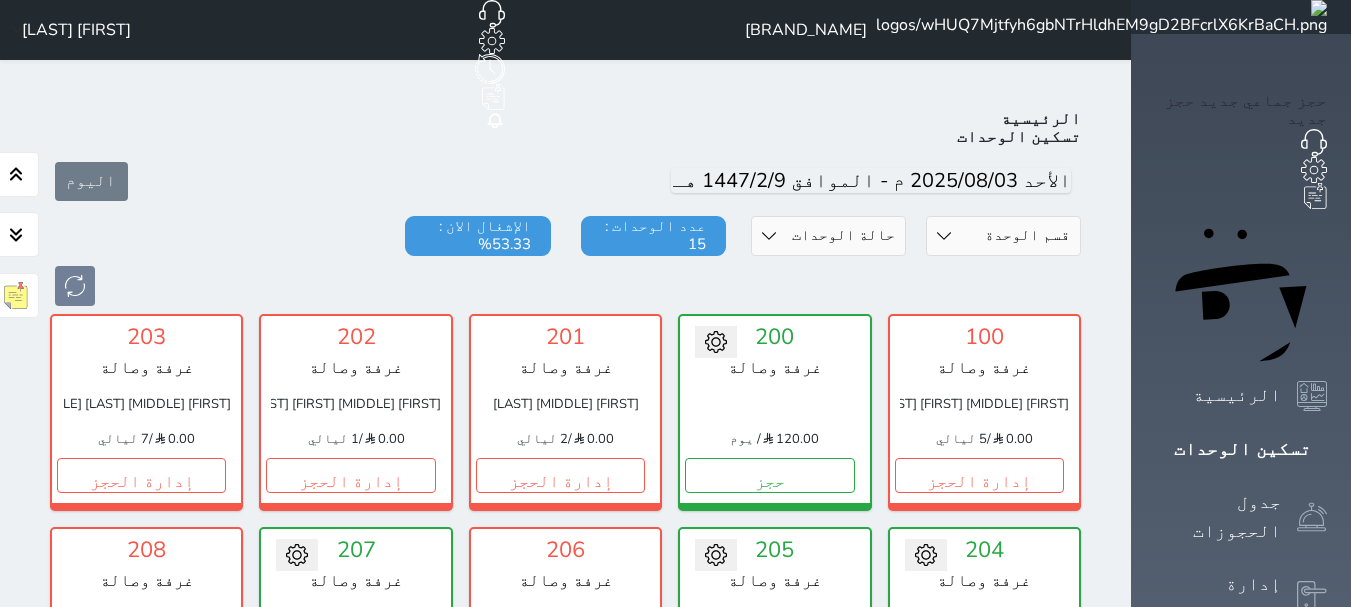 scroll, scrollTop: 78, scrollLeft: 0, axis: vertical 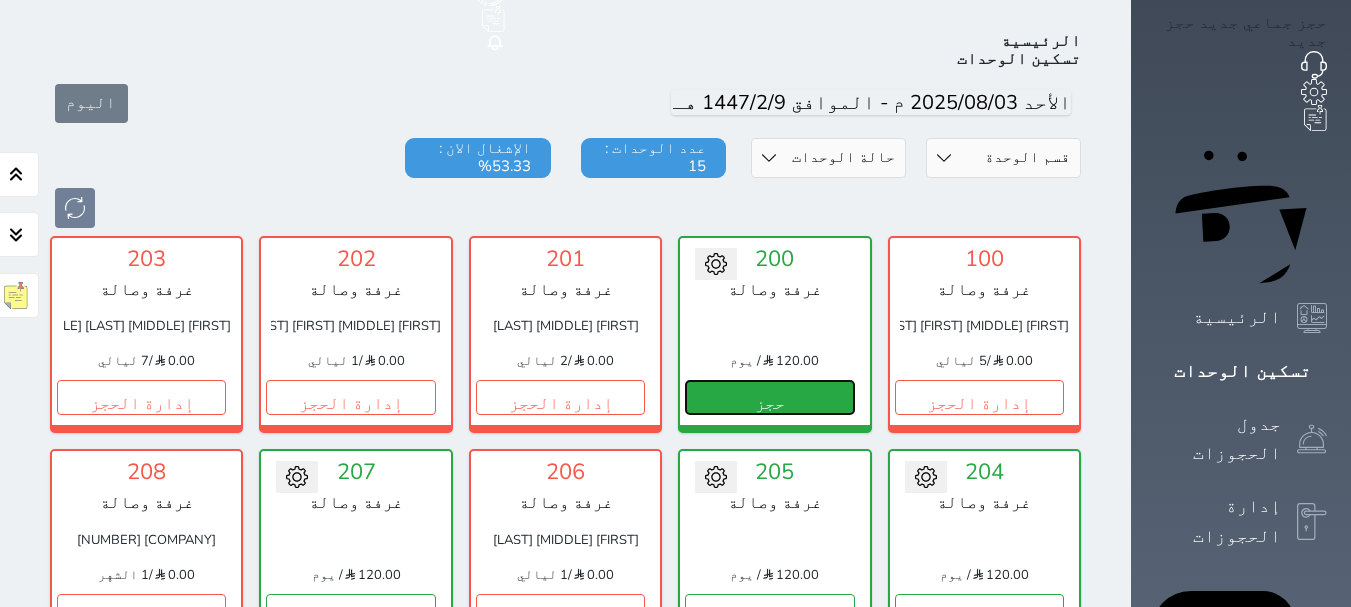 click on "حجز" at bounding box center [769, 397] 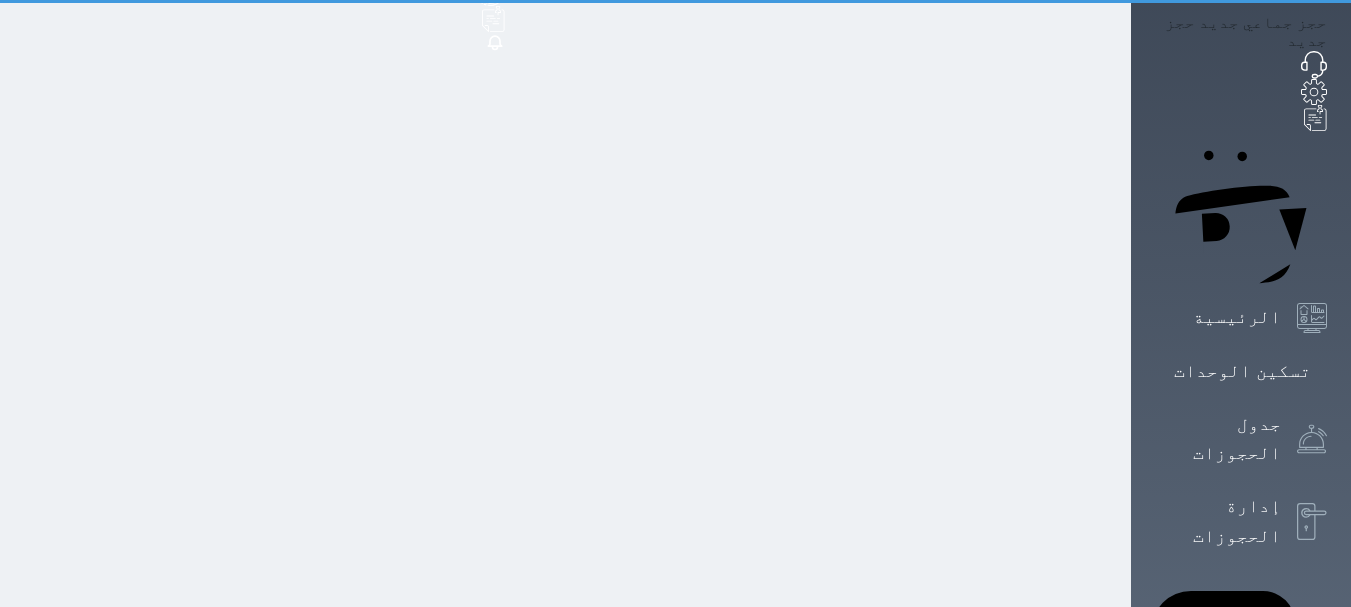 scroll, scrollTop: 0, scrollLeft: 0, axis: both 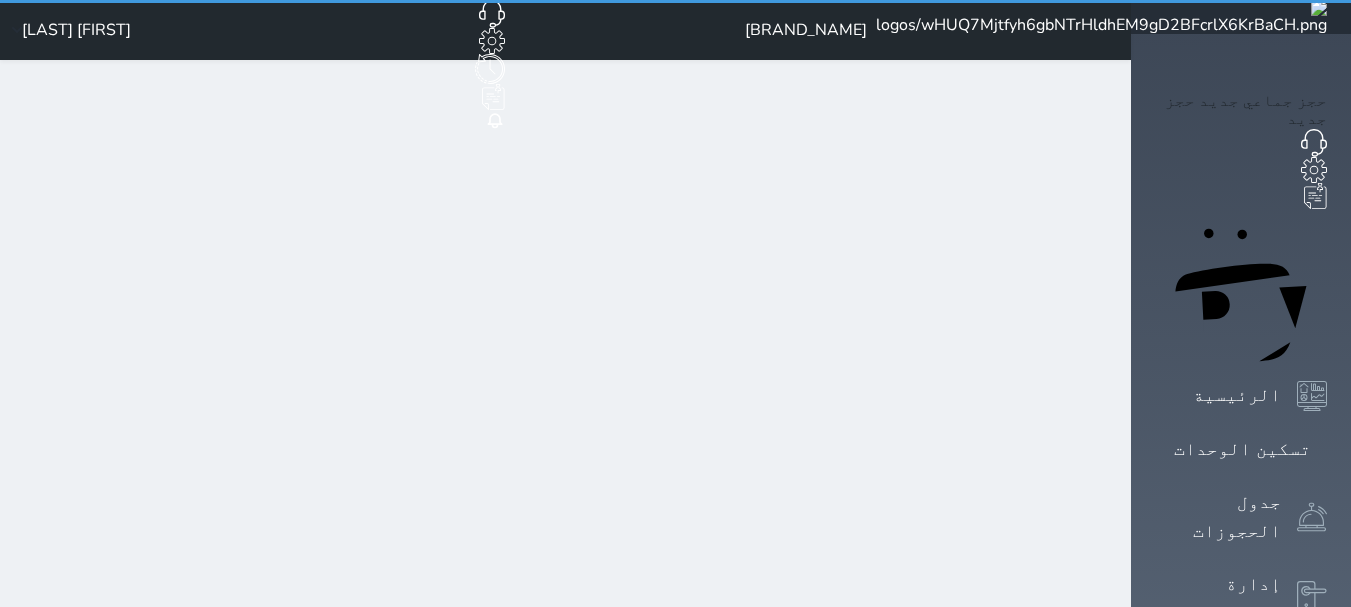 select on "1" 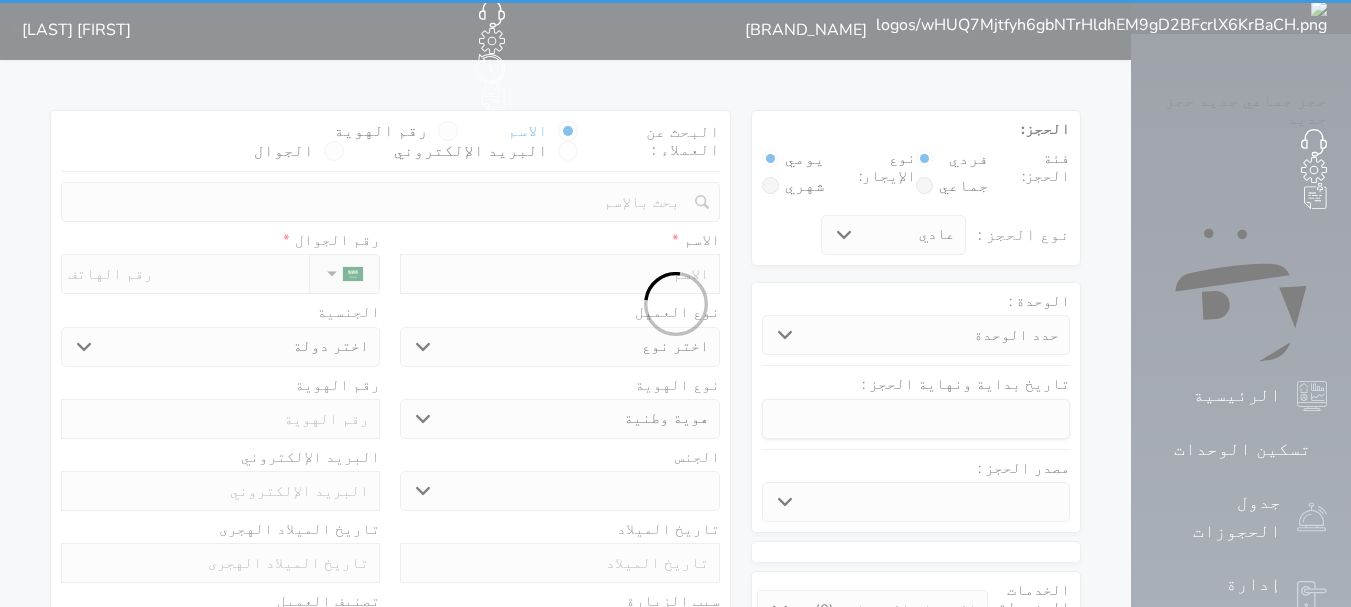 select 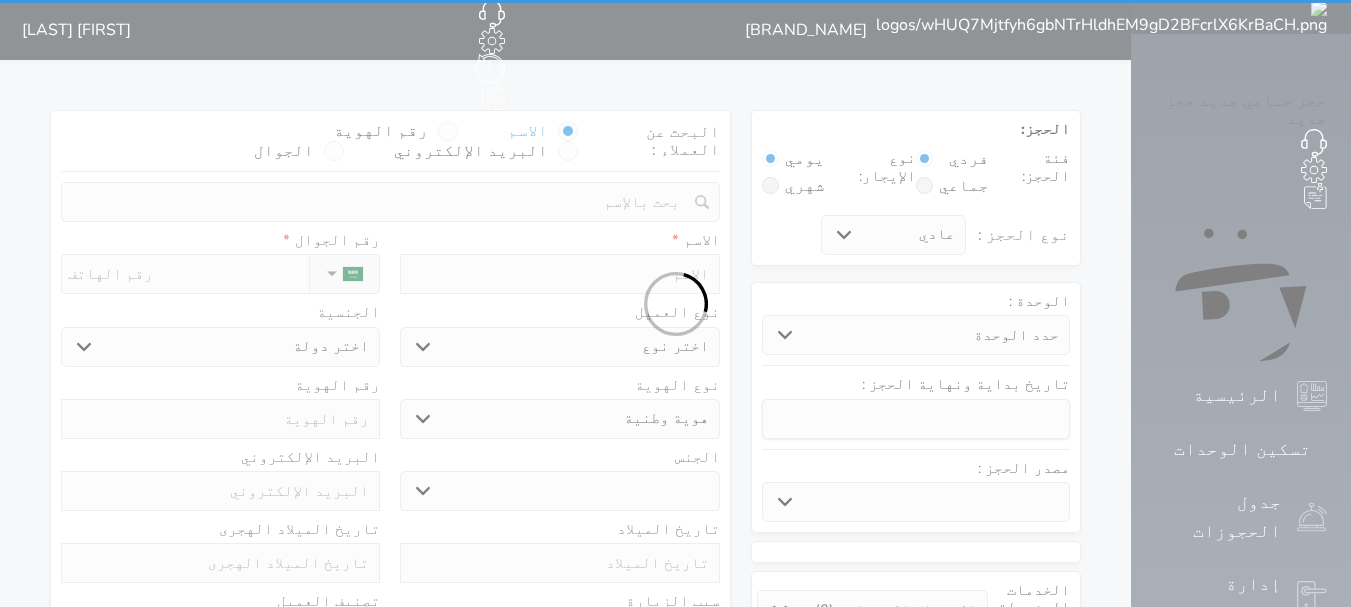 select 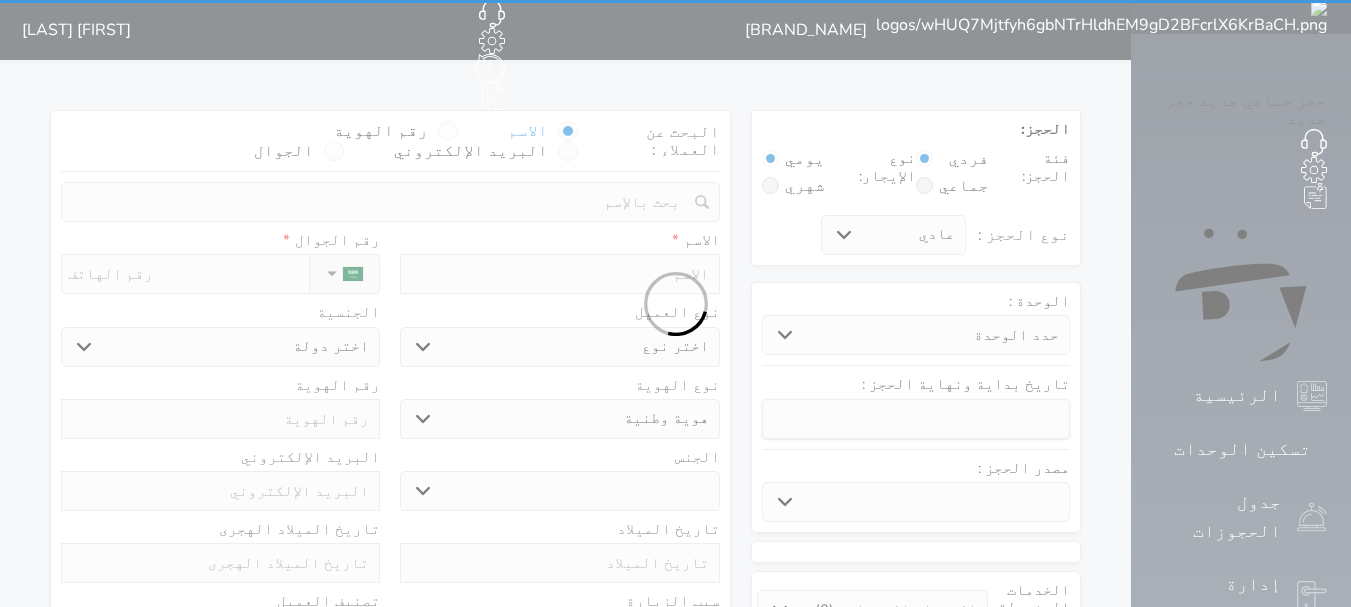 select 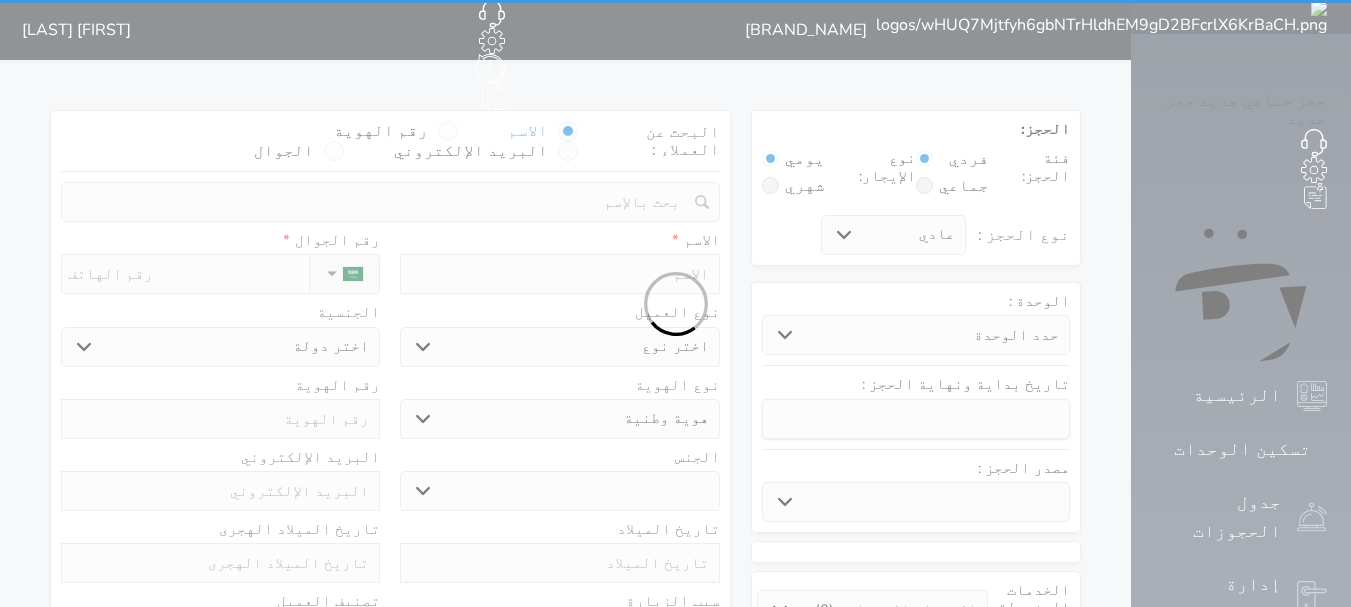 select 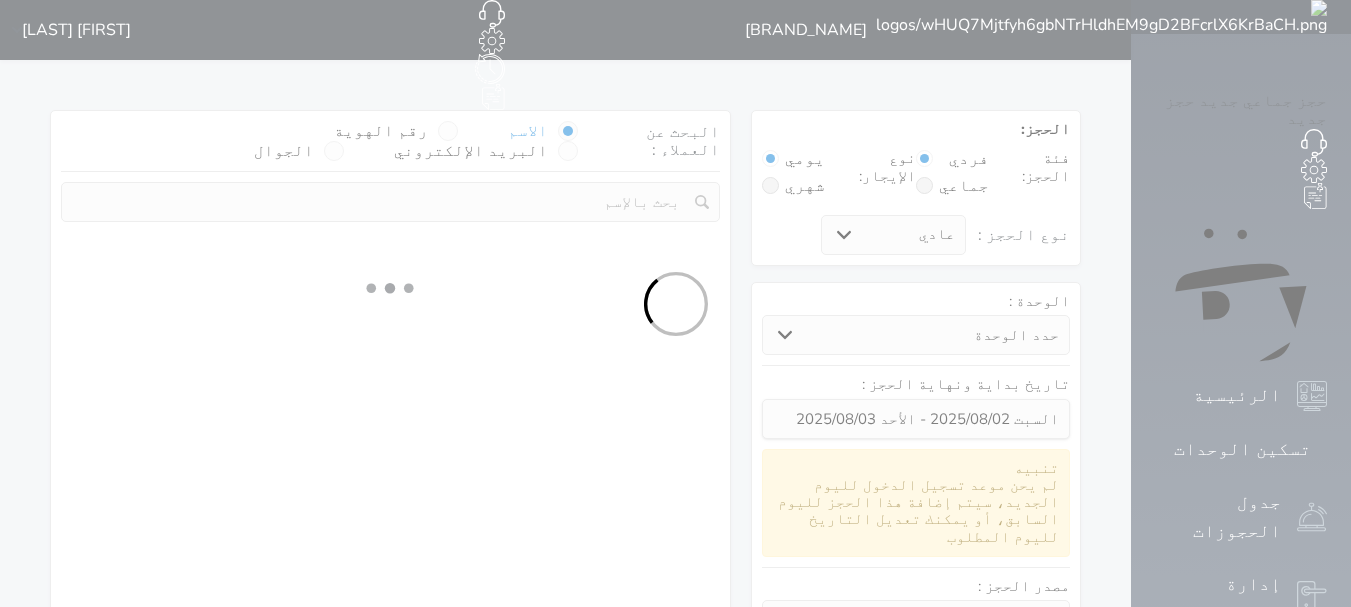 select 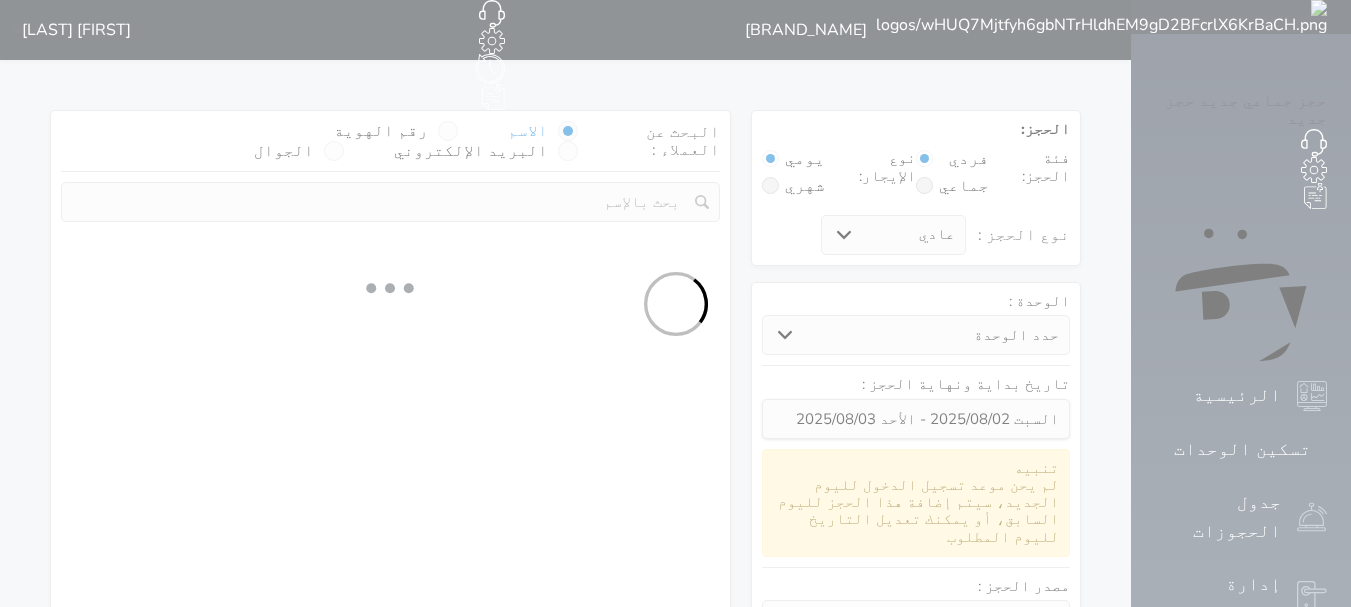 select on "1" 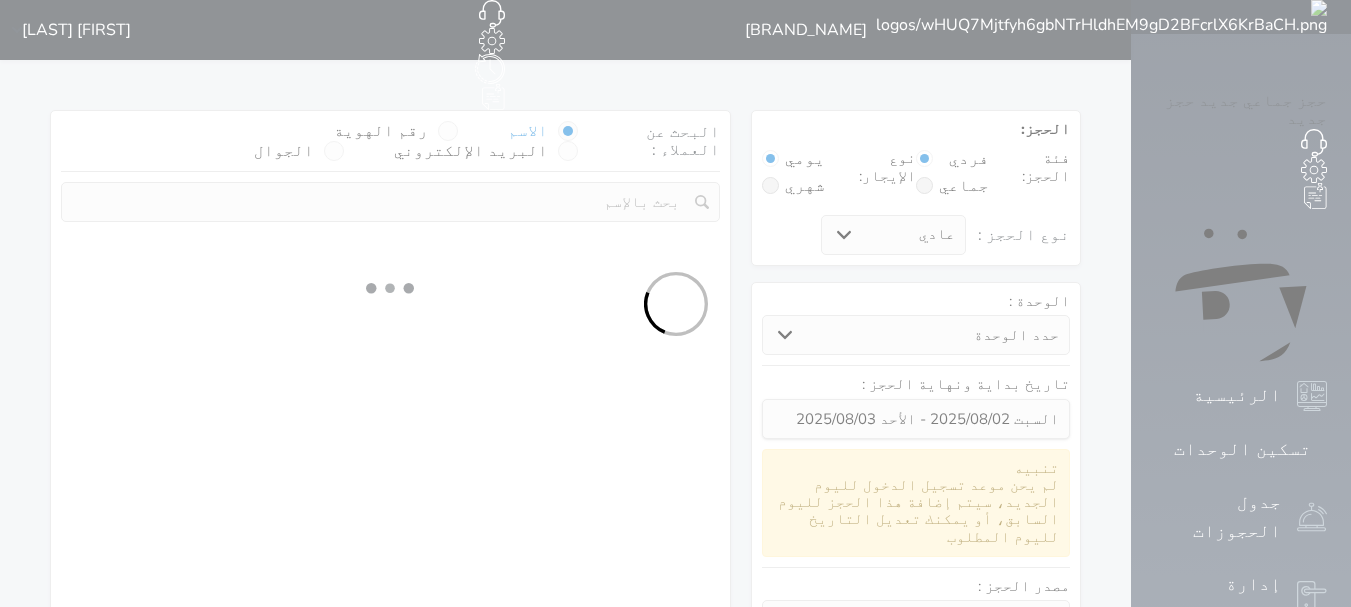 select on "113" 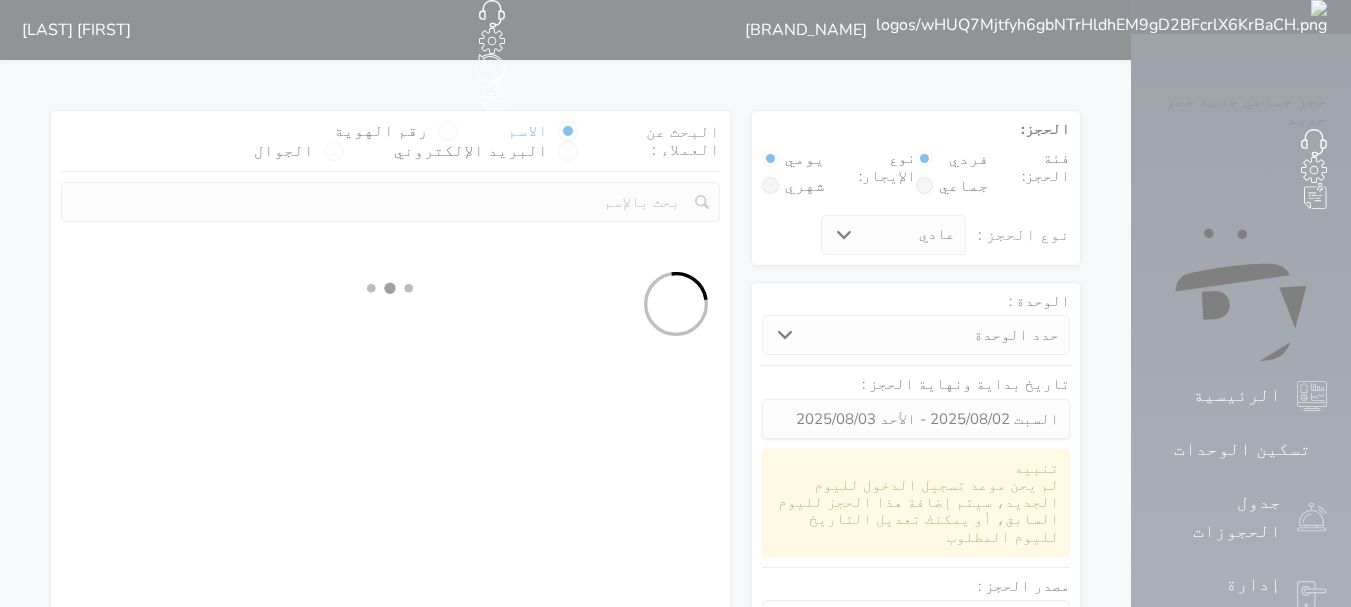 select on "1" 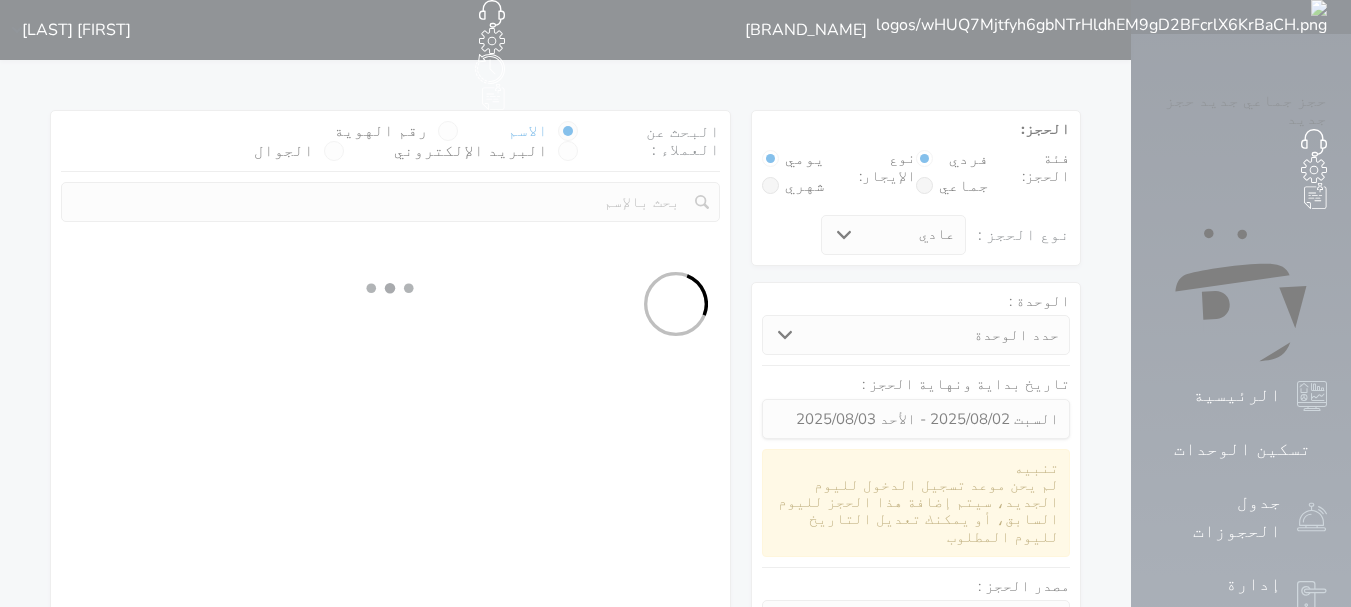 select 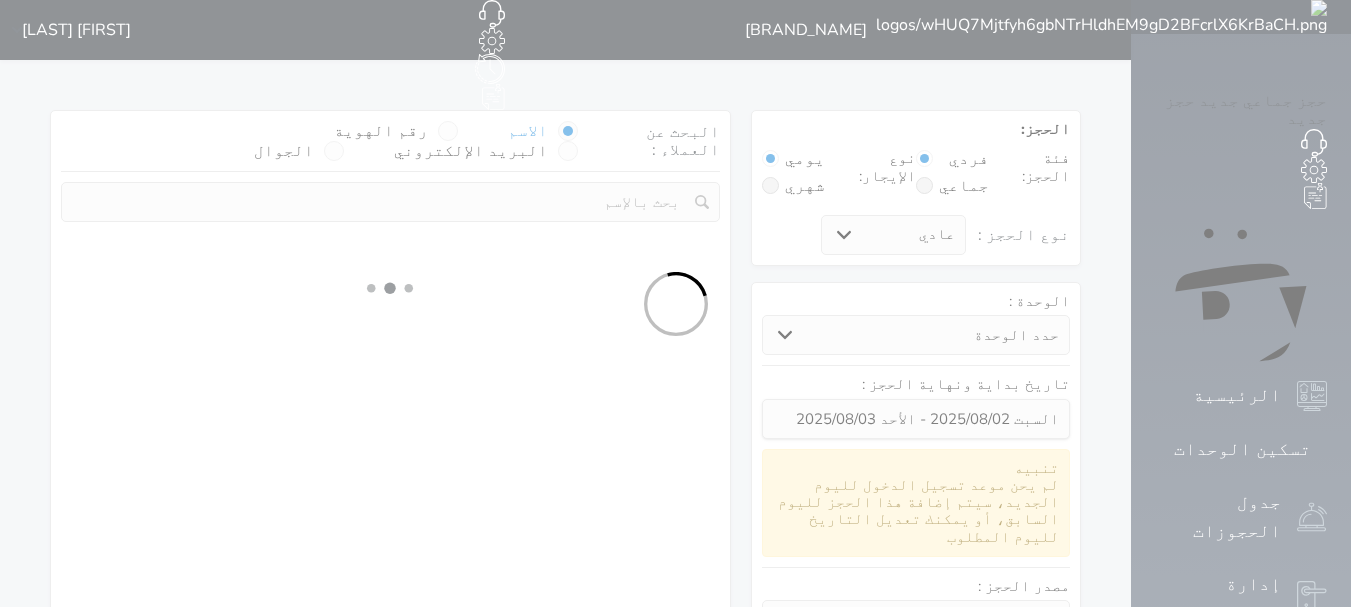 select on "7" 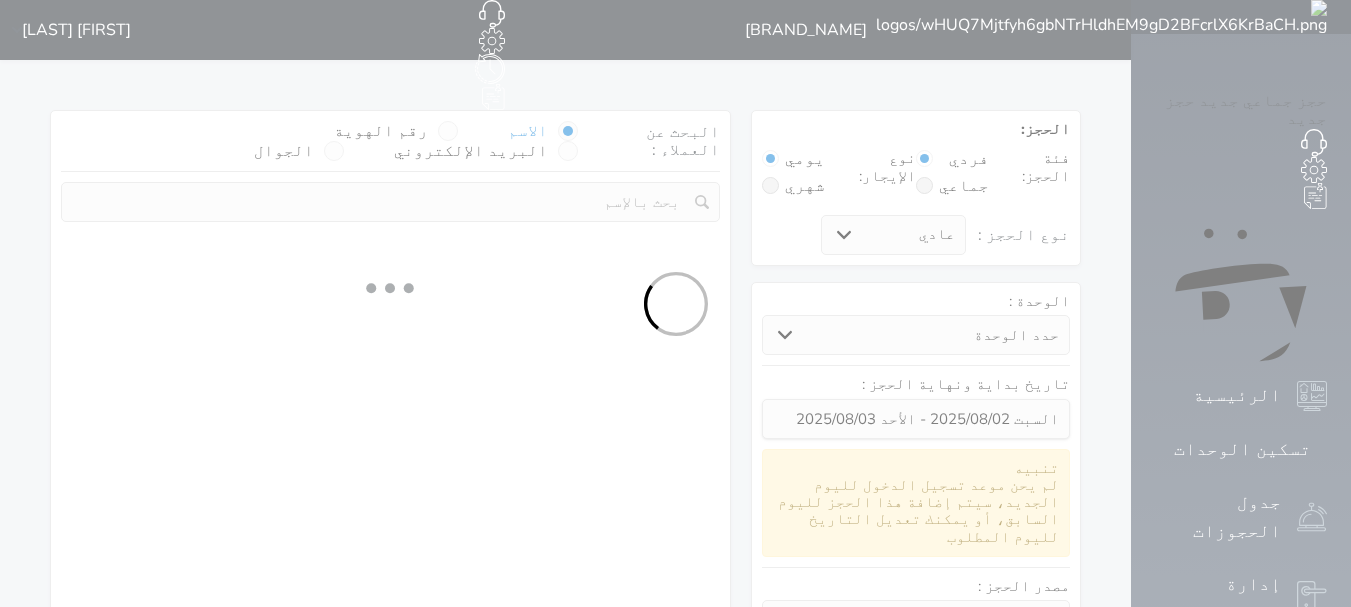 select 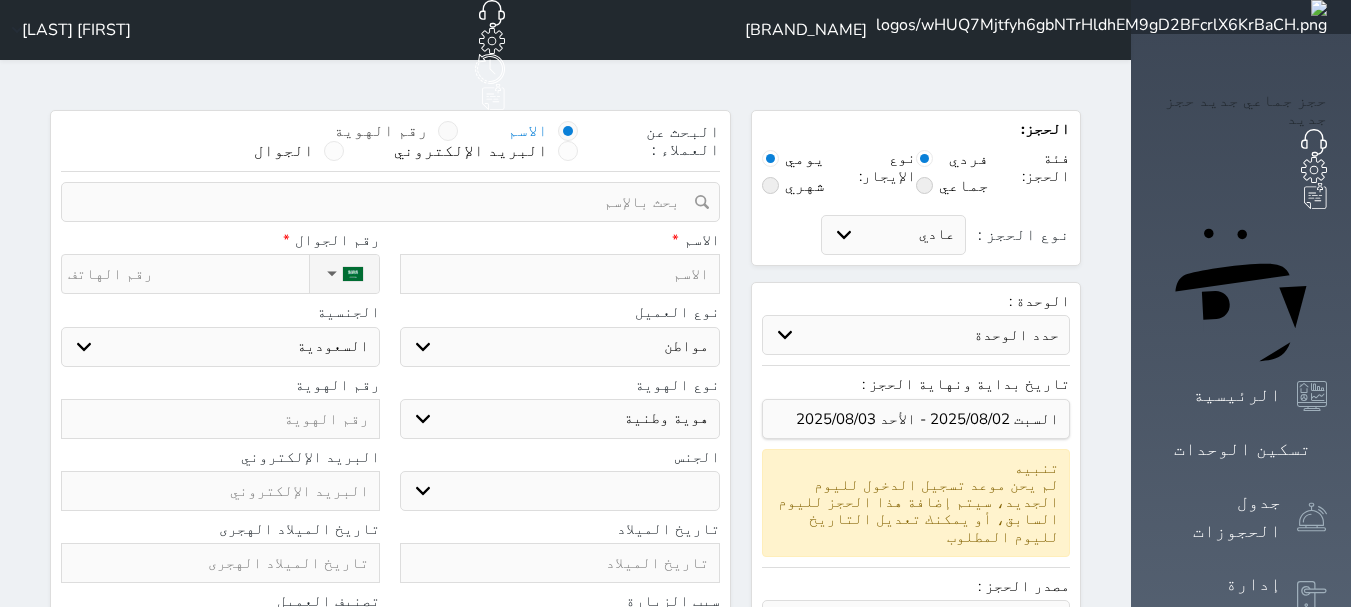 select 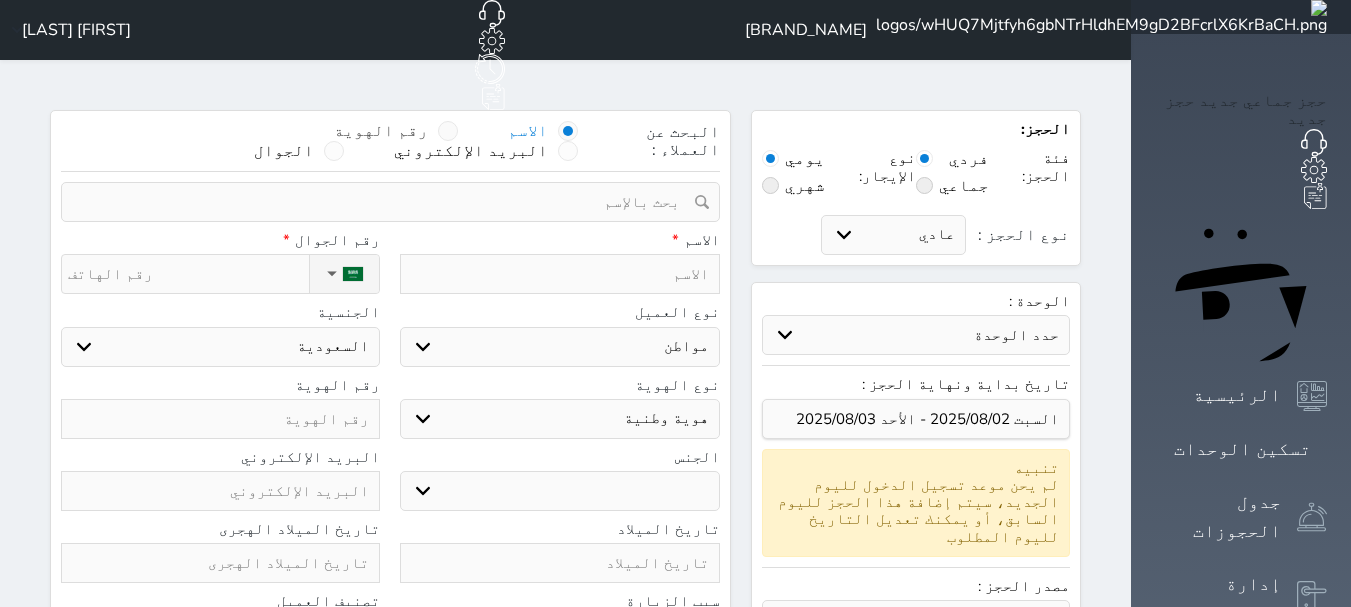 select 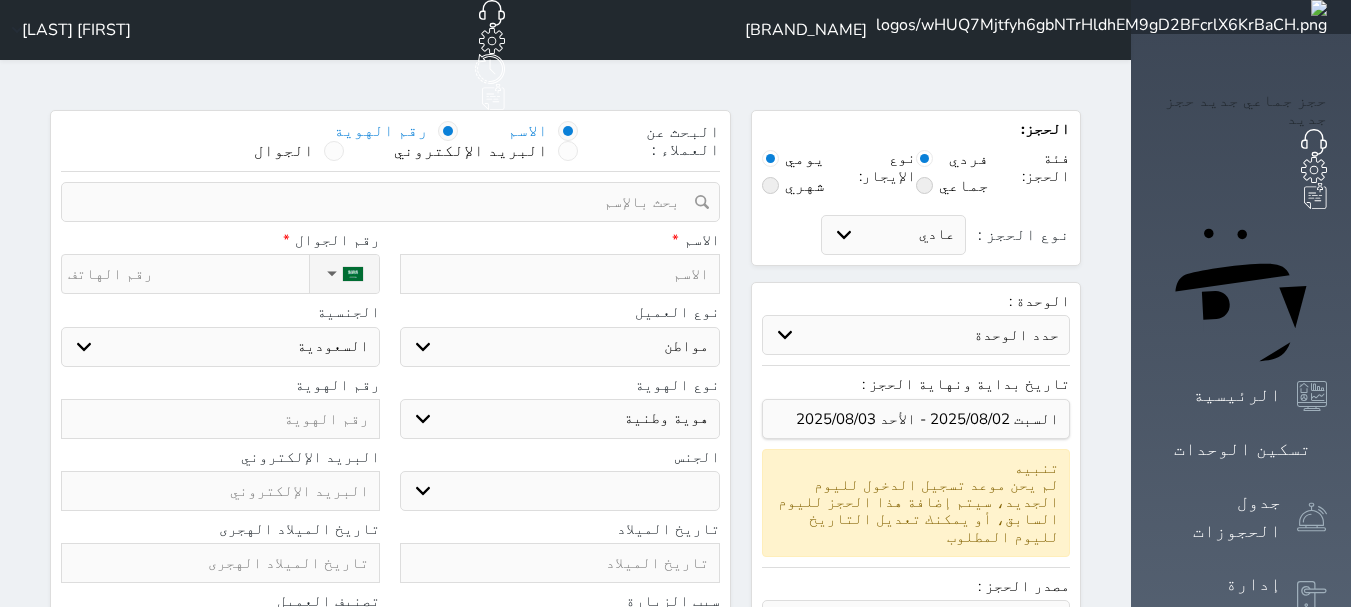 select 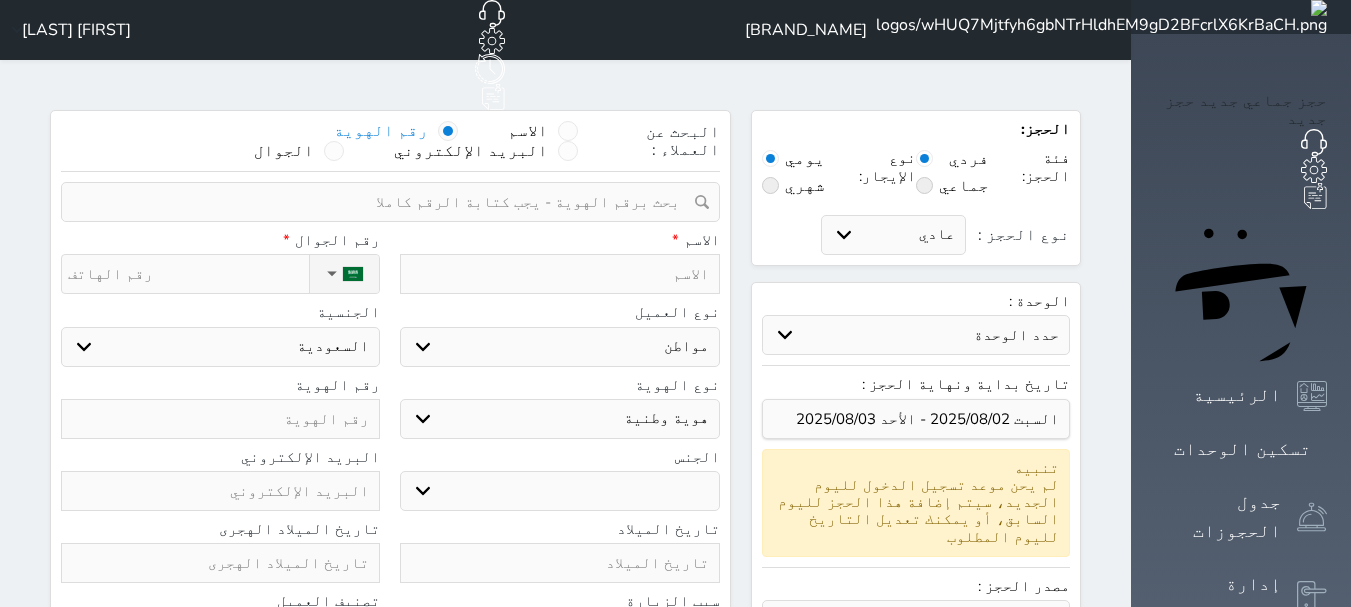 click at bounding box center [383, 202] 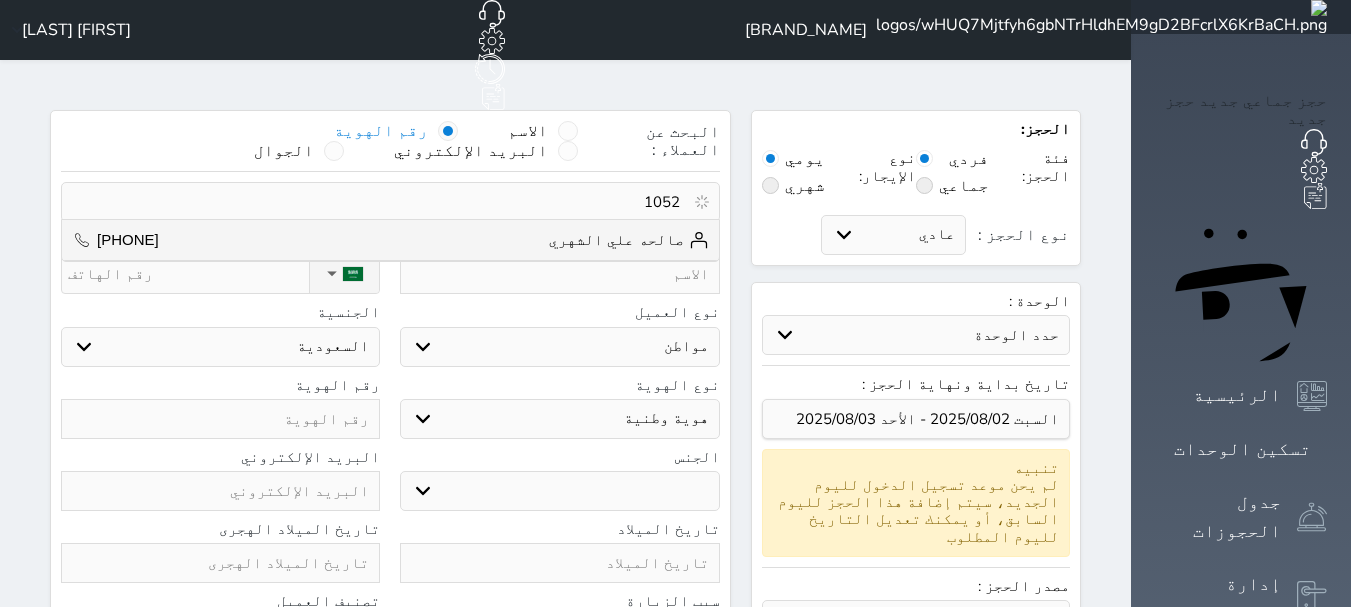 type on "10526" 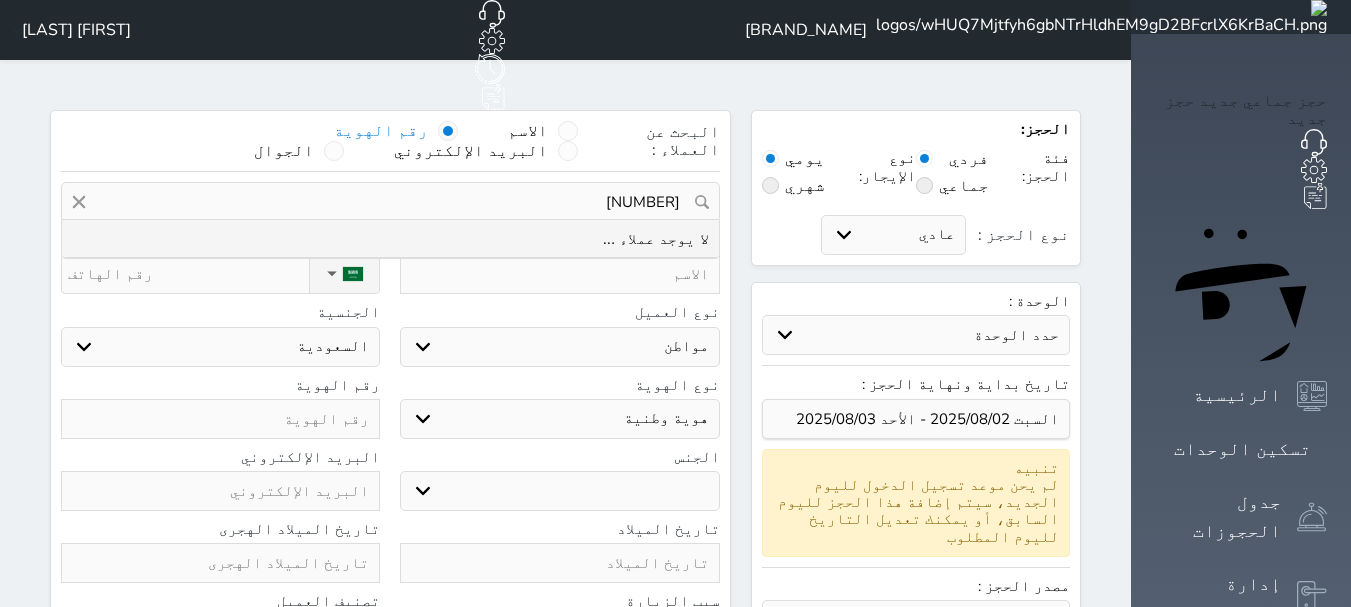 select 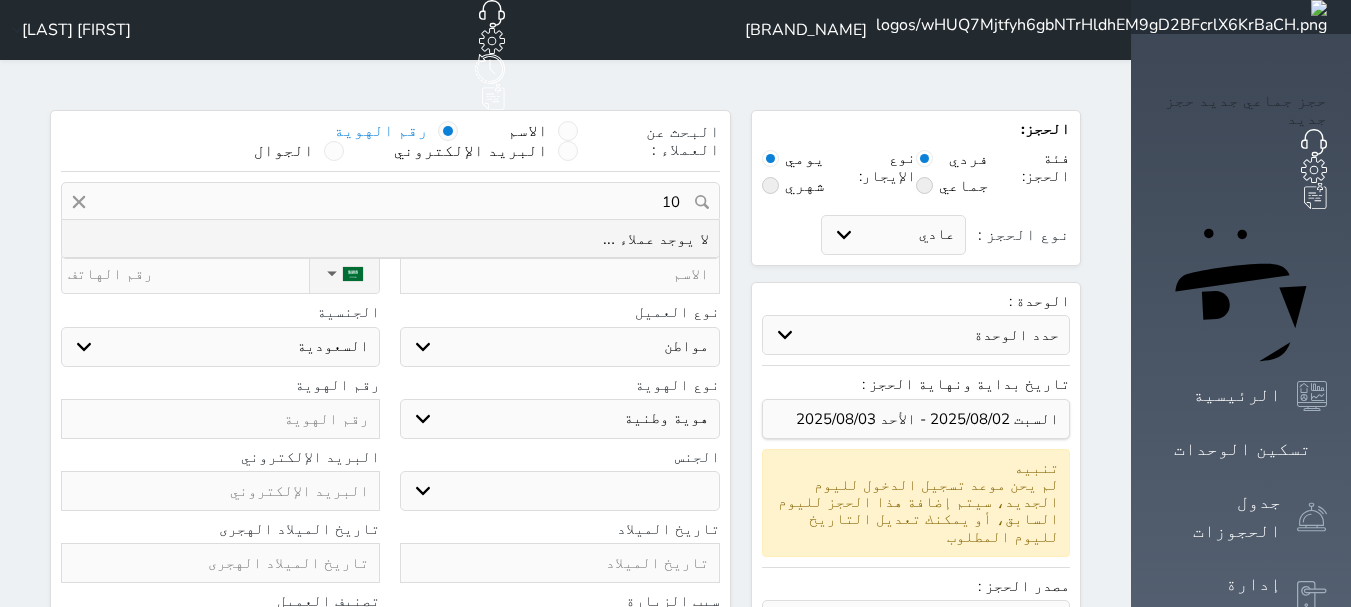 type on "1" 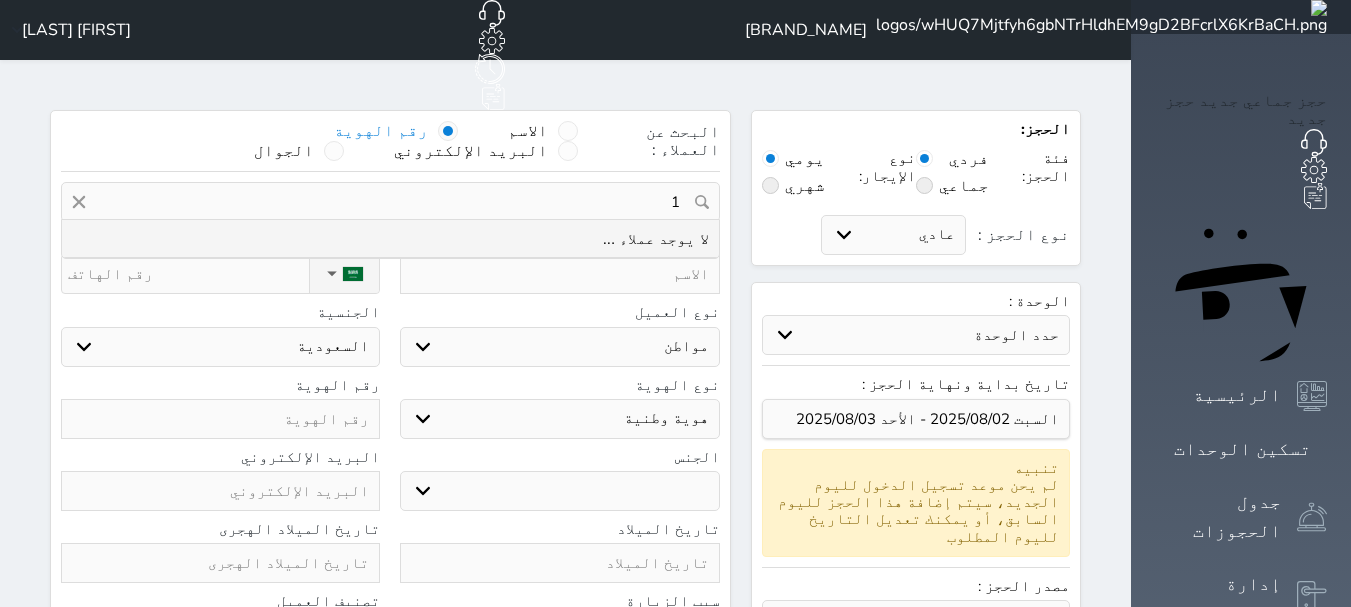 type 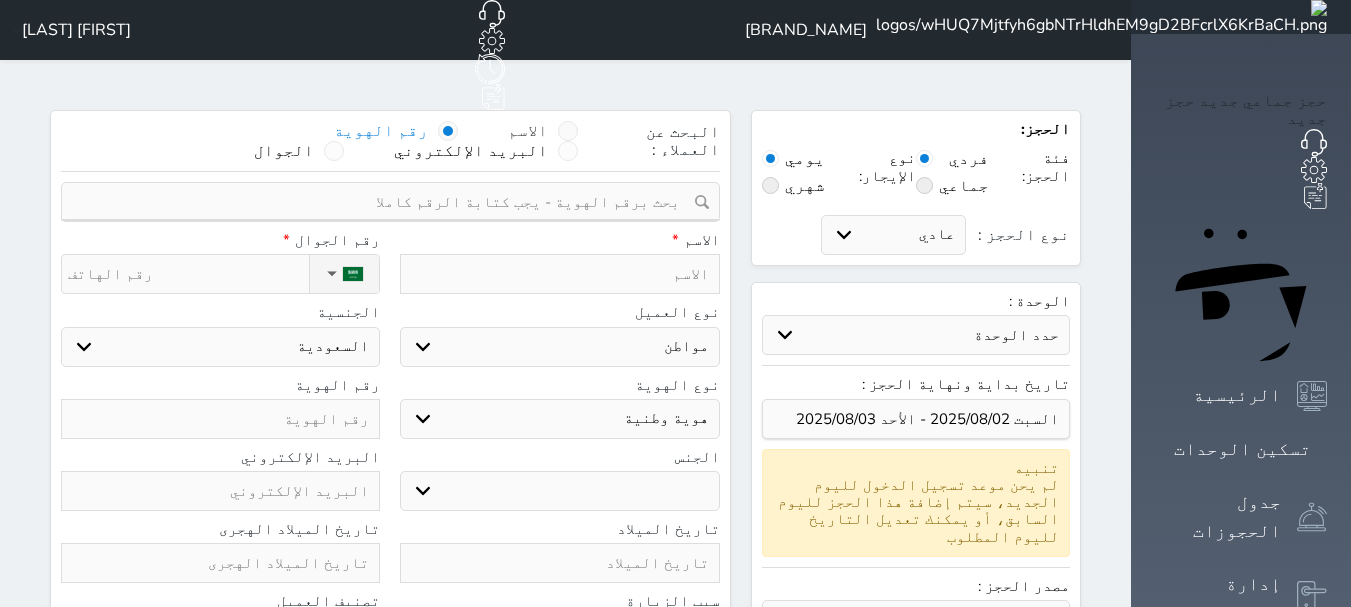 click at bounding box center [568, 131] 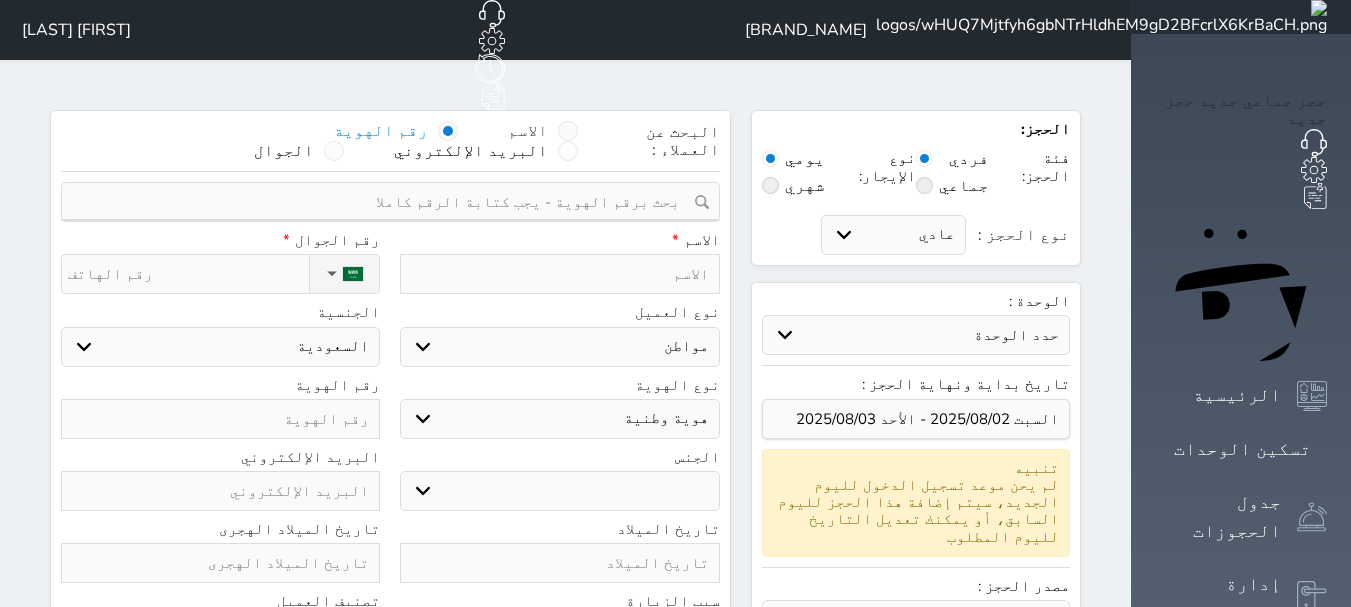 click on "الاسم" at bounding box center (548, 141) 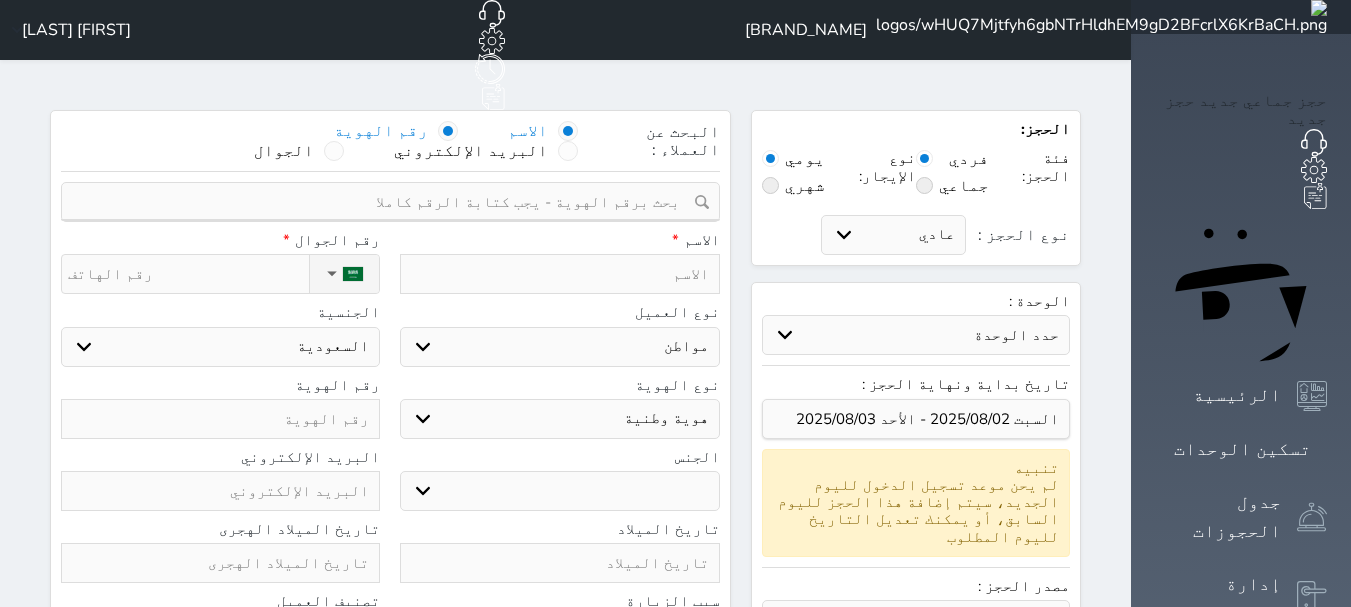 select 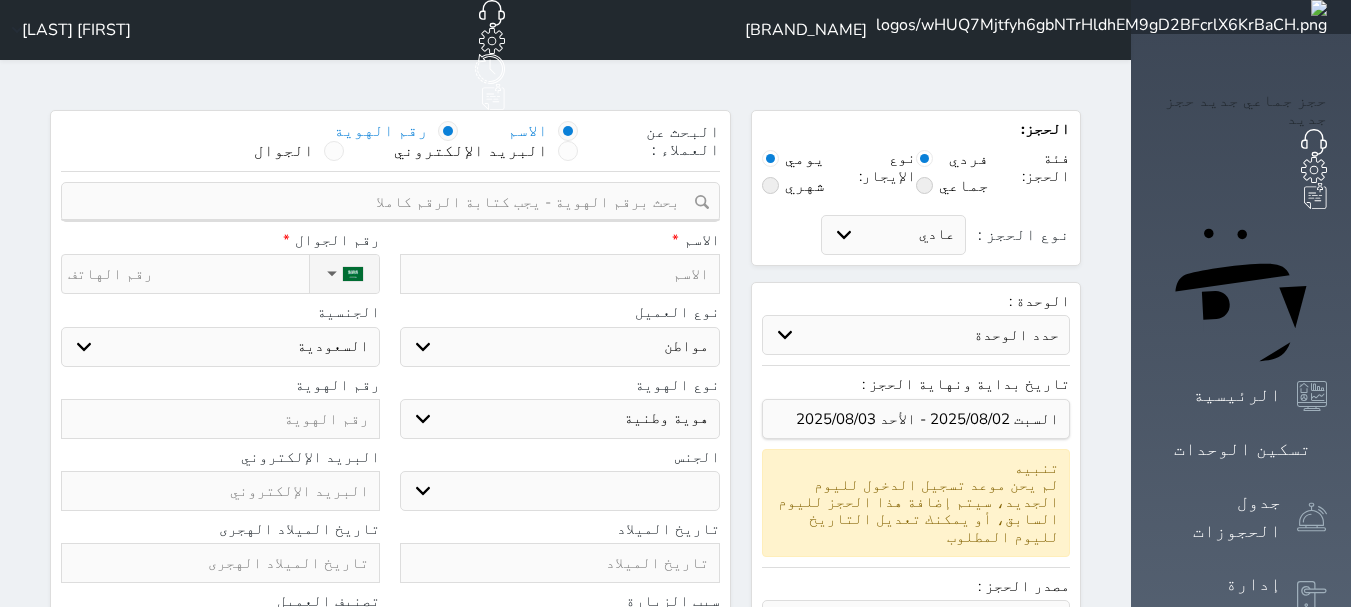select 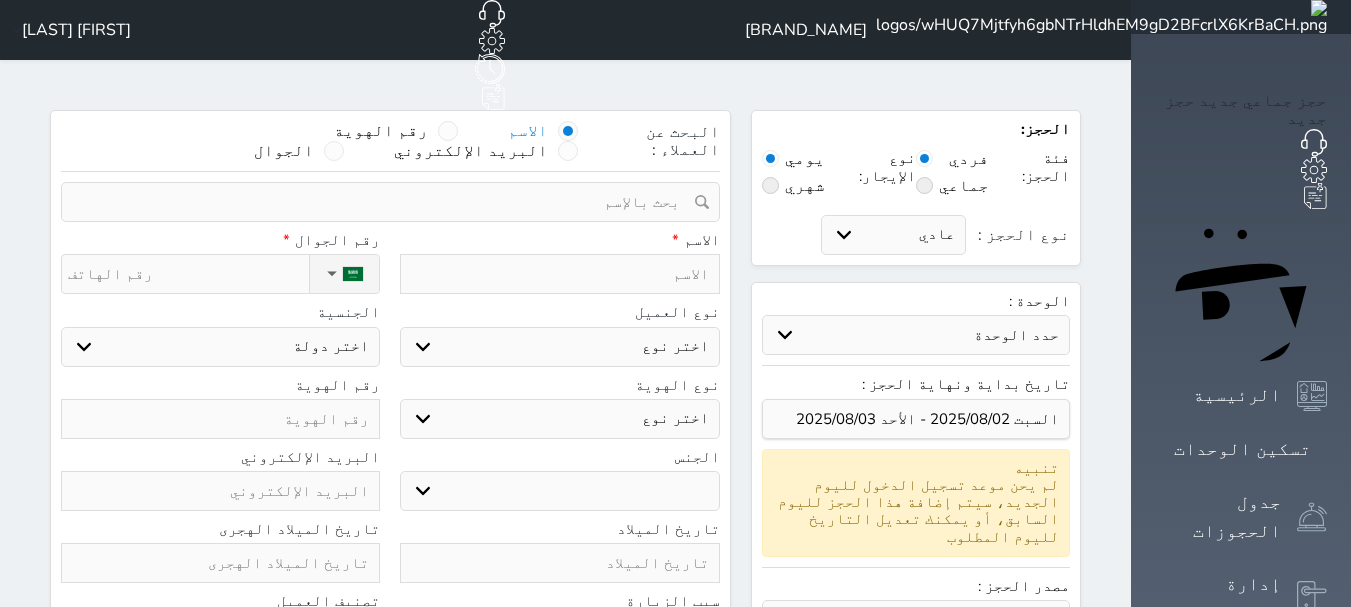 click at bounding box center (559, 274) 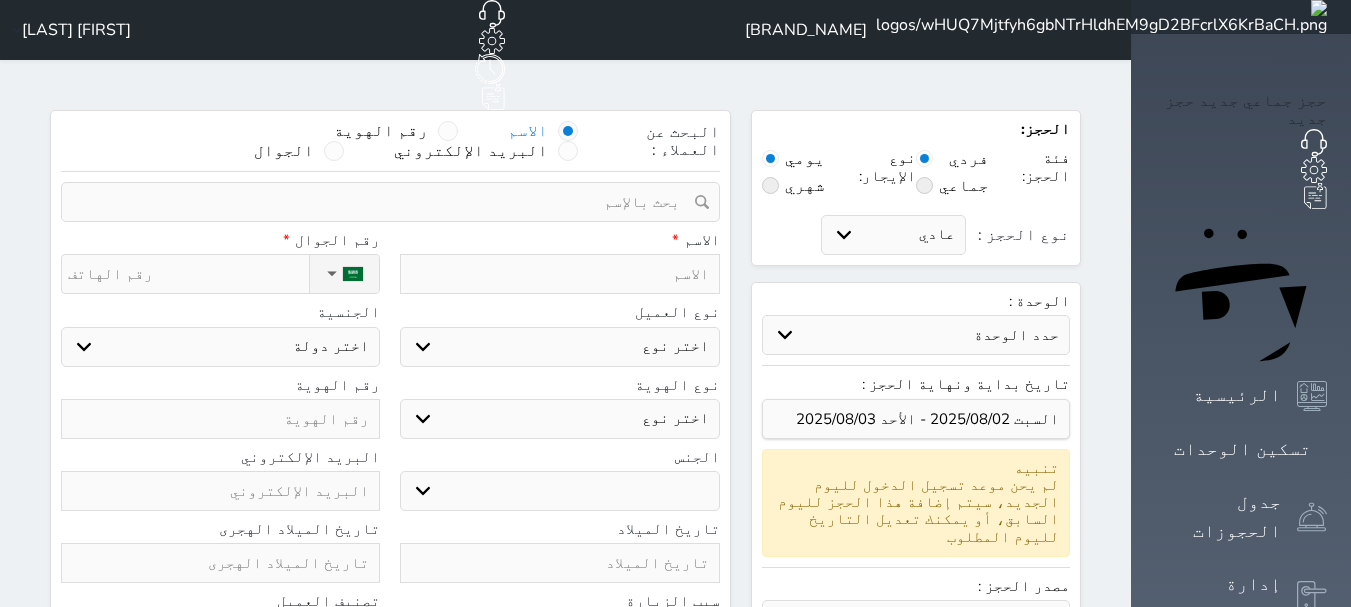 type on "ا" 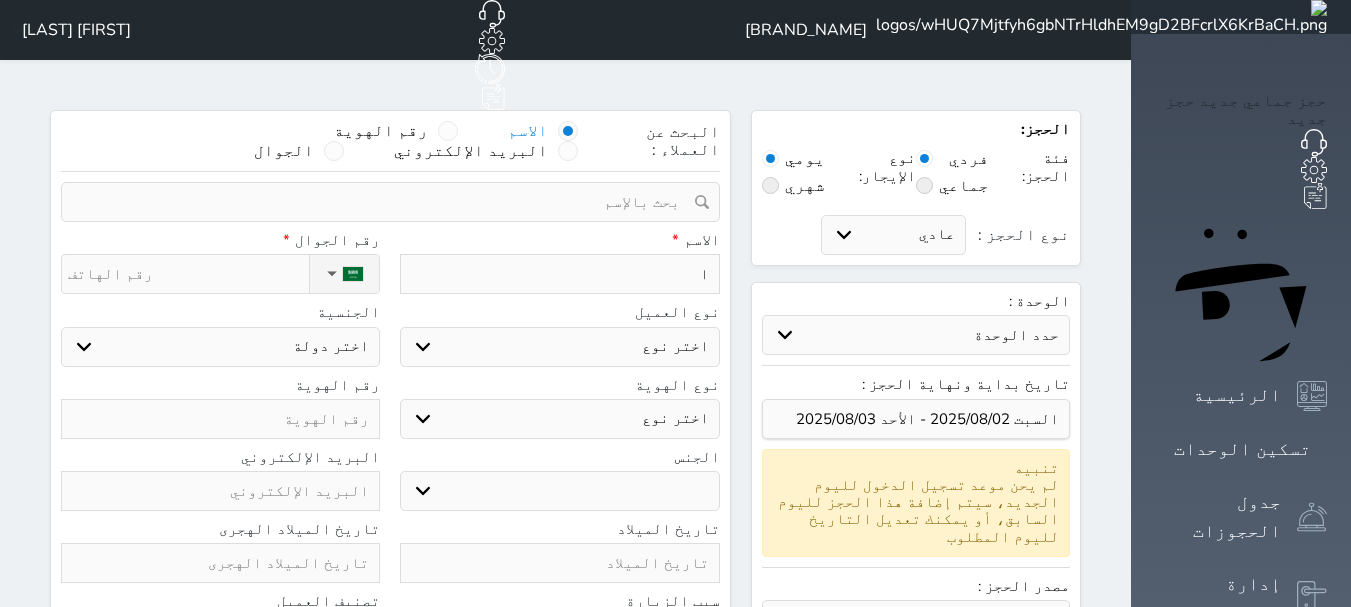 type on "اح" 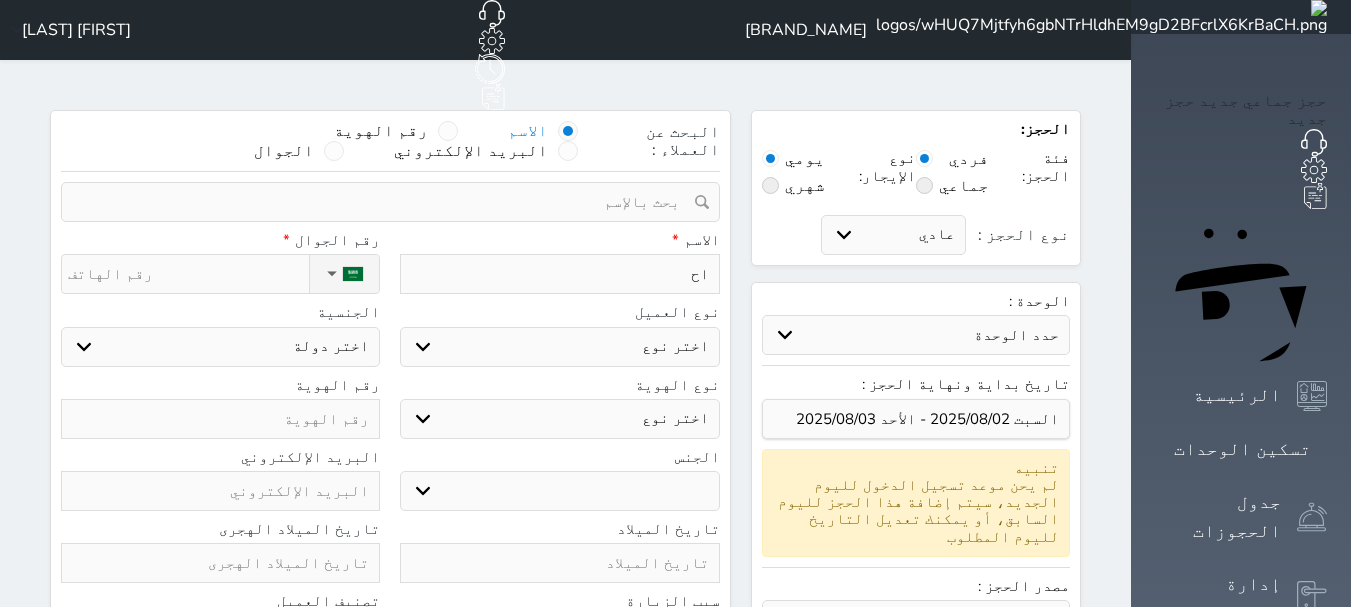 type on "احم" 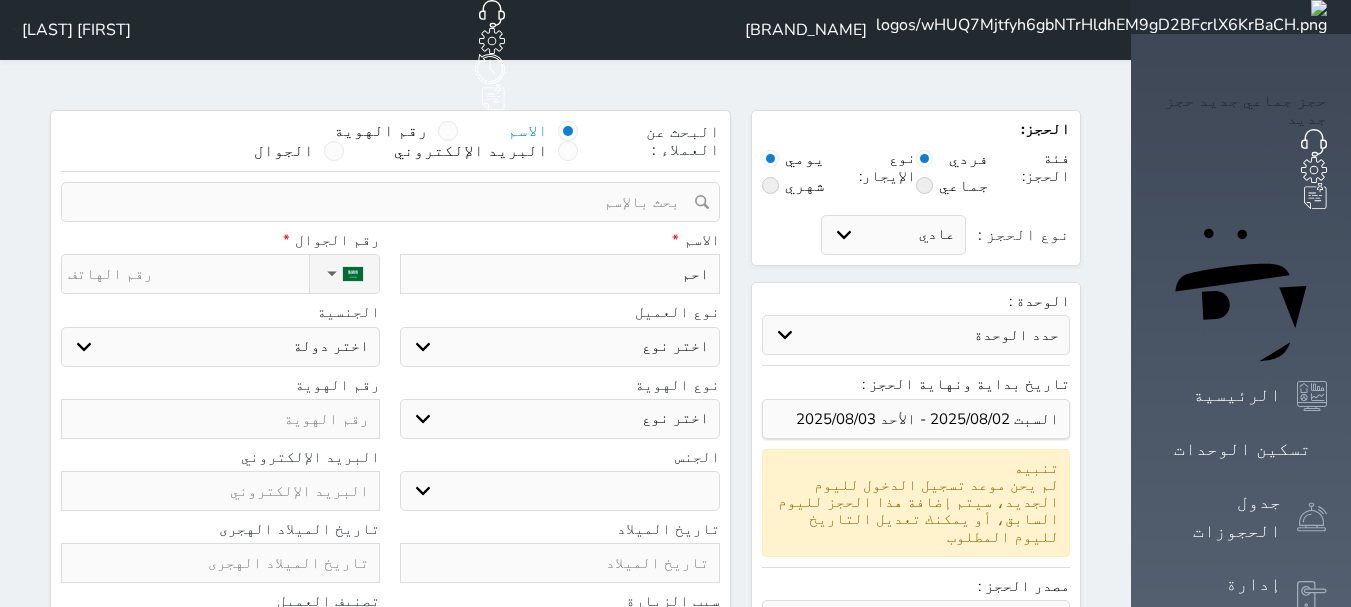 type on "احمد" 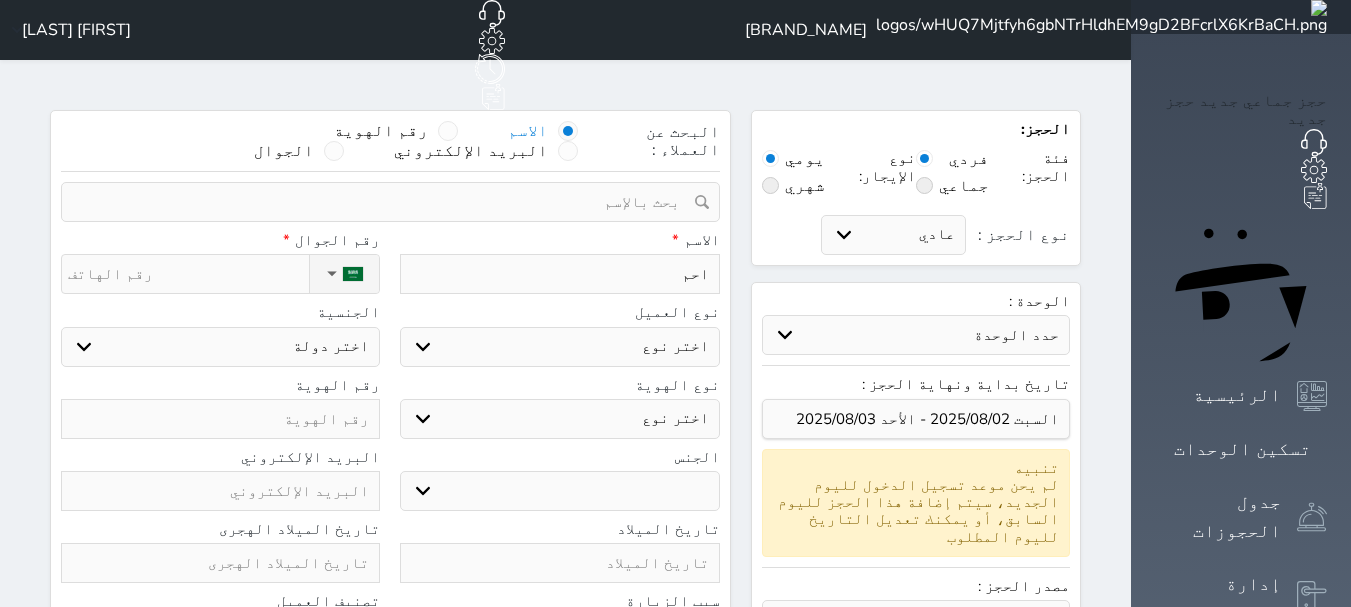 select 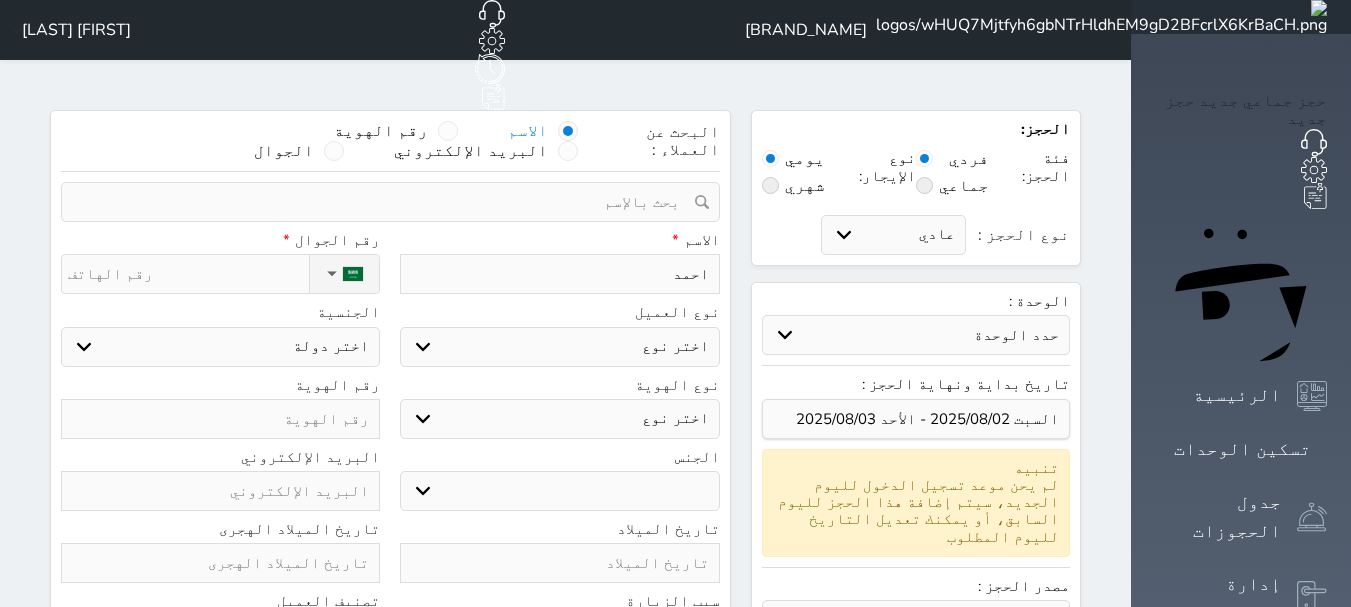 type on "احمد" 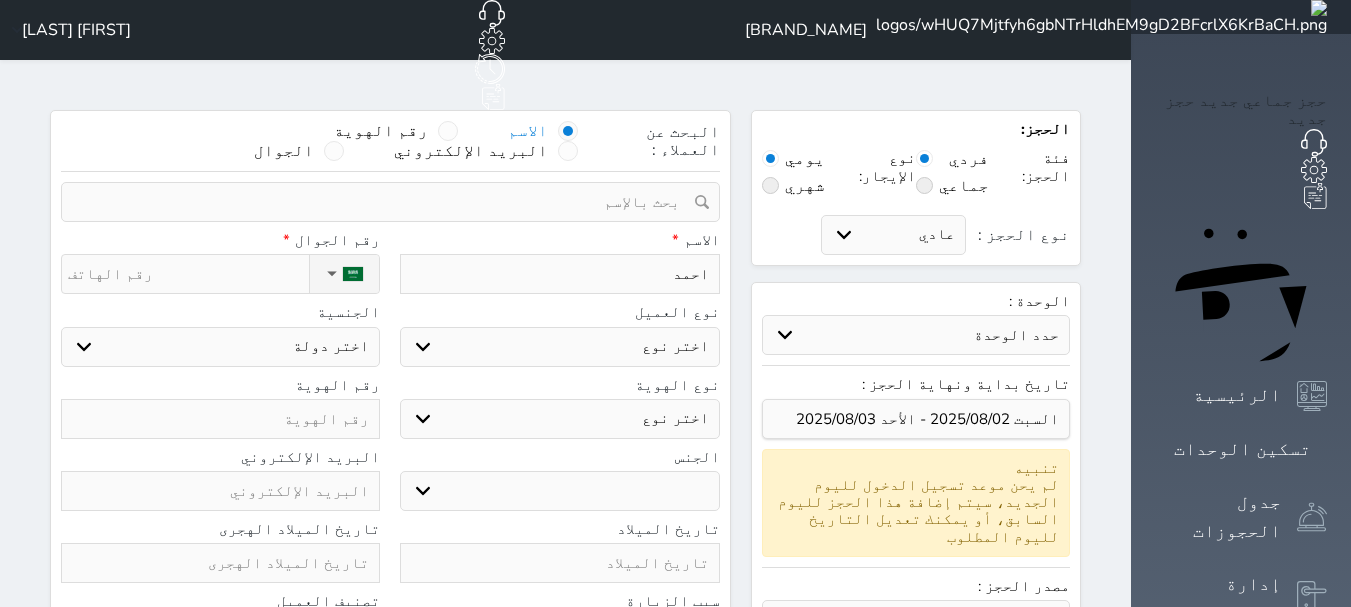 select 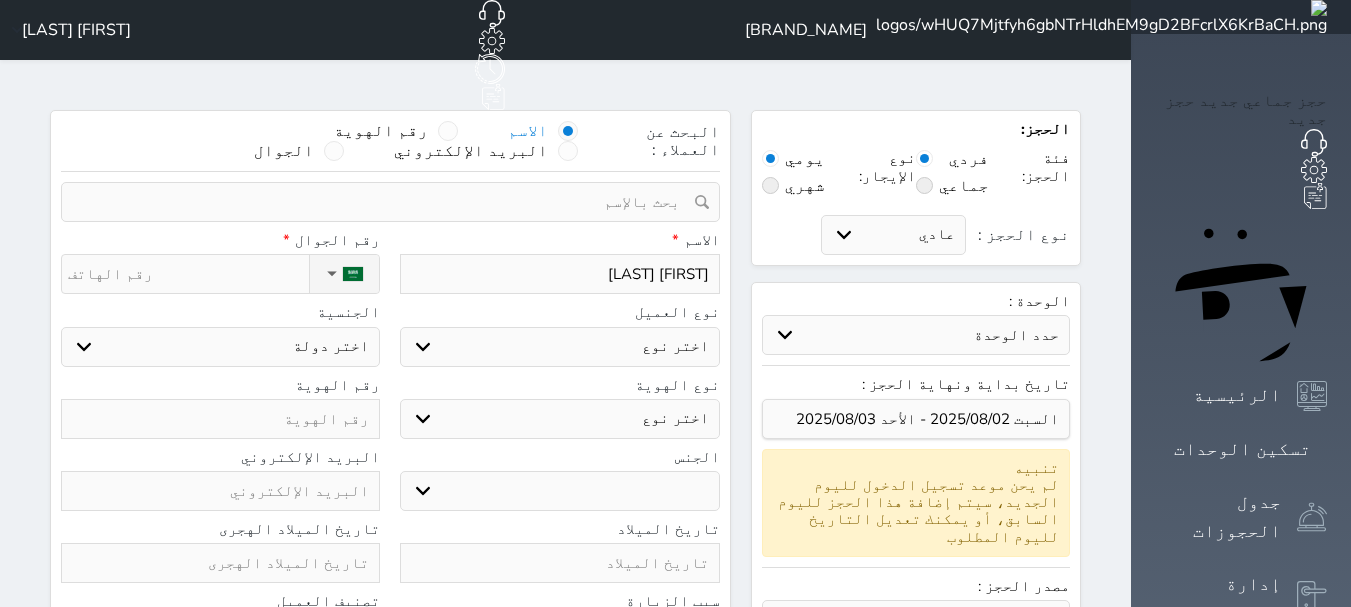 type on "احمد اب" 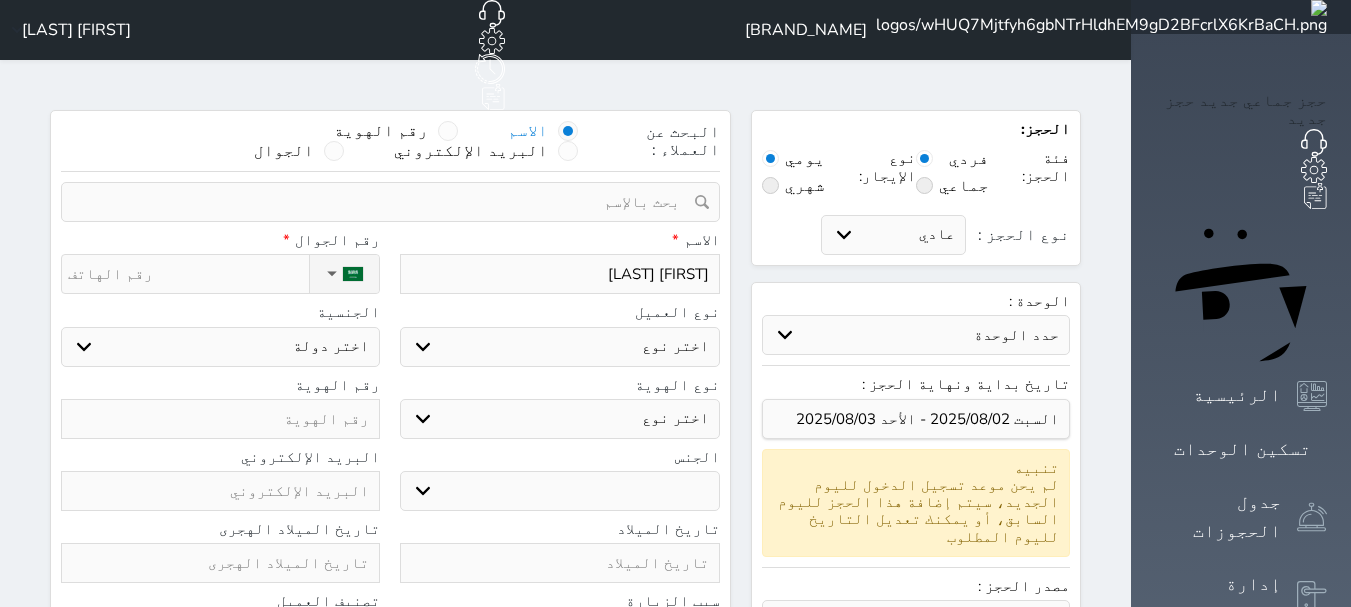 select 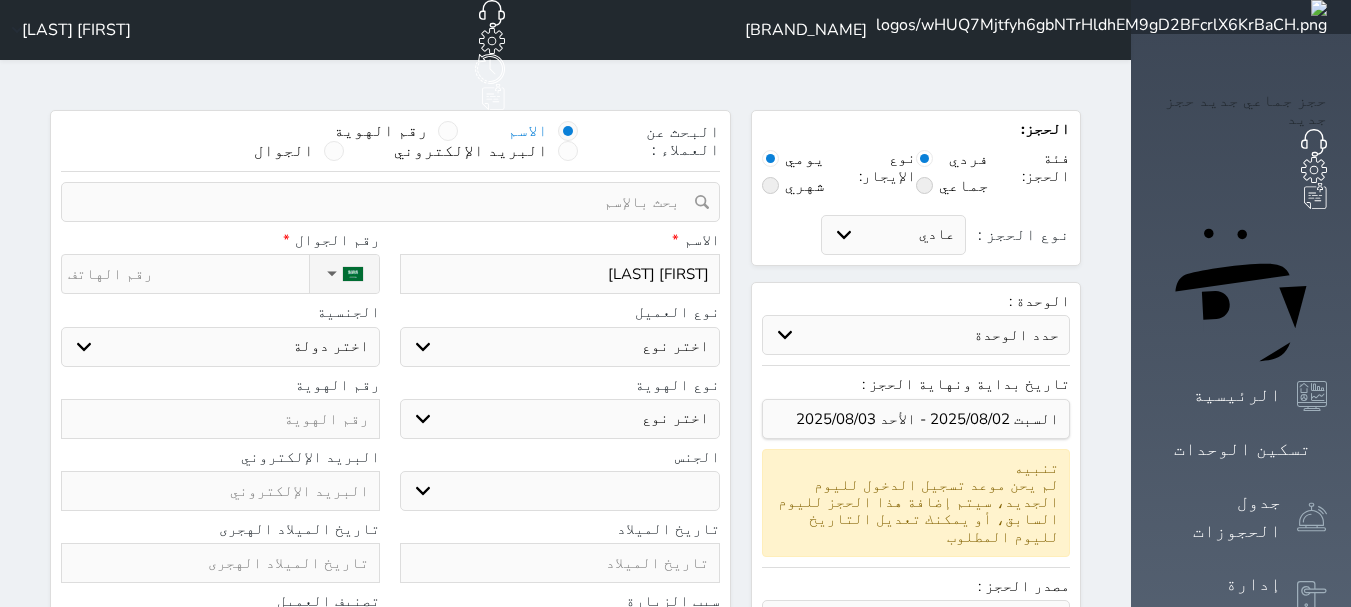 type on "احمد ابر" 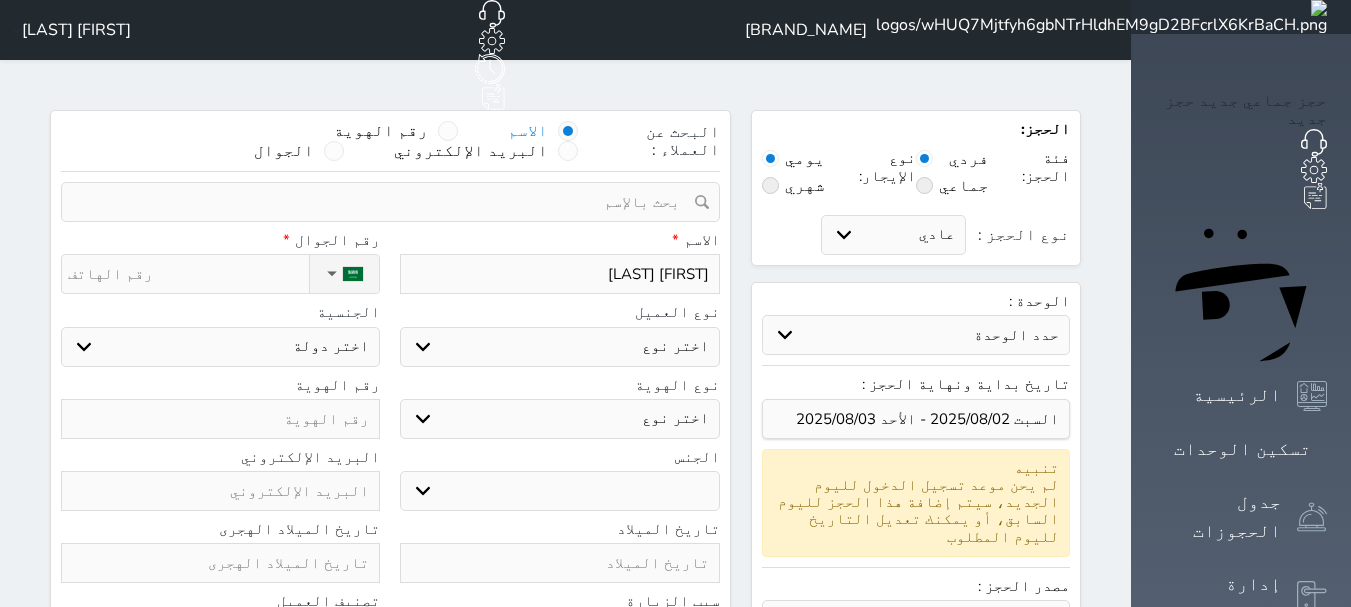 select 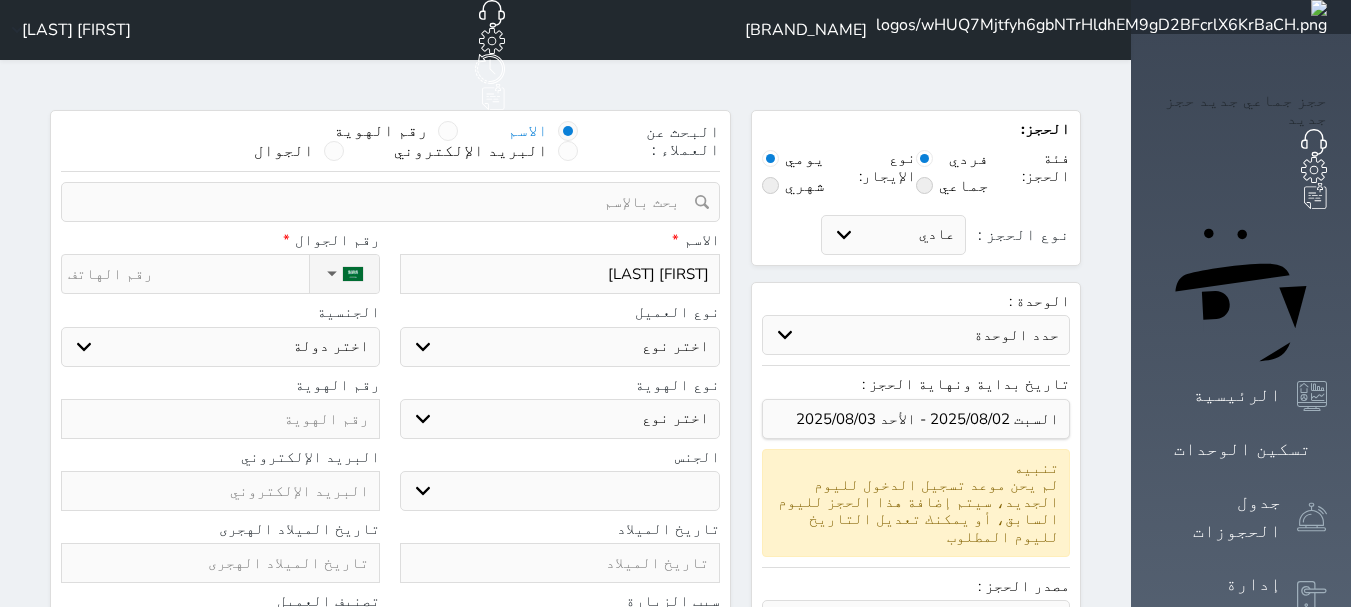 type on "احمد ابرا" 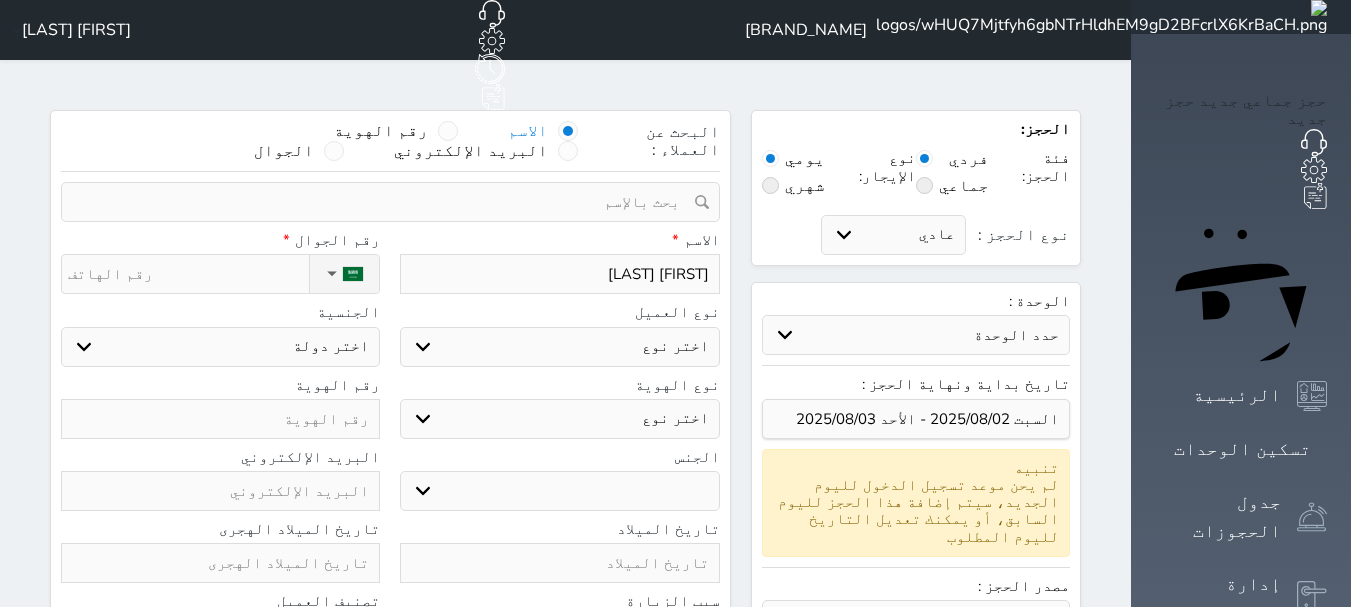 select 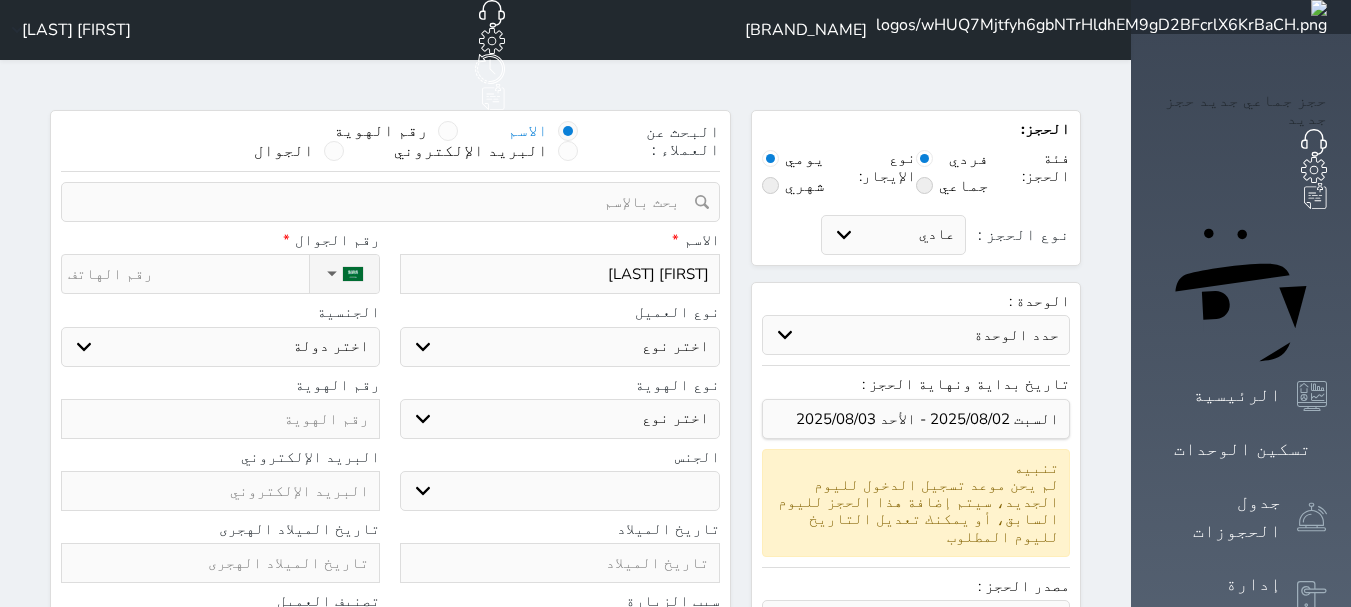 type on "احمد ابراه" 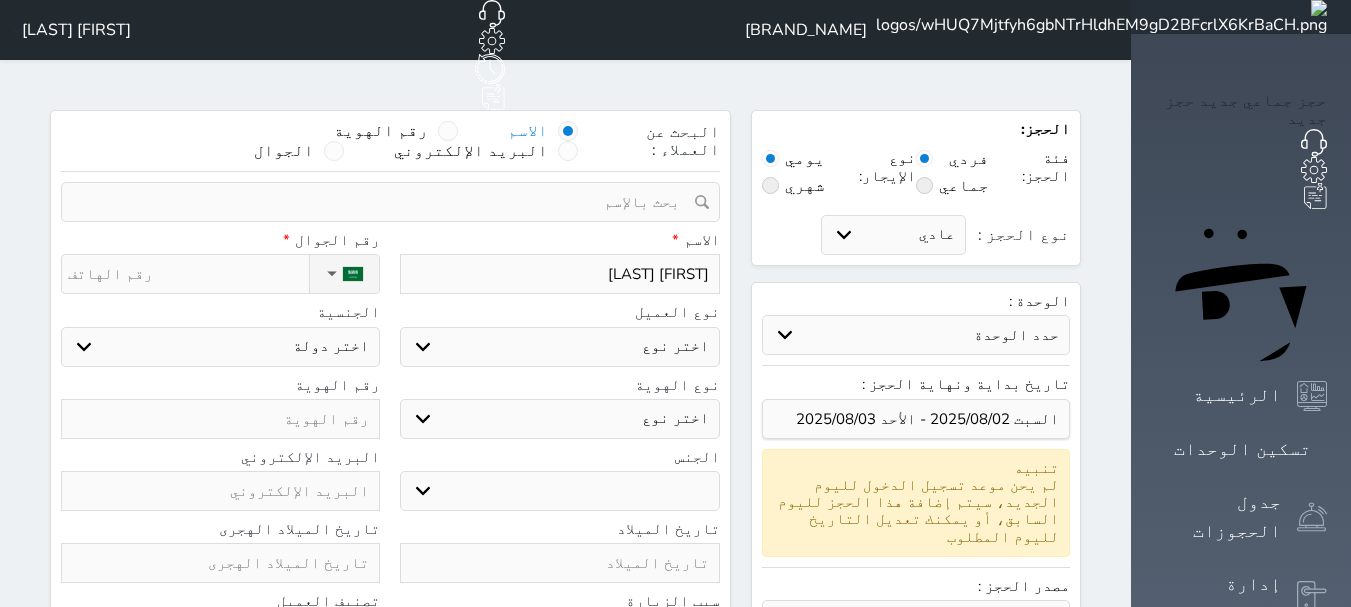 select 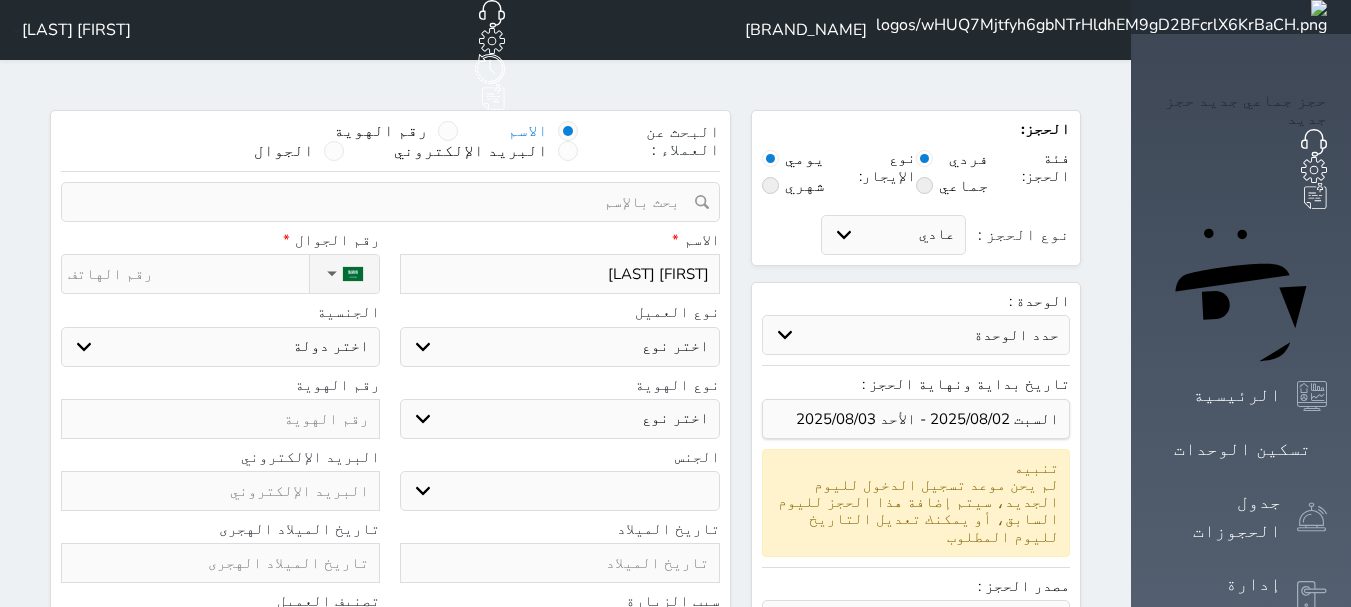 type on "احمد ابراهي" 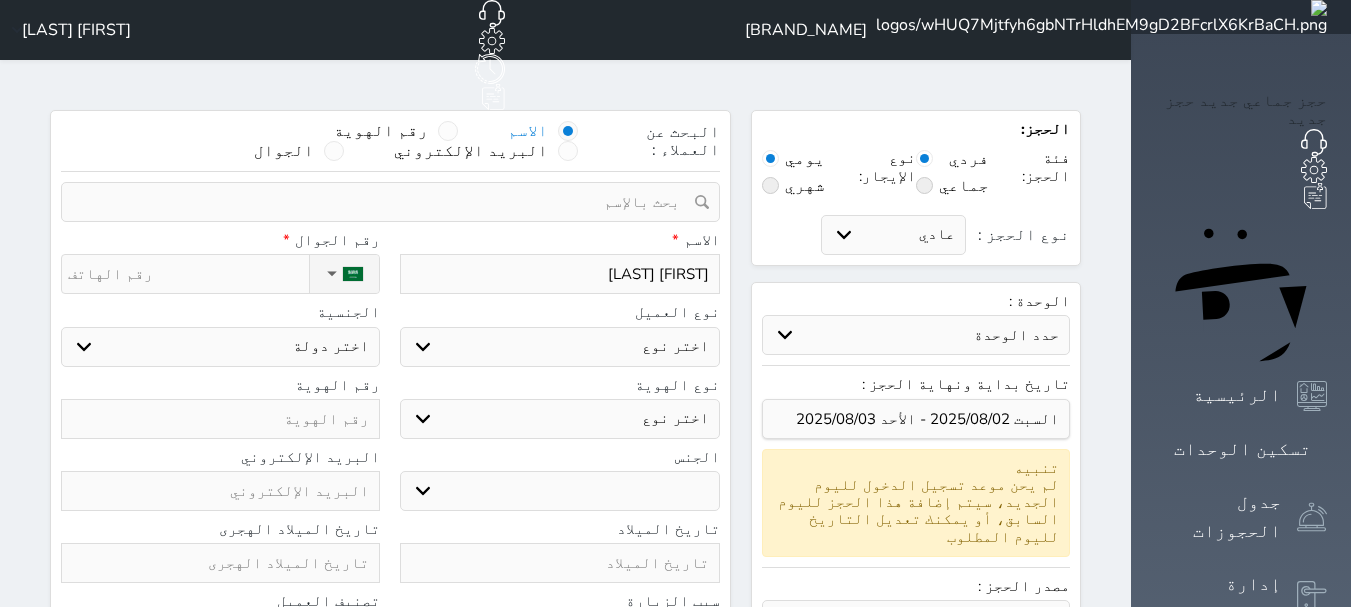 select 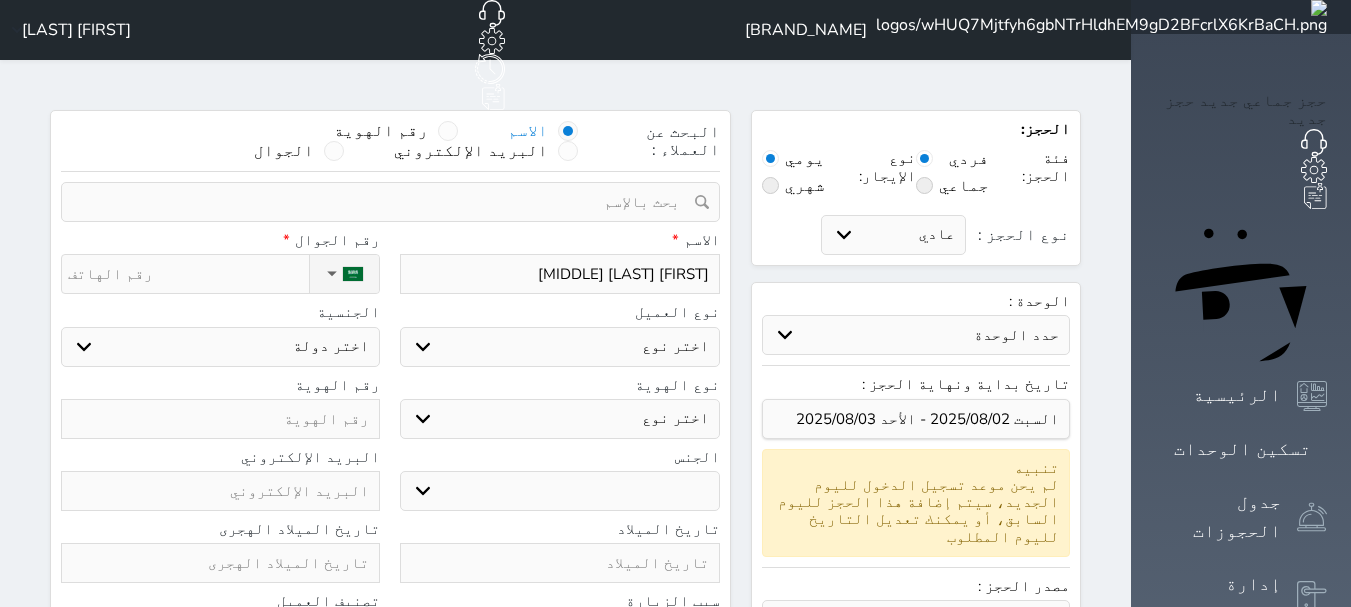 type on "احمد ابراهيم" 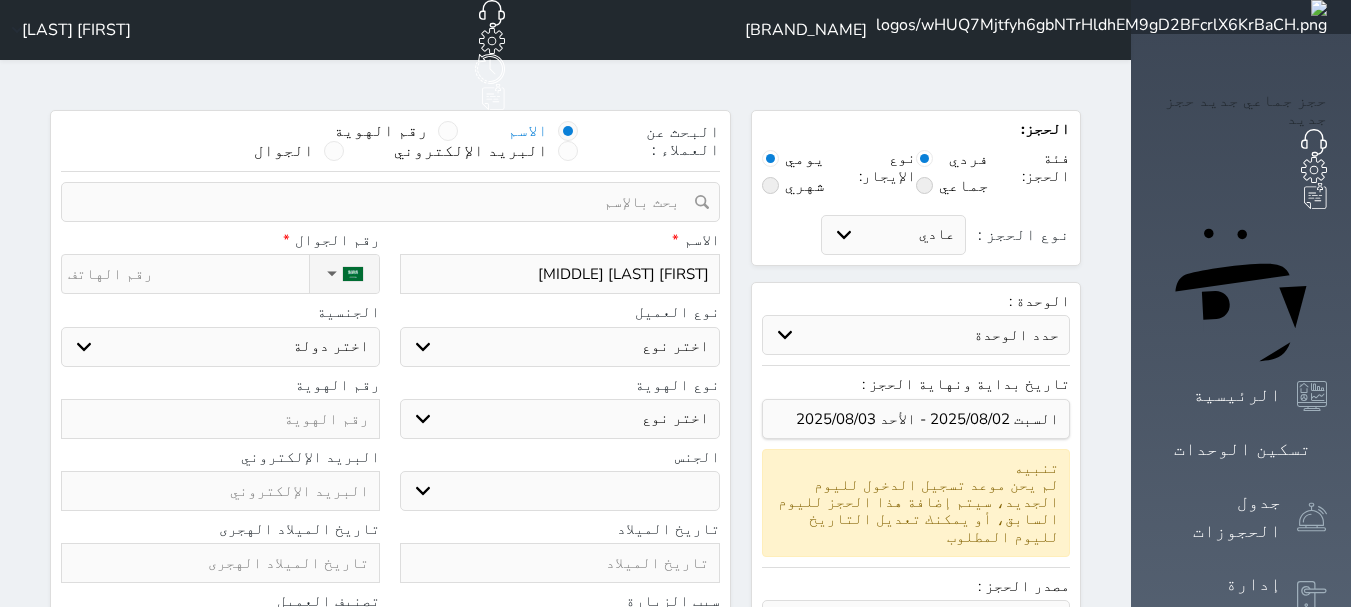 select 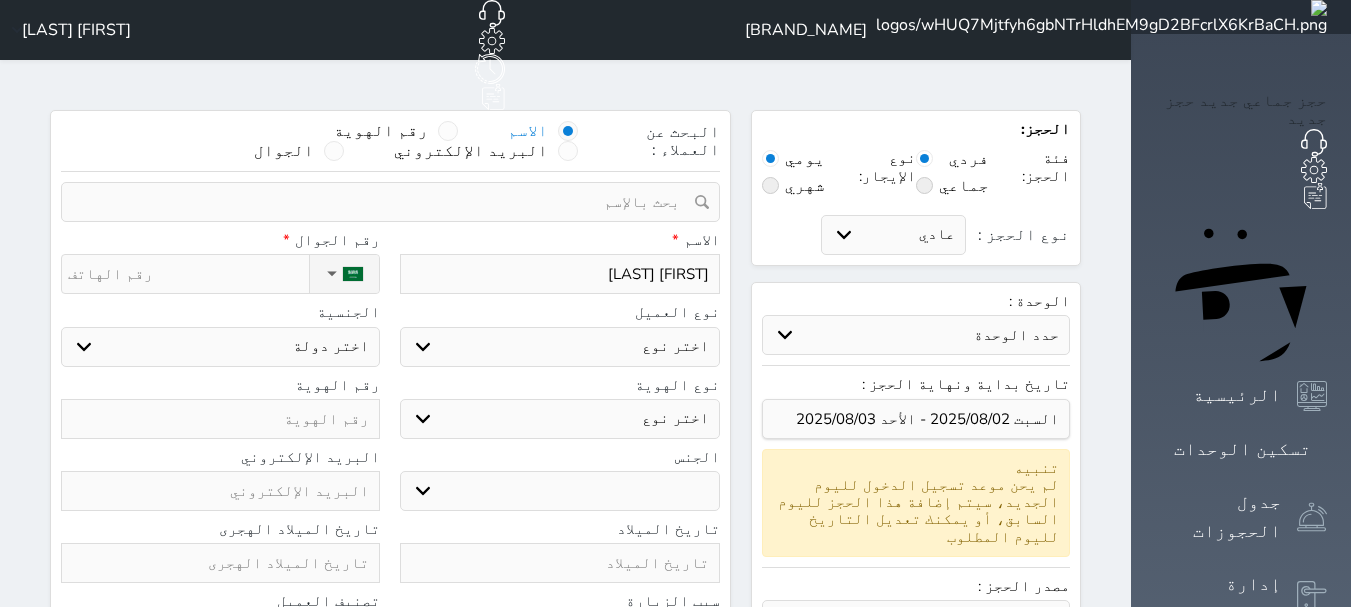 type on "احمد ابراهيم" 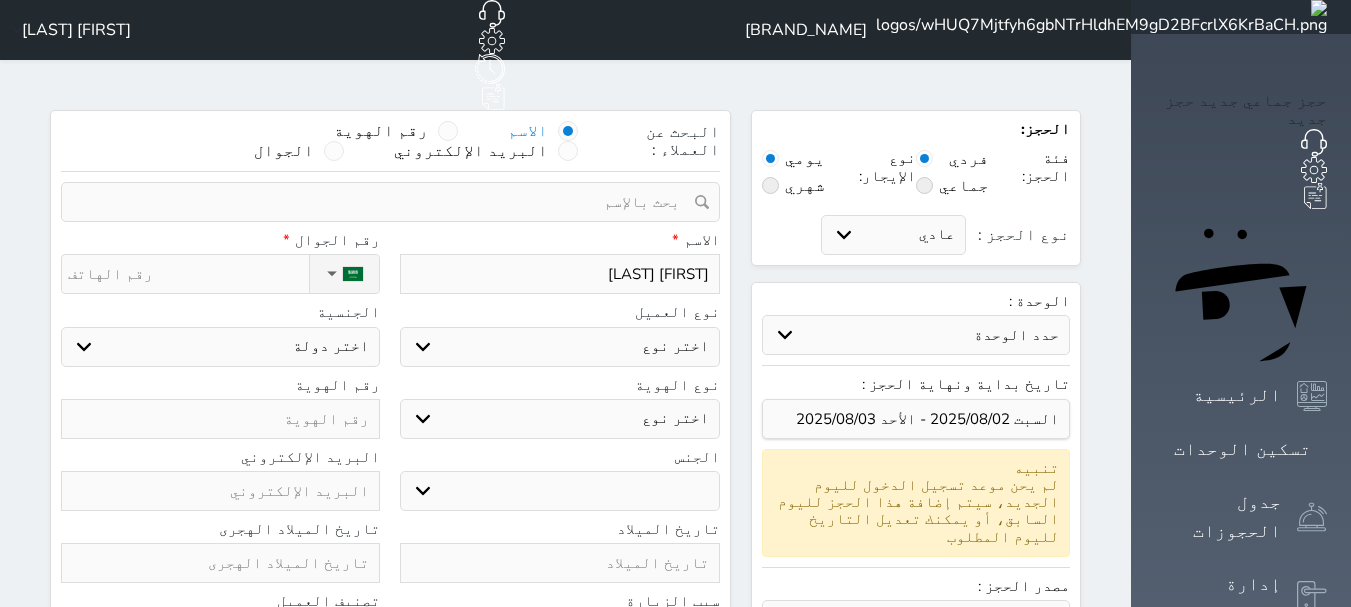 select 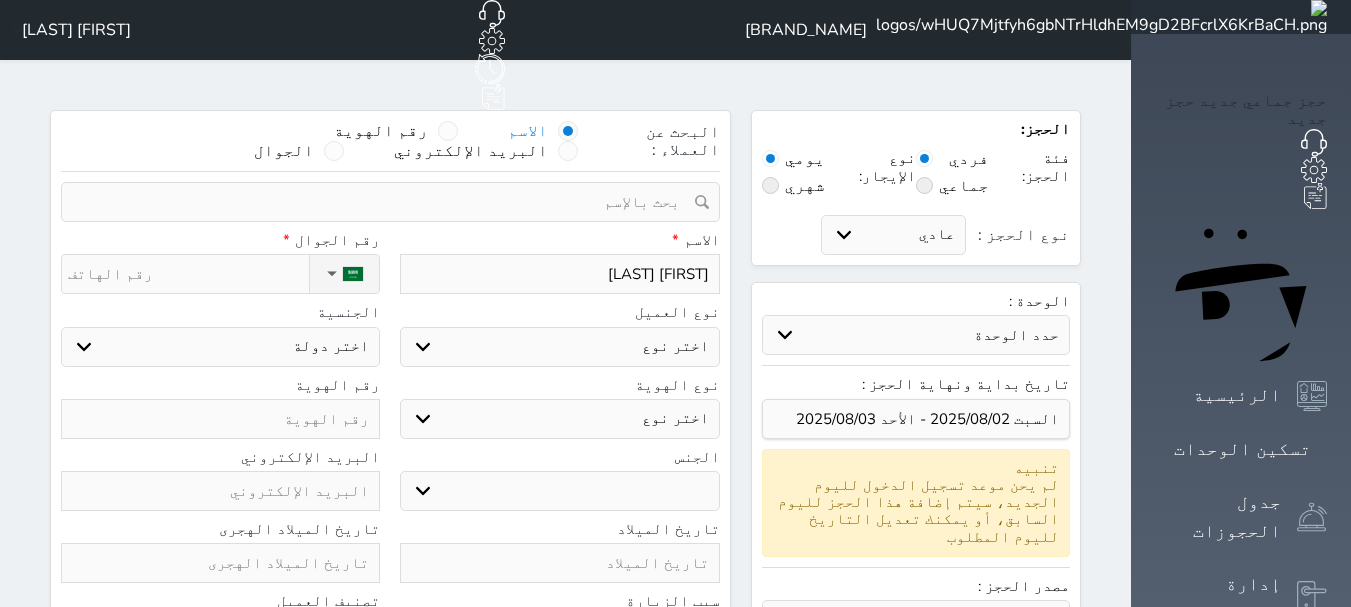type on "احمد ابراهيم ع" 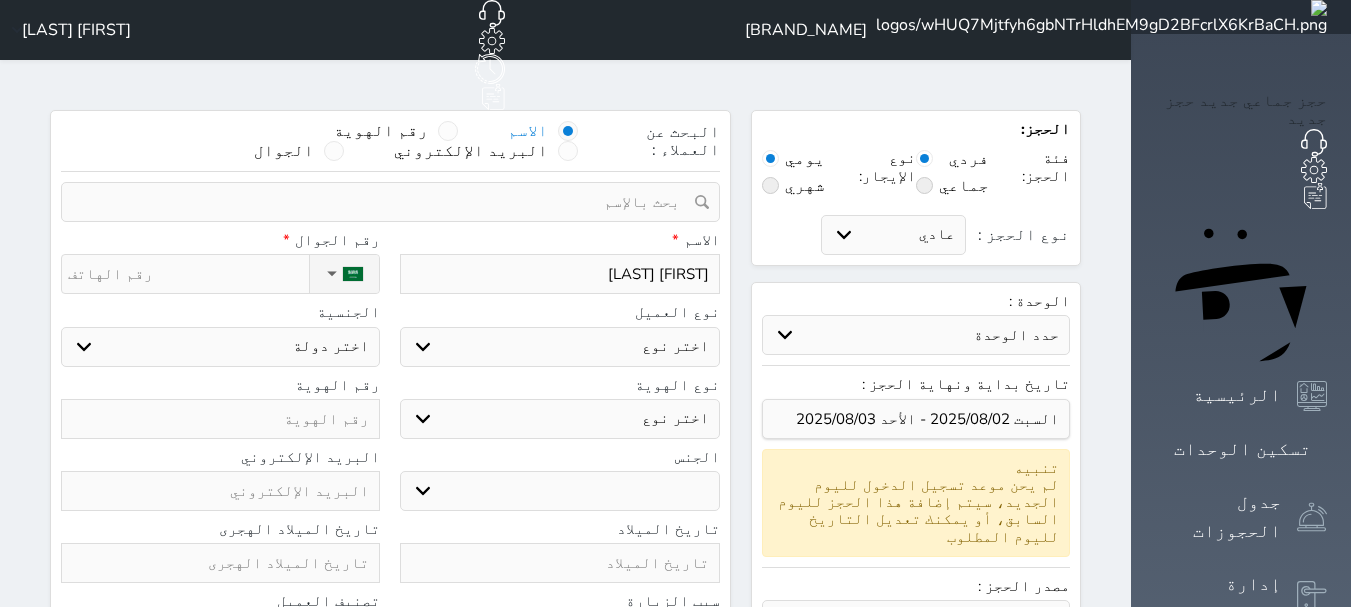 select 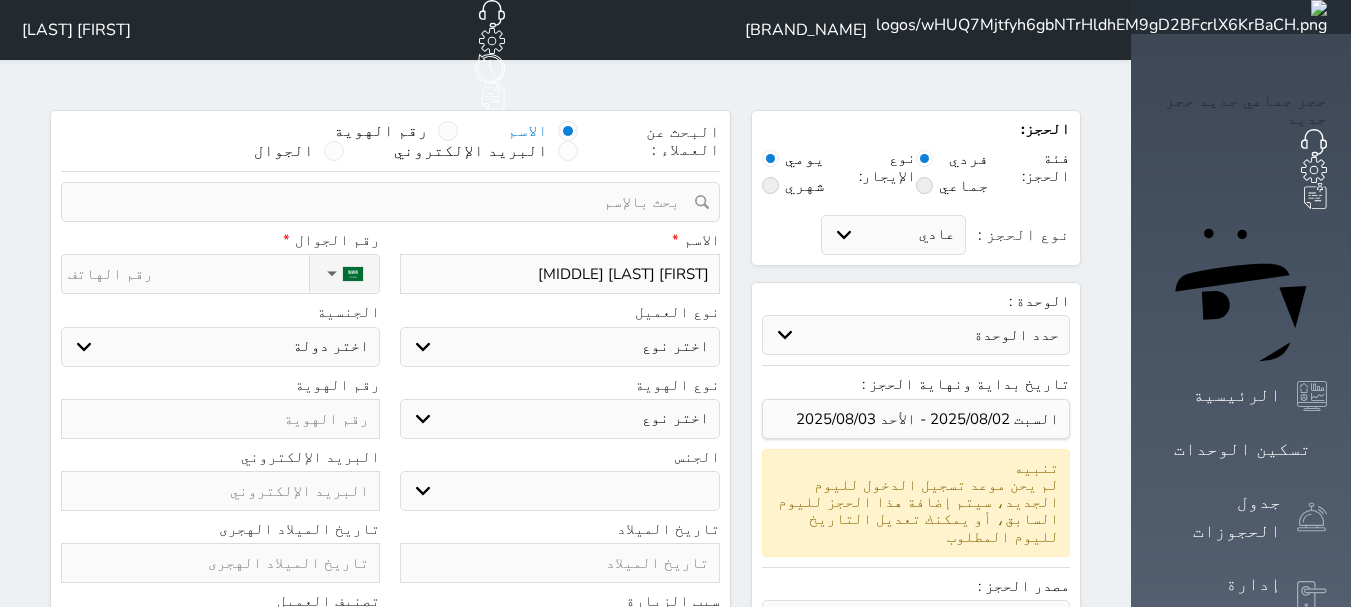 type on "احمد ابراهيم عل" 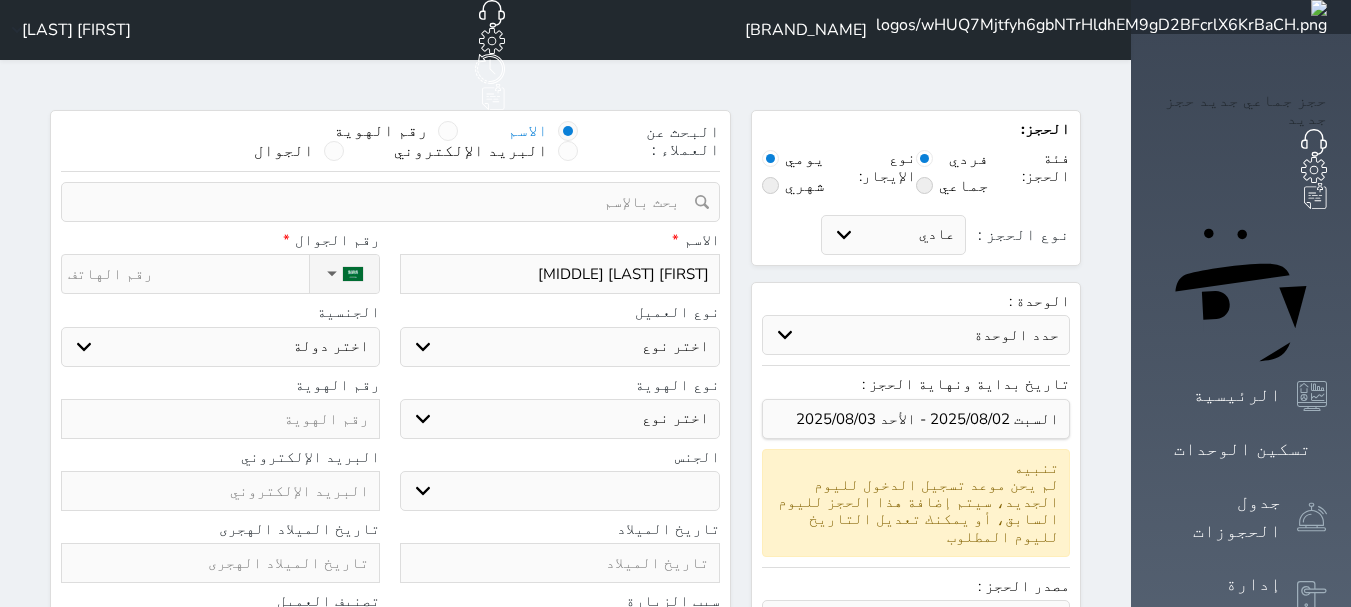type on "احمد ابراهيم على" 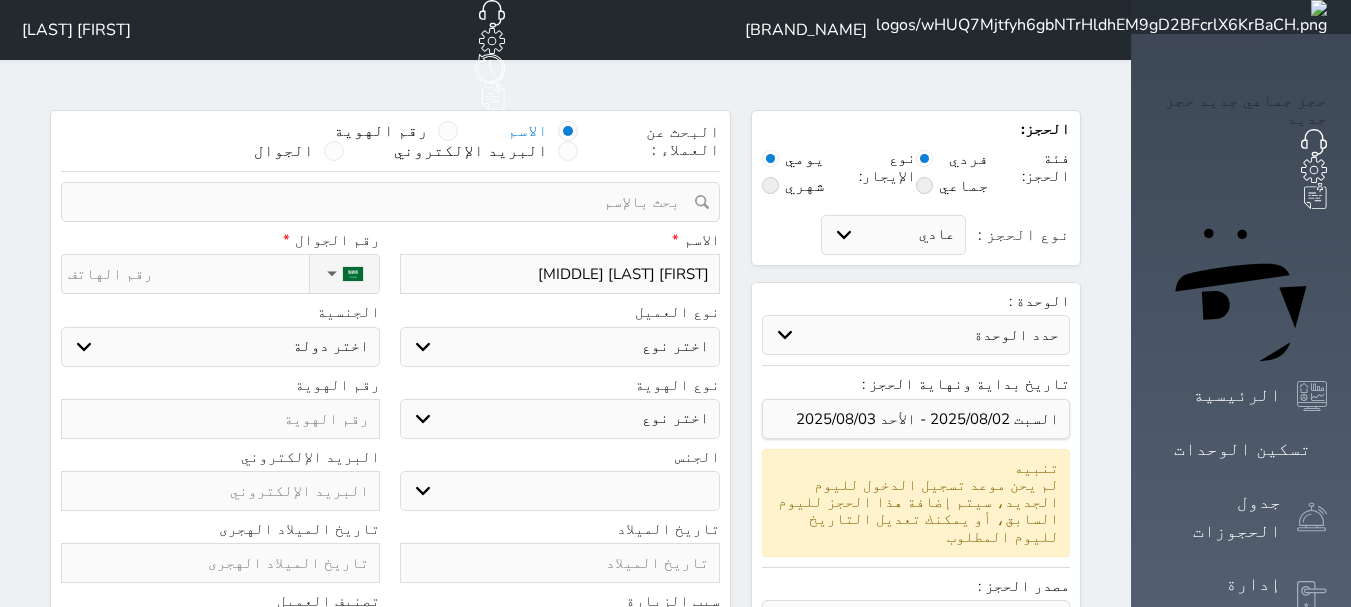 select 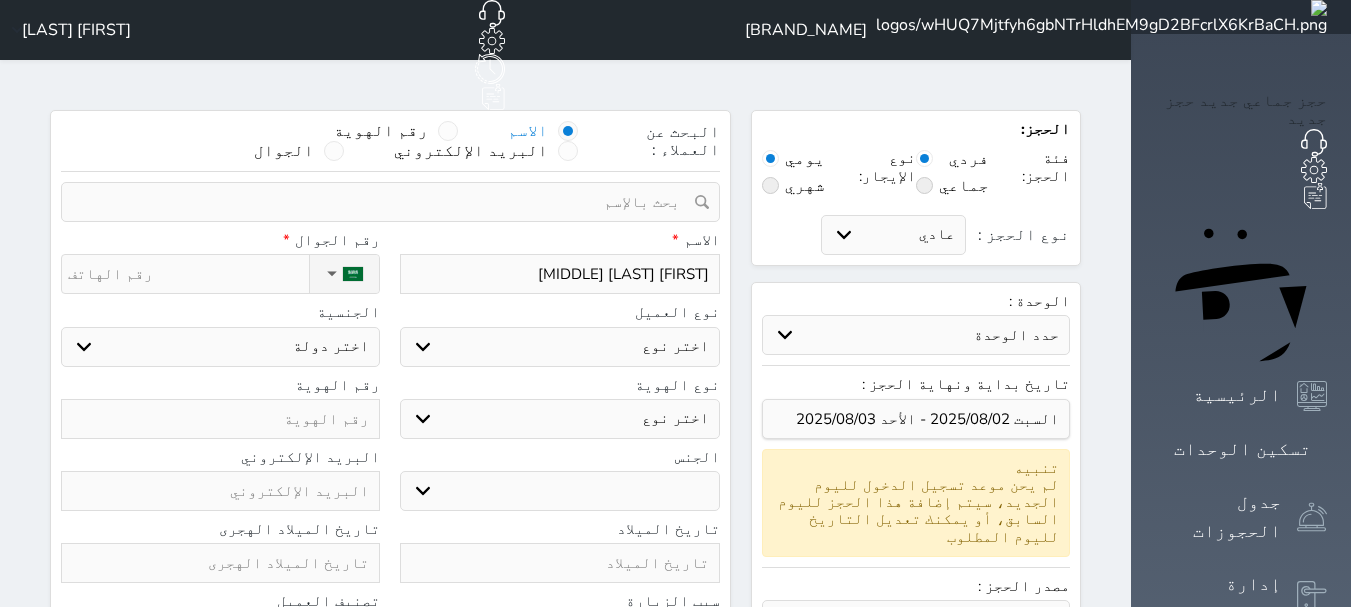 type on "احمد ابراهيم على" 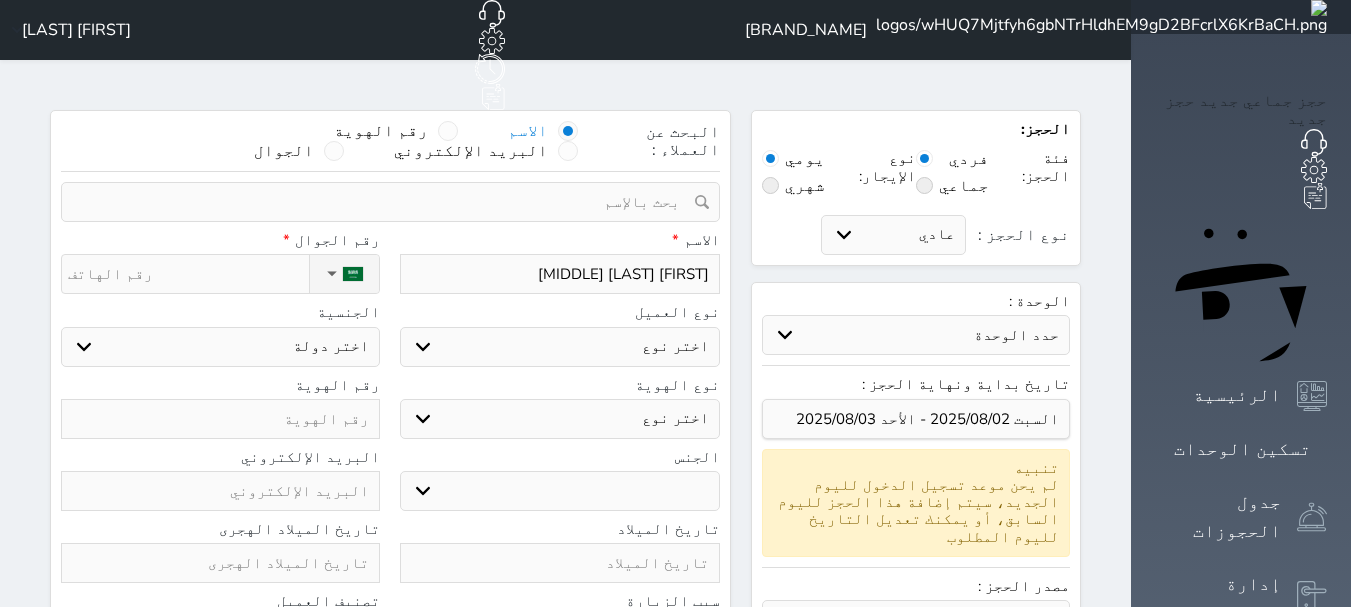 select 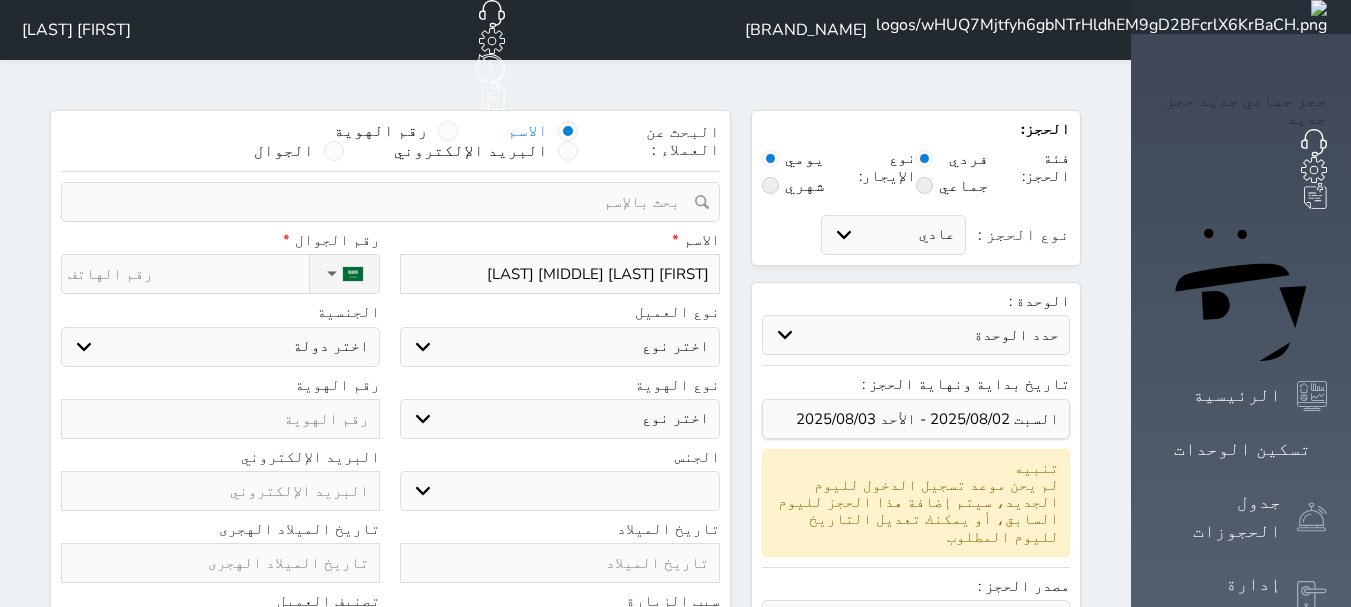 type on "احمد ابراهيم على عس" 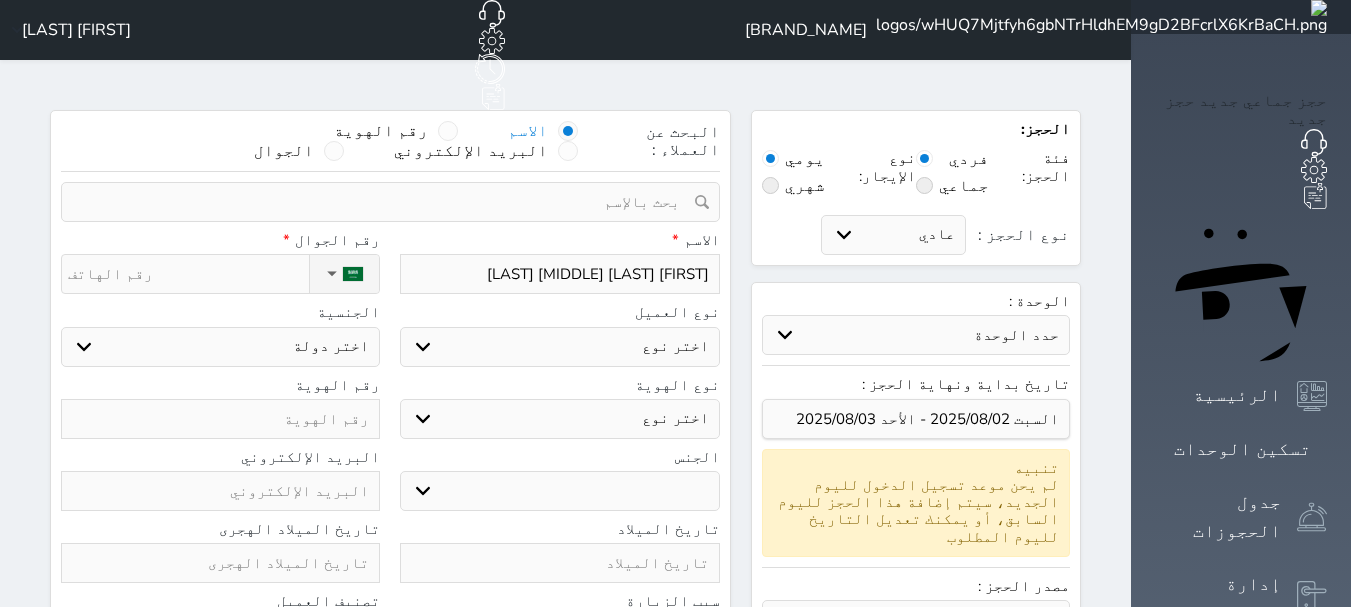 type on "احمد ابراهيم على عسير" 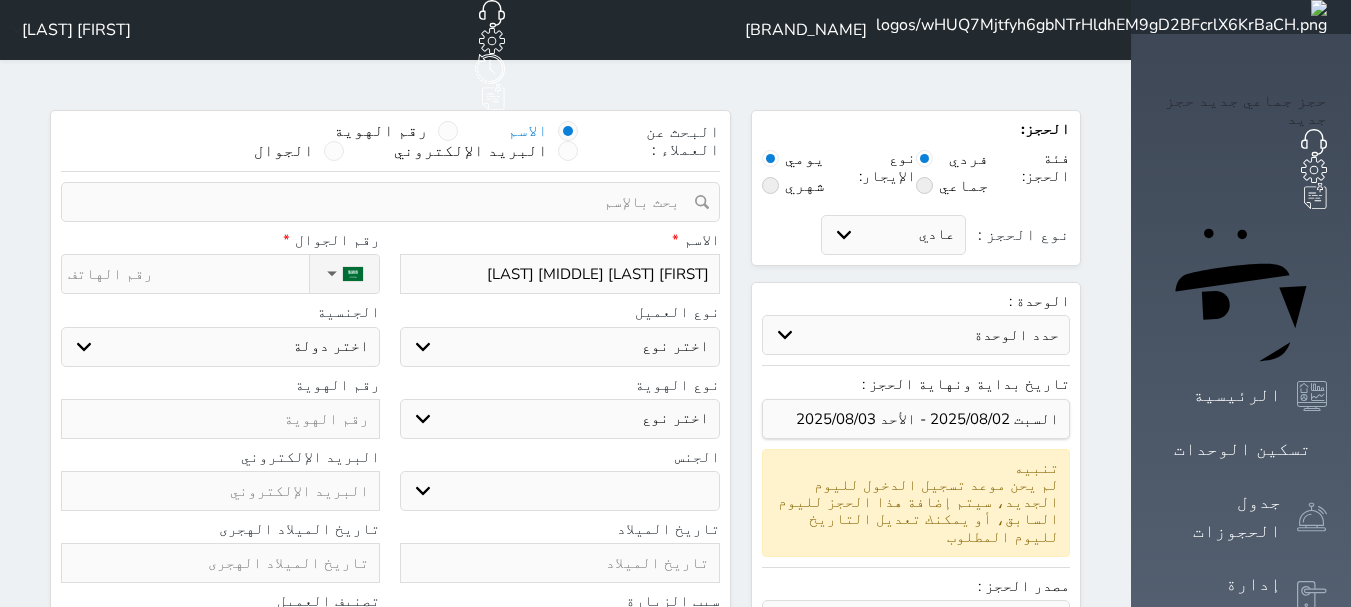 select 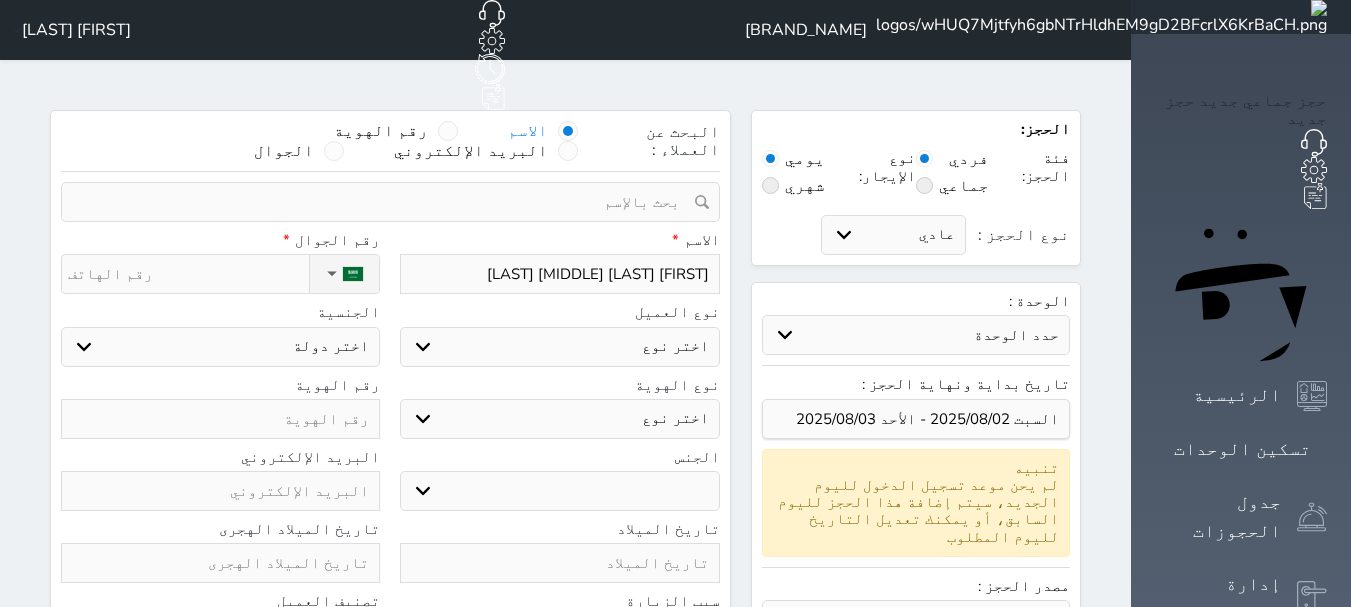 type on "[FIRST] [MIDDLE] [LAST]" 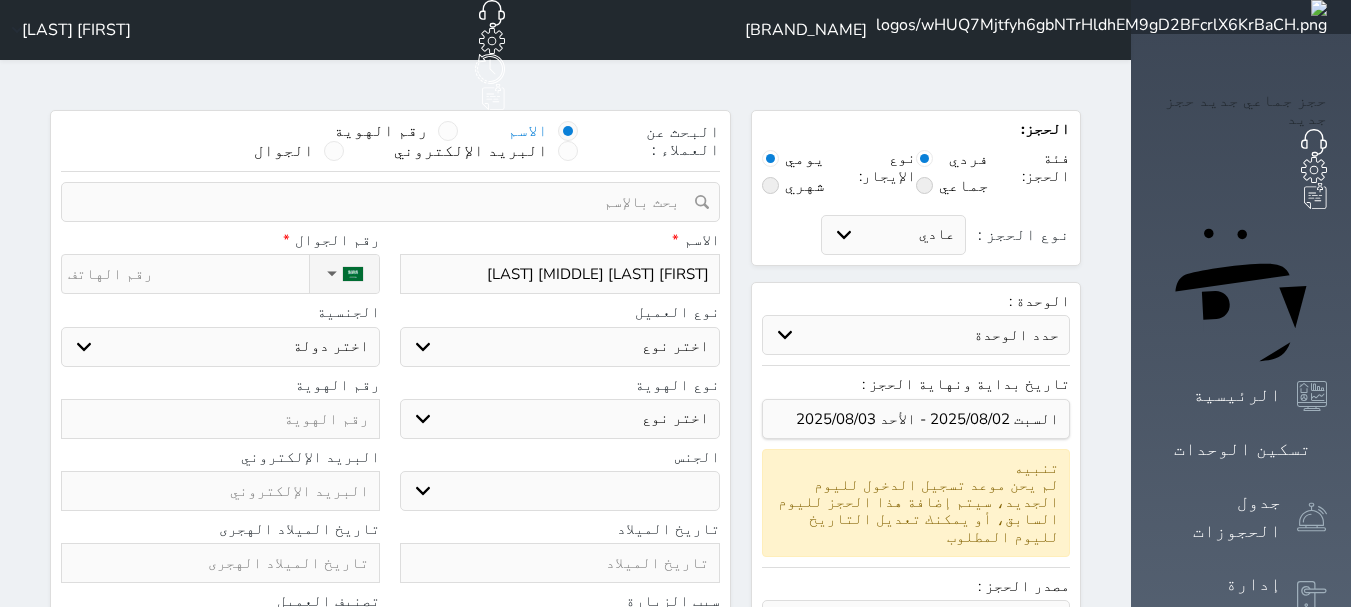 select 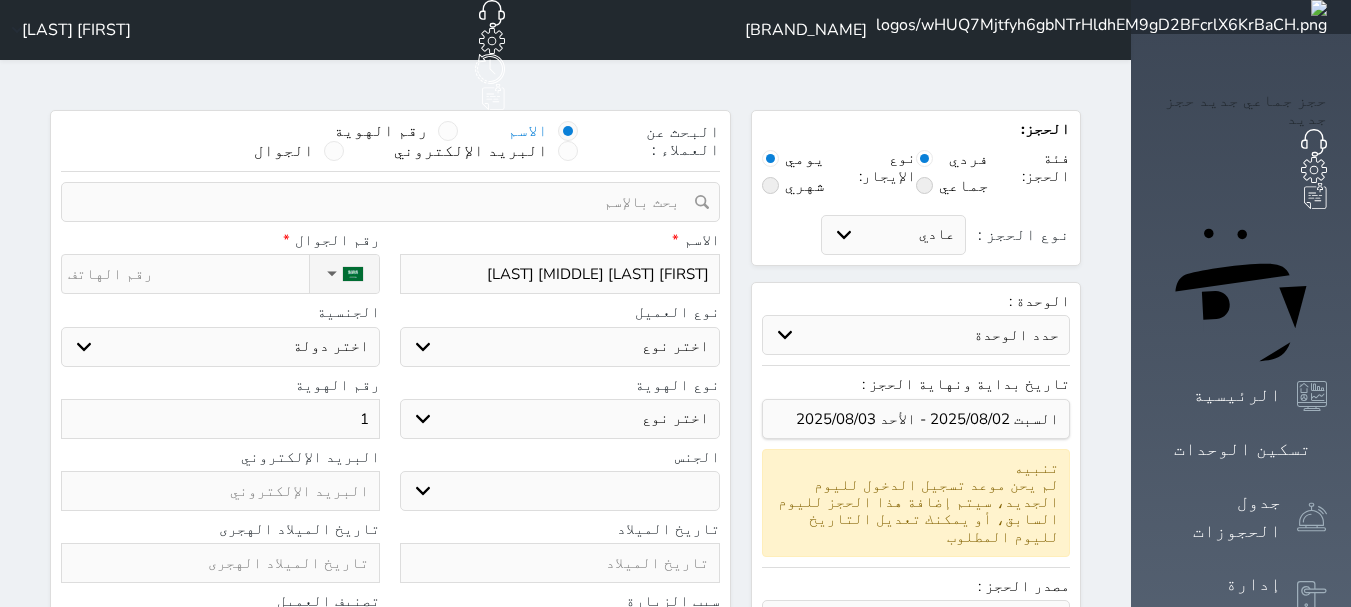 select 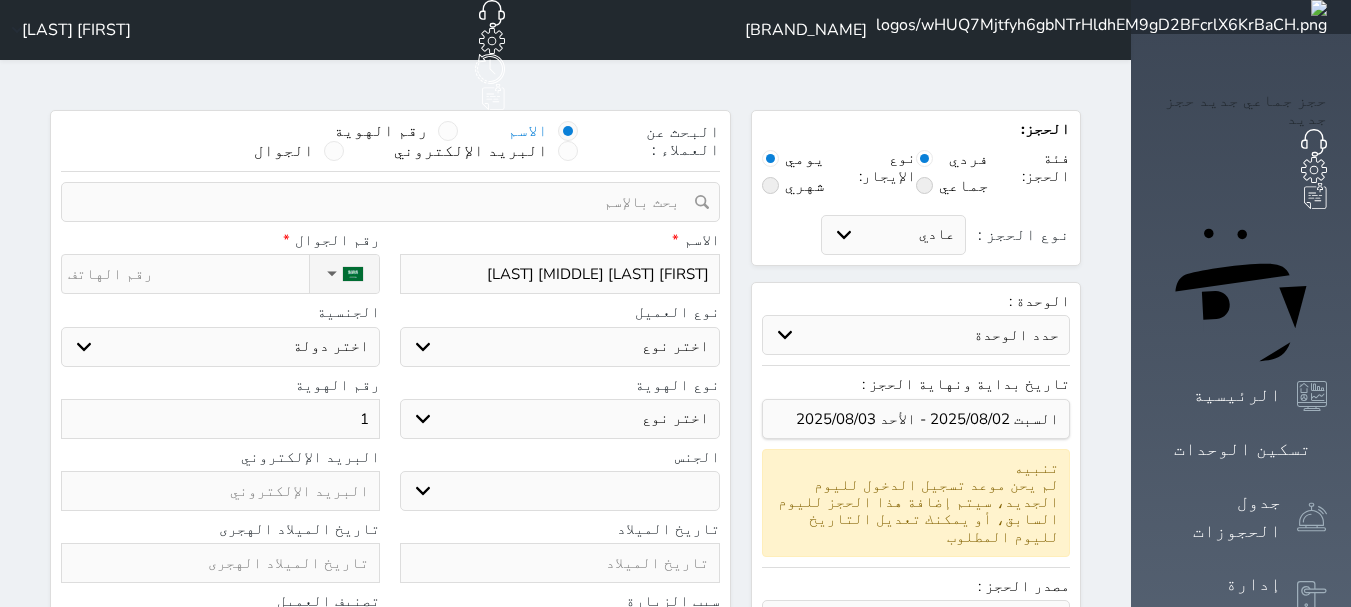 select 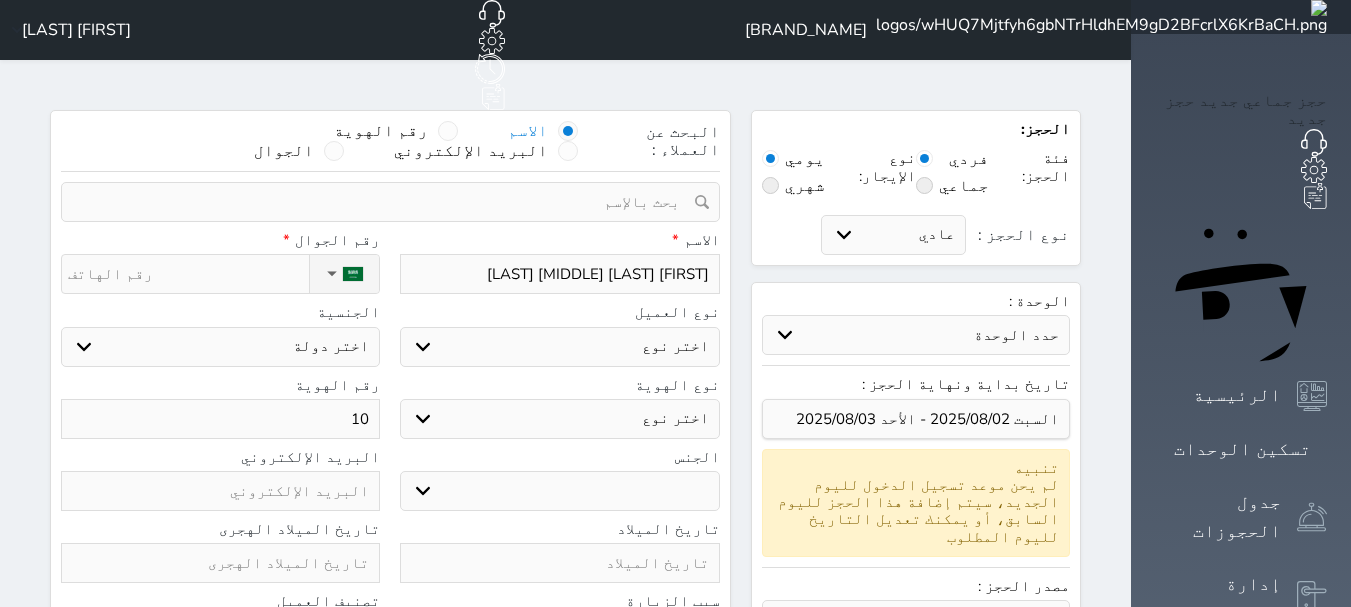 select 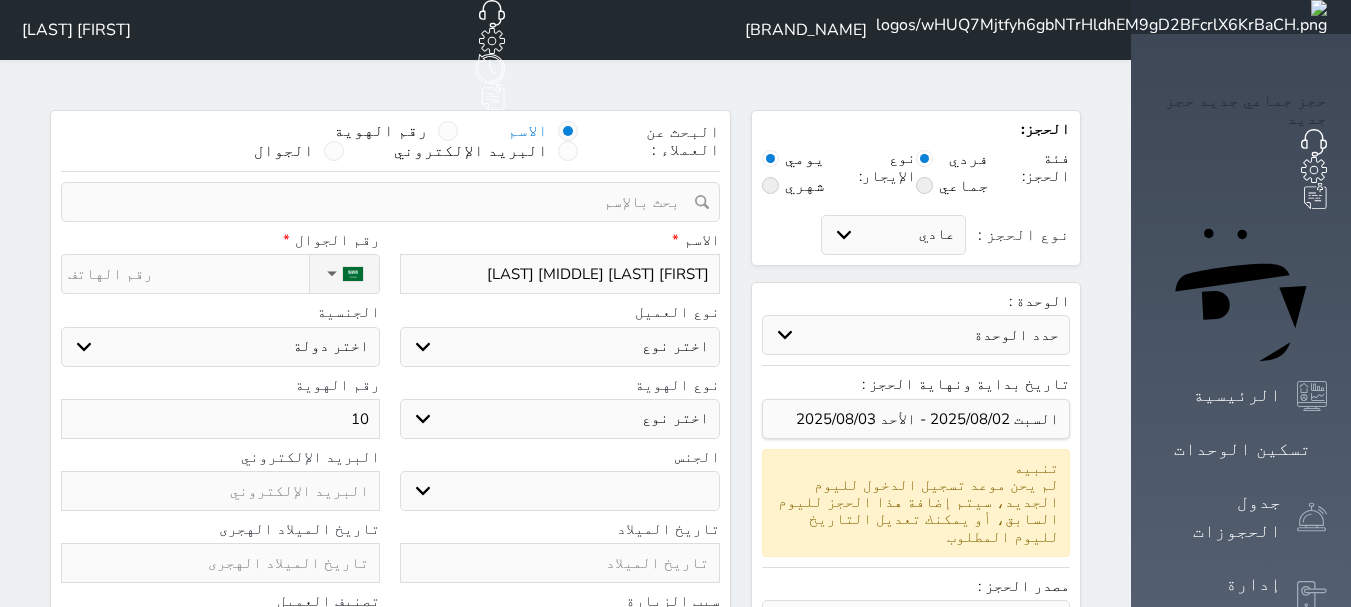 select 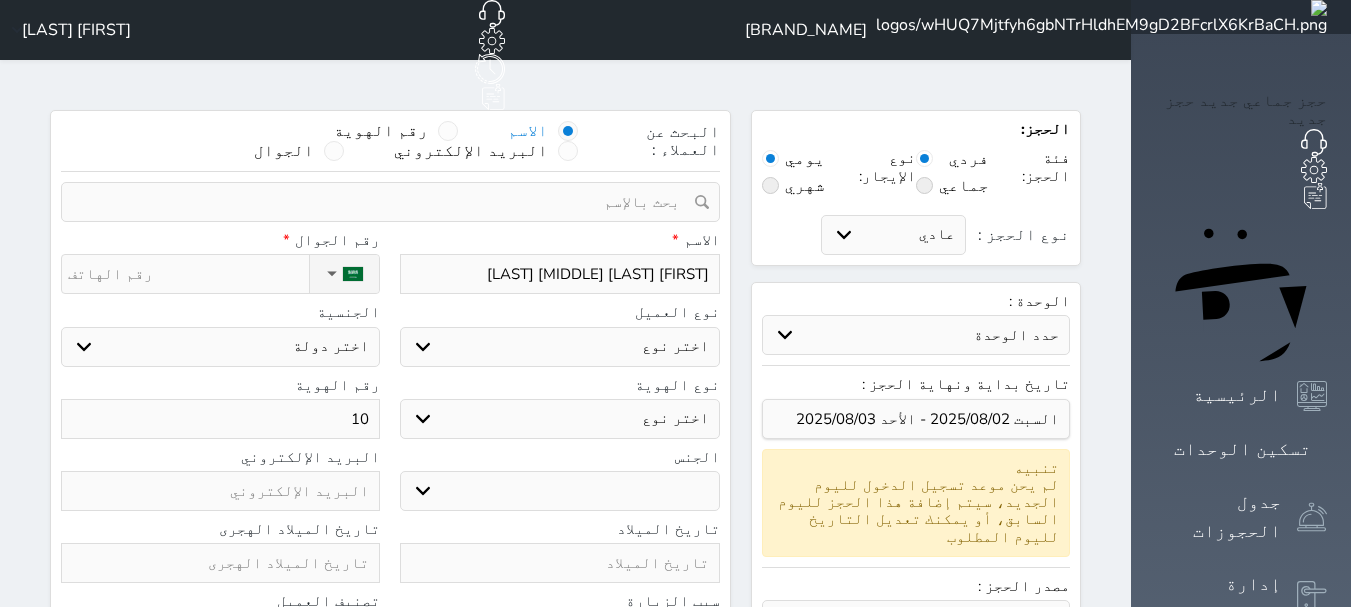 select 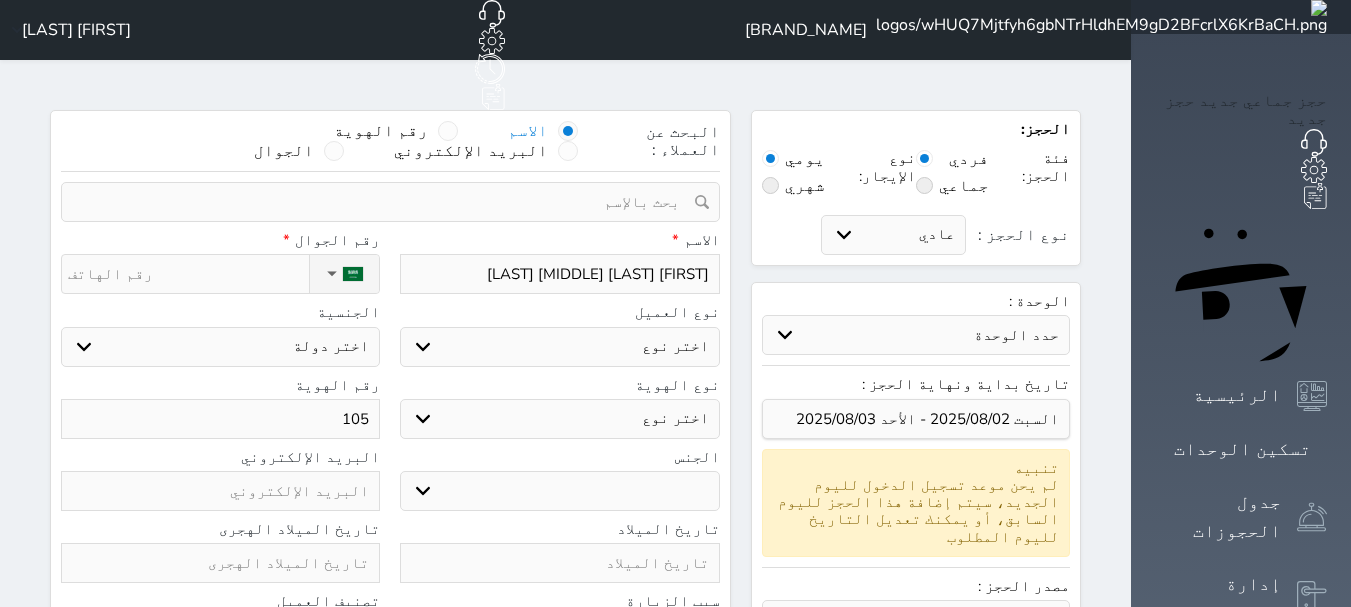 select 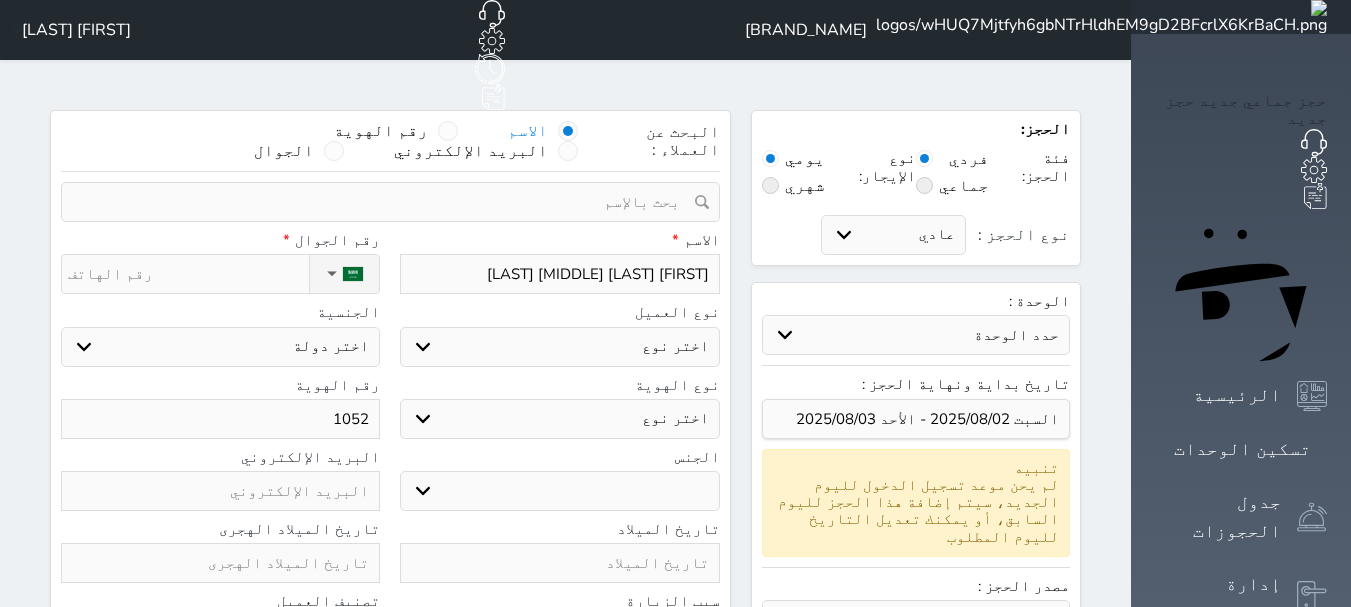 select 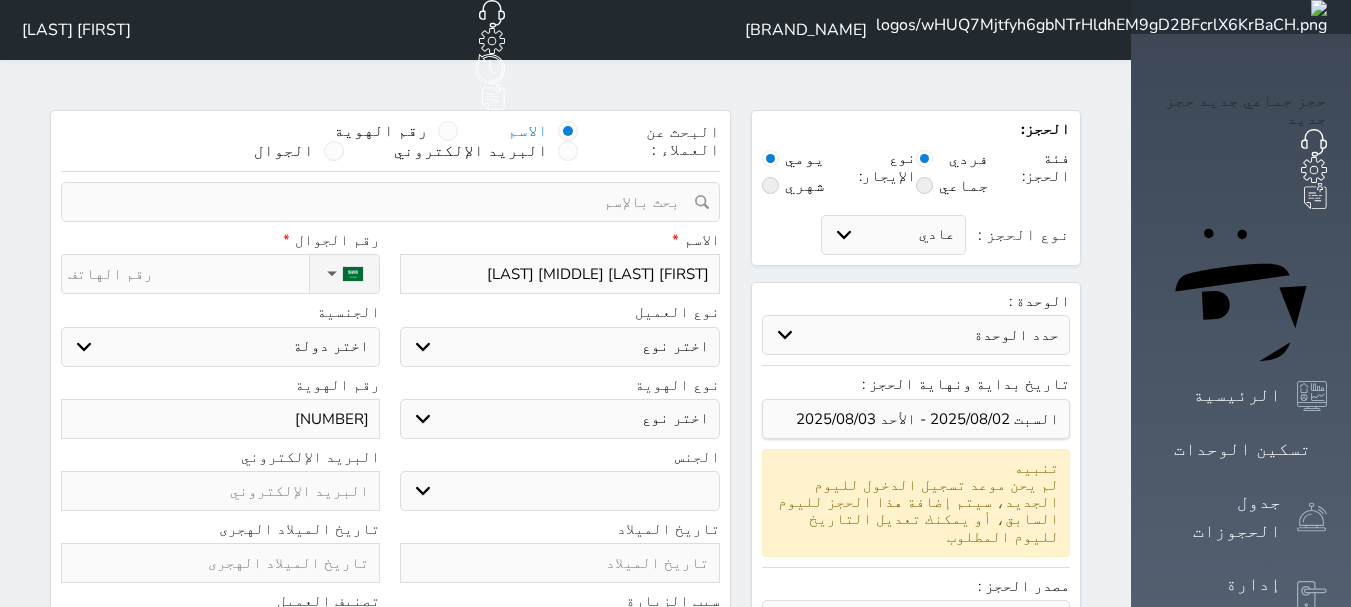 select 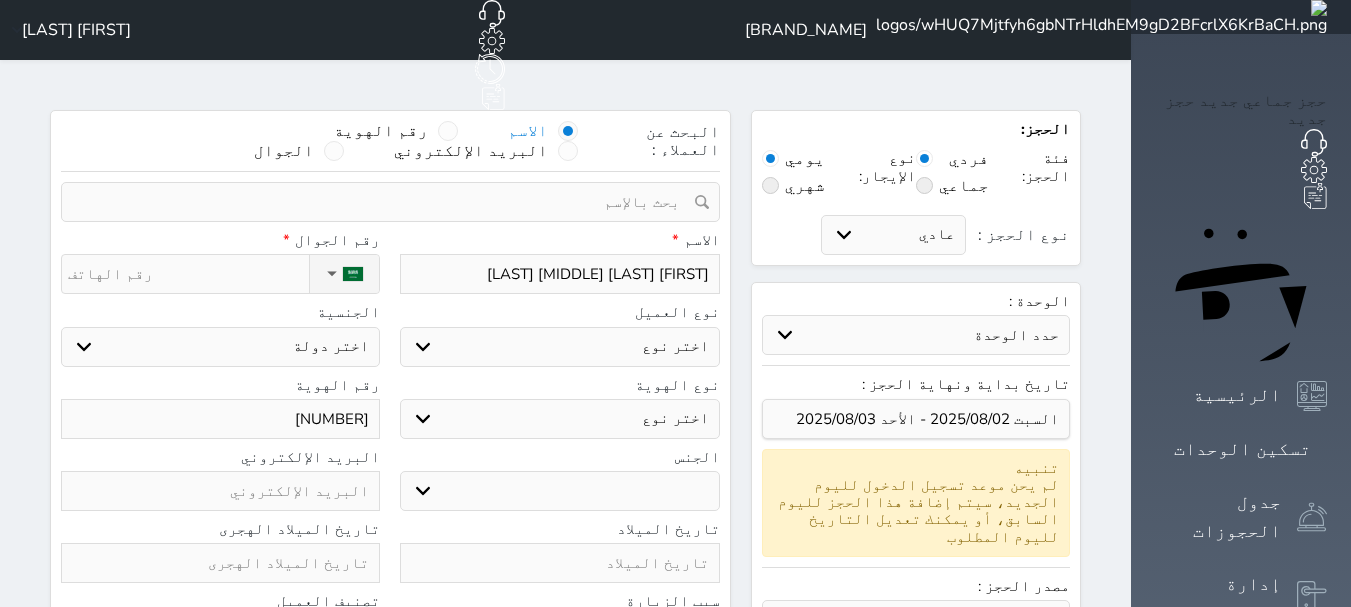 select 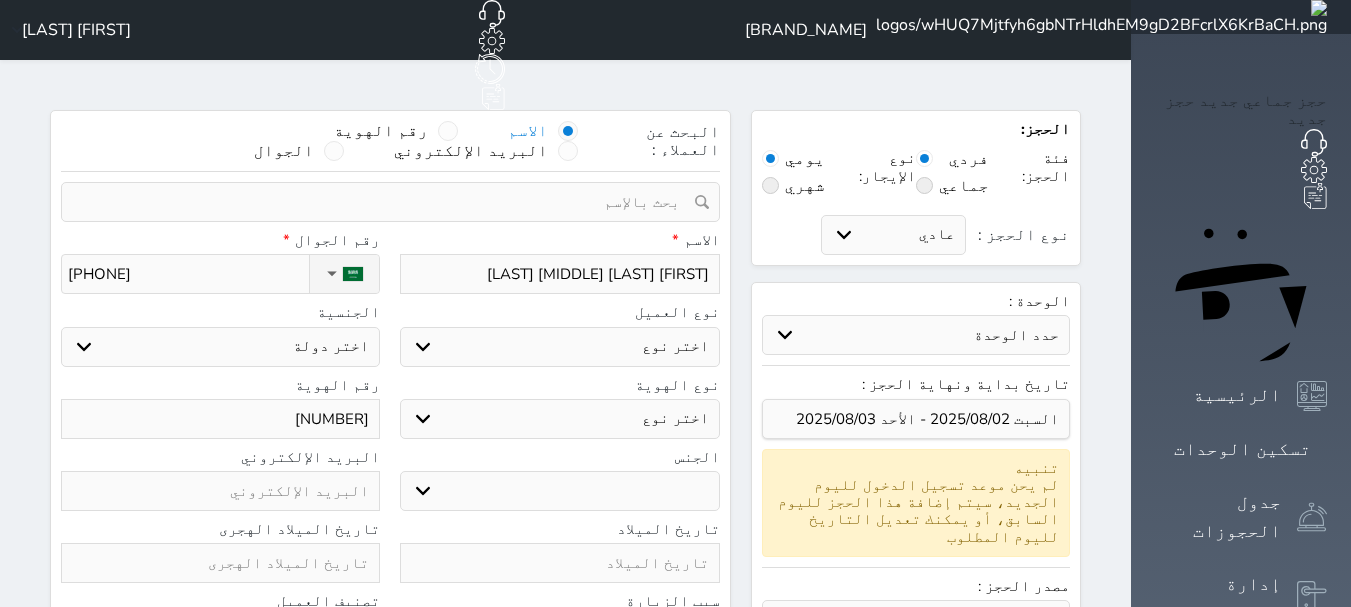 click on "اختر نوع   مواطن مواطن خليجي زائر مقيم" at bounding box center (559, 347) 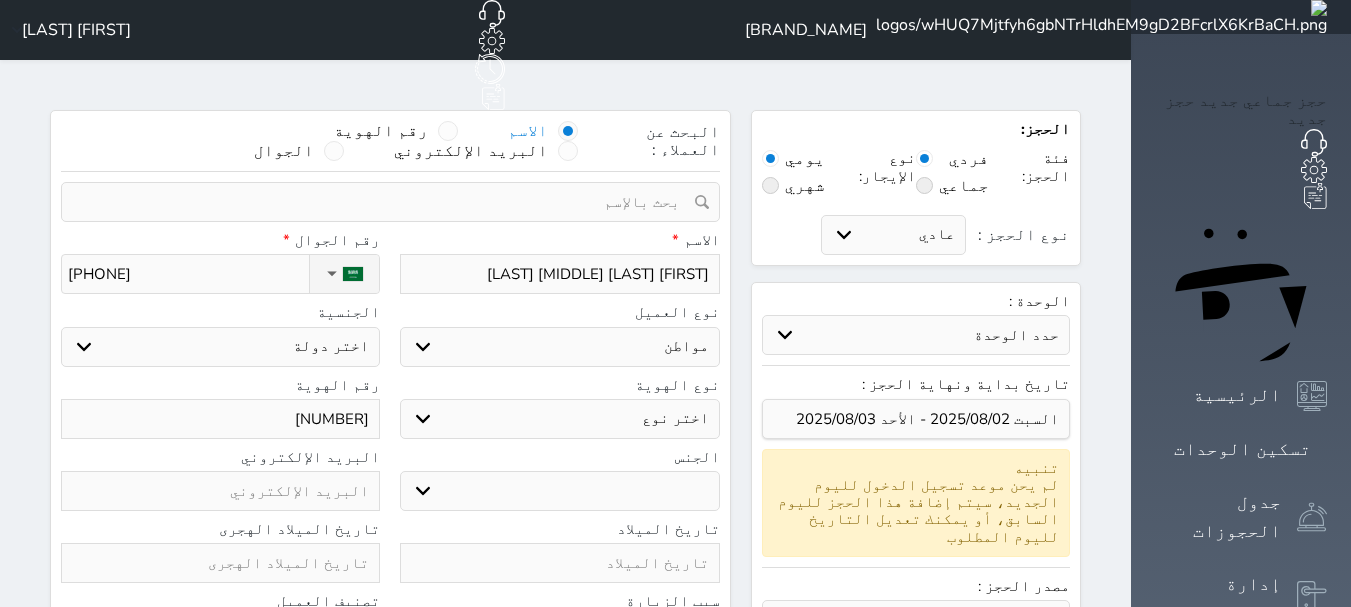 click on "اختر نوع   مواطن مواطن خليجي زائر مقيم" at bounding box center (559, 347) 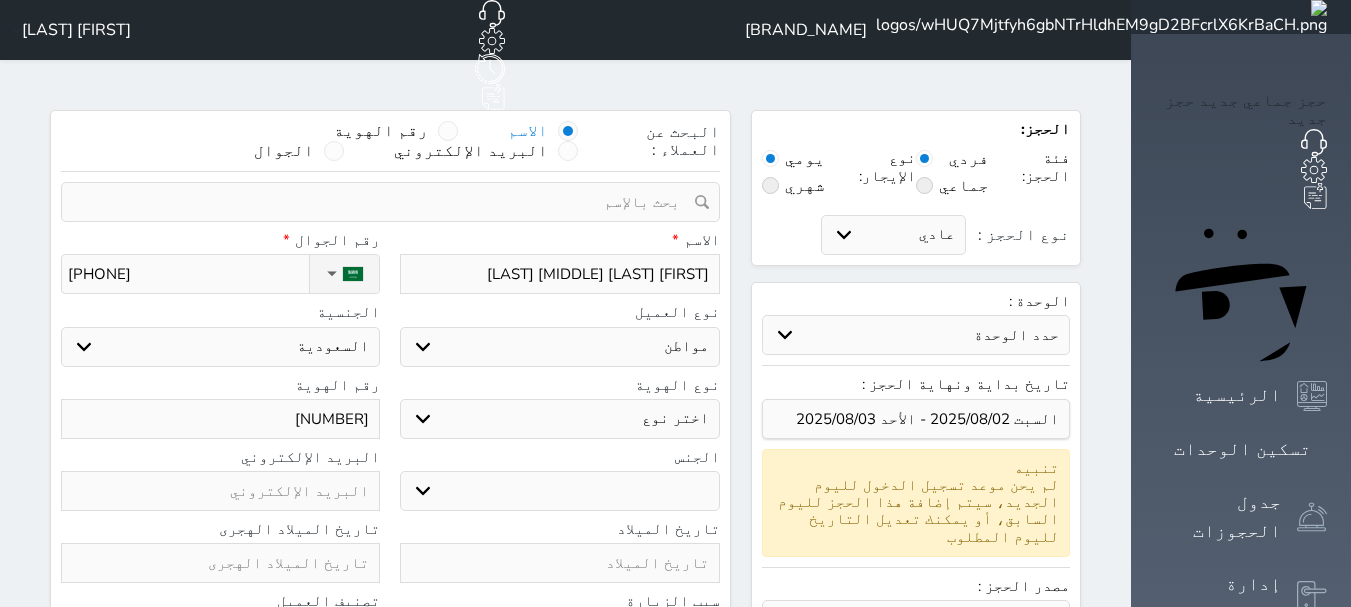drag, startPoint x: 714, startPoint y: 356, endPoint x: 721, endPoint y: 379, distance: 24.04163 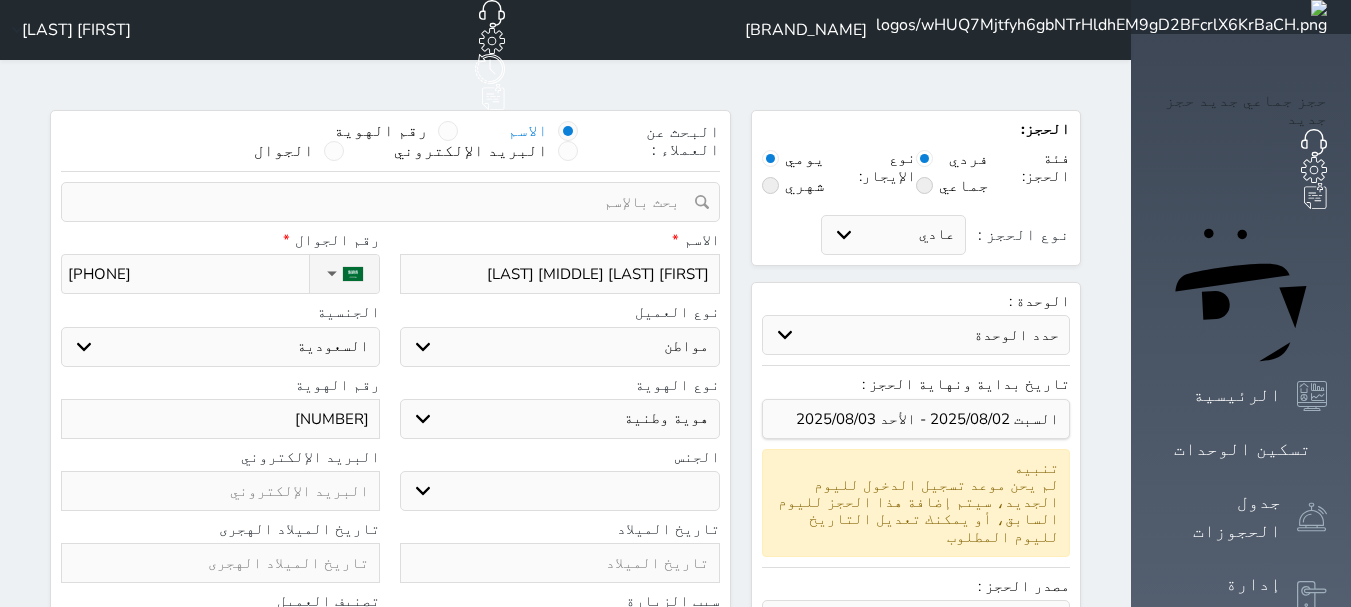 click on "اختر نوع   هوية وطنية هوية عائلية جواز السفر" at bounding box center (559, 419) 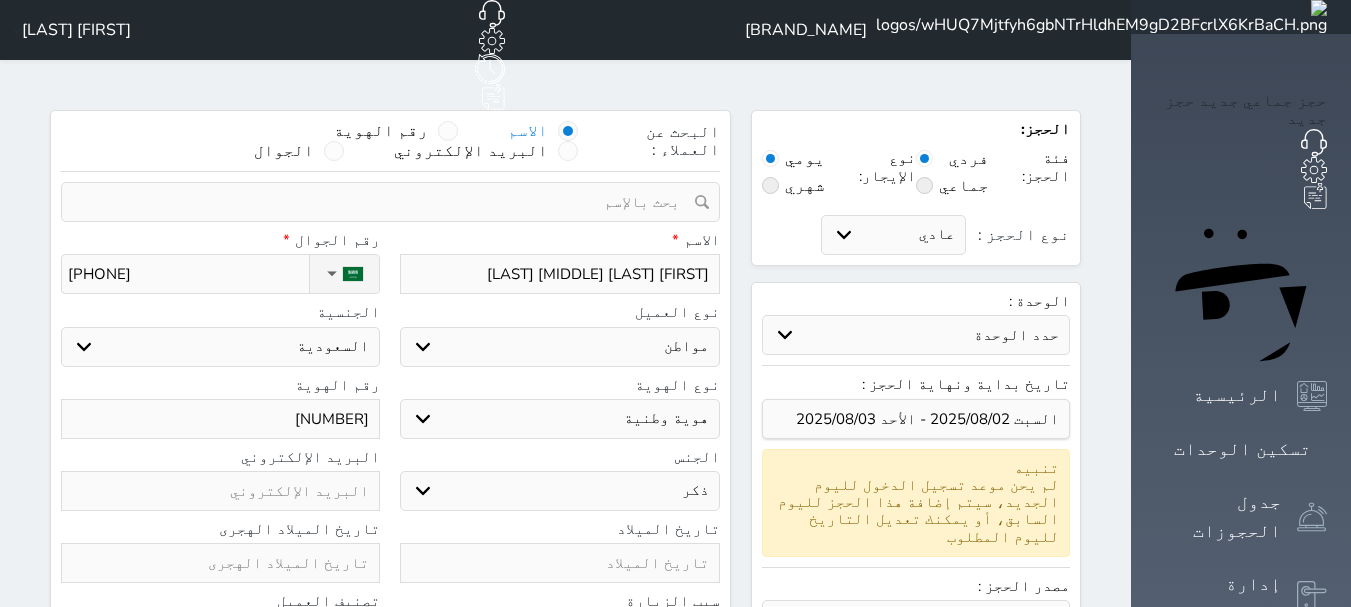 click on "ذكر   انثى" at bounding box center [559, 491] 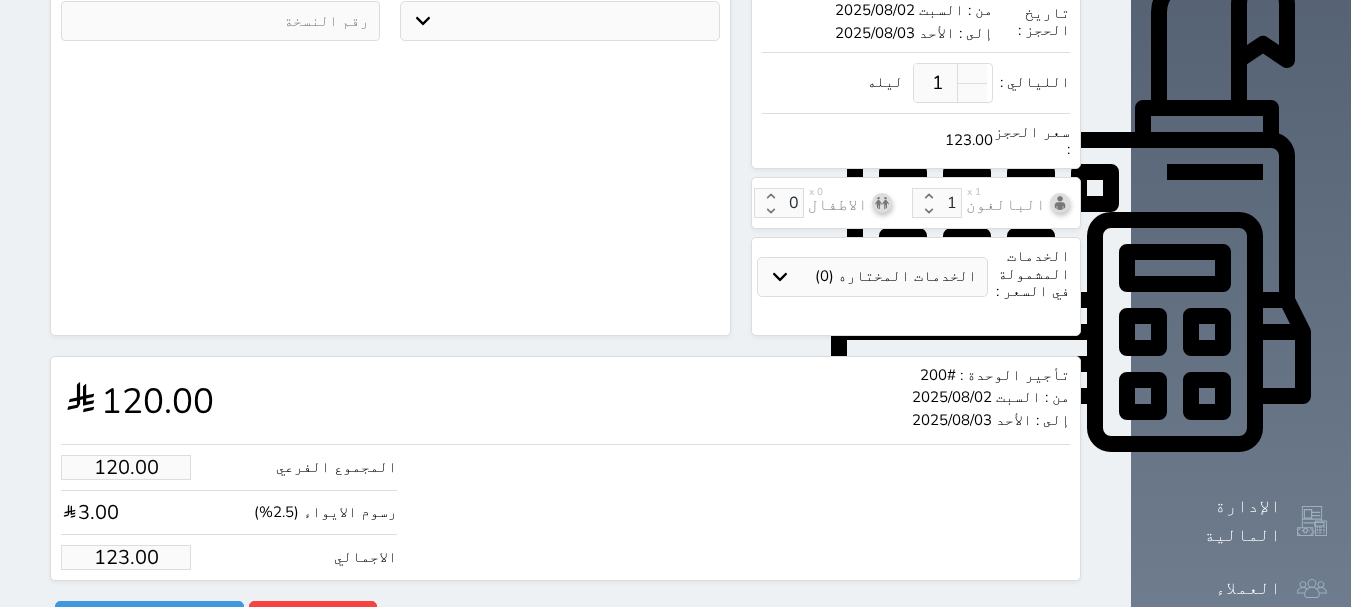 scroll, scrollTop: 702, scrollLeft: 0, axis: vertical 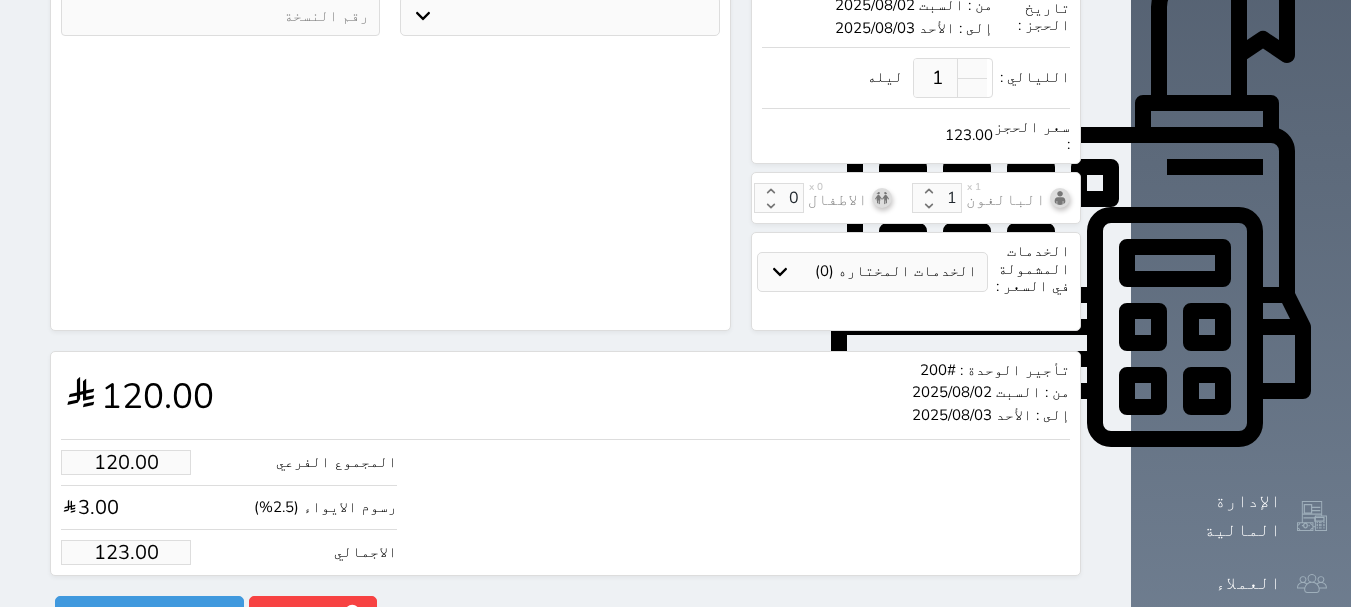 drag, startPoint x: 50, startPoint y: 467, endPoint x: 188, endPoint y: 461, distance: 138.13037 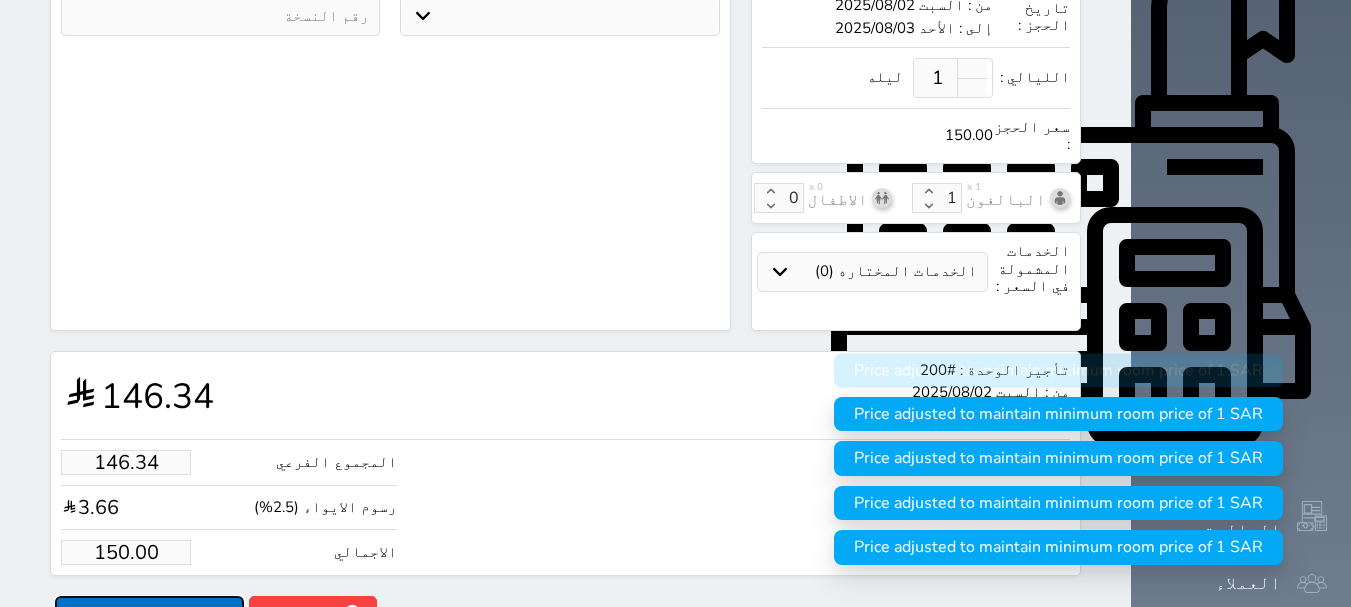 click on "حجز" at bounding box center [149, 613] 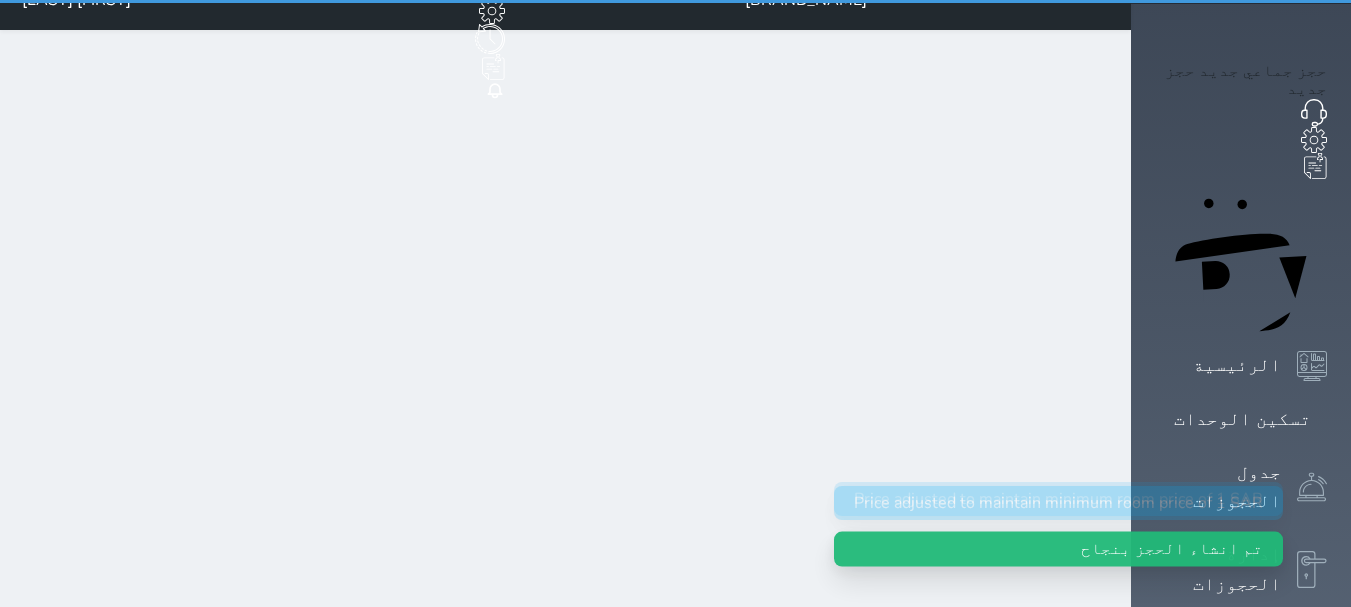 scroll, scrollTop: 0, scrollLeft: 0, axis: both 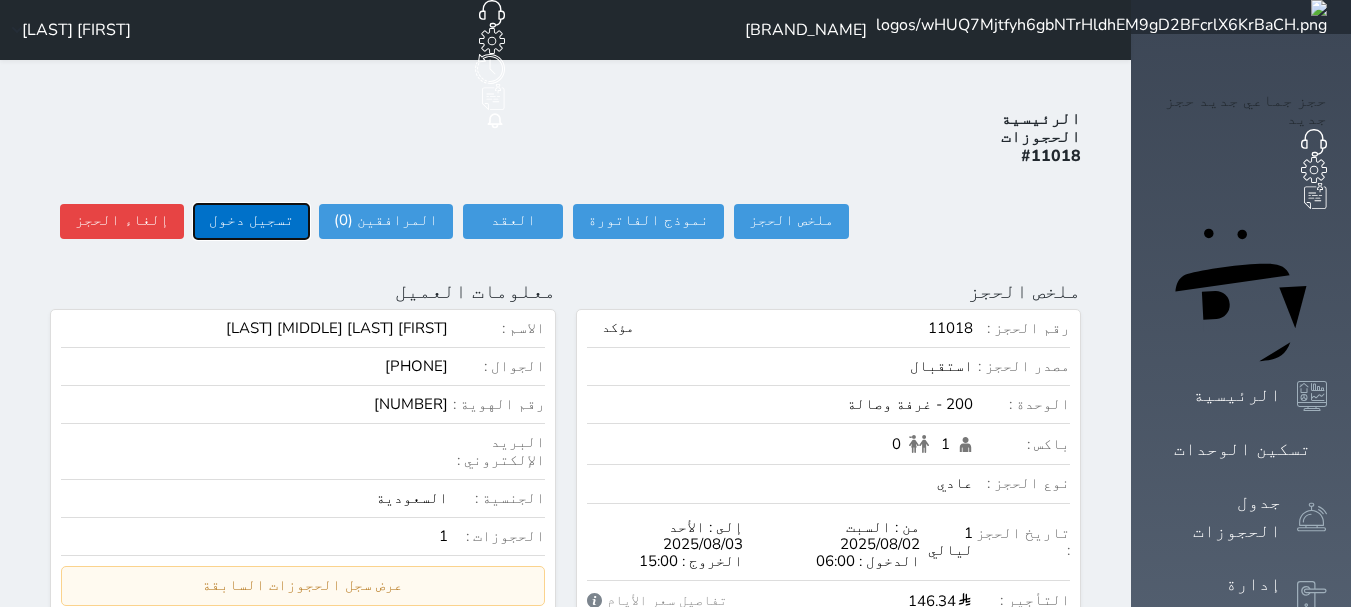 click on "تسجيل دخول" at bounding box center (251, 221) 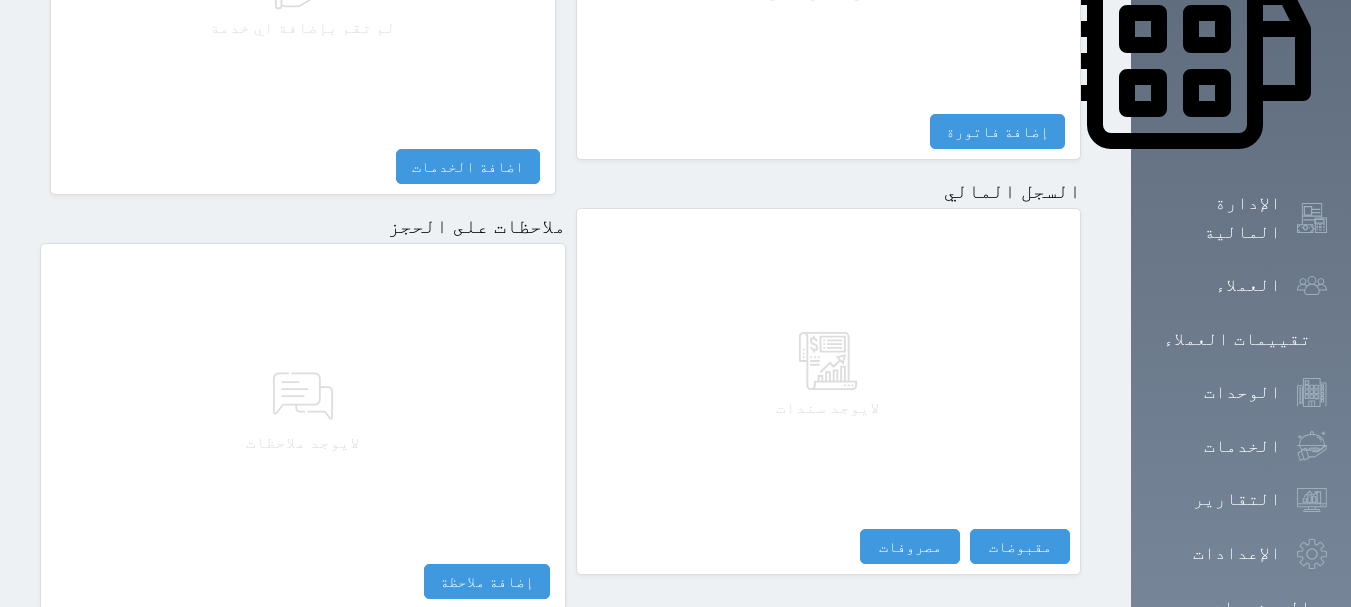 scroll, scrollTop: 1095, scrollLeft: 0, axis: vertical 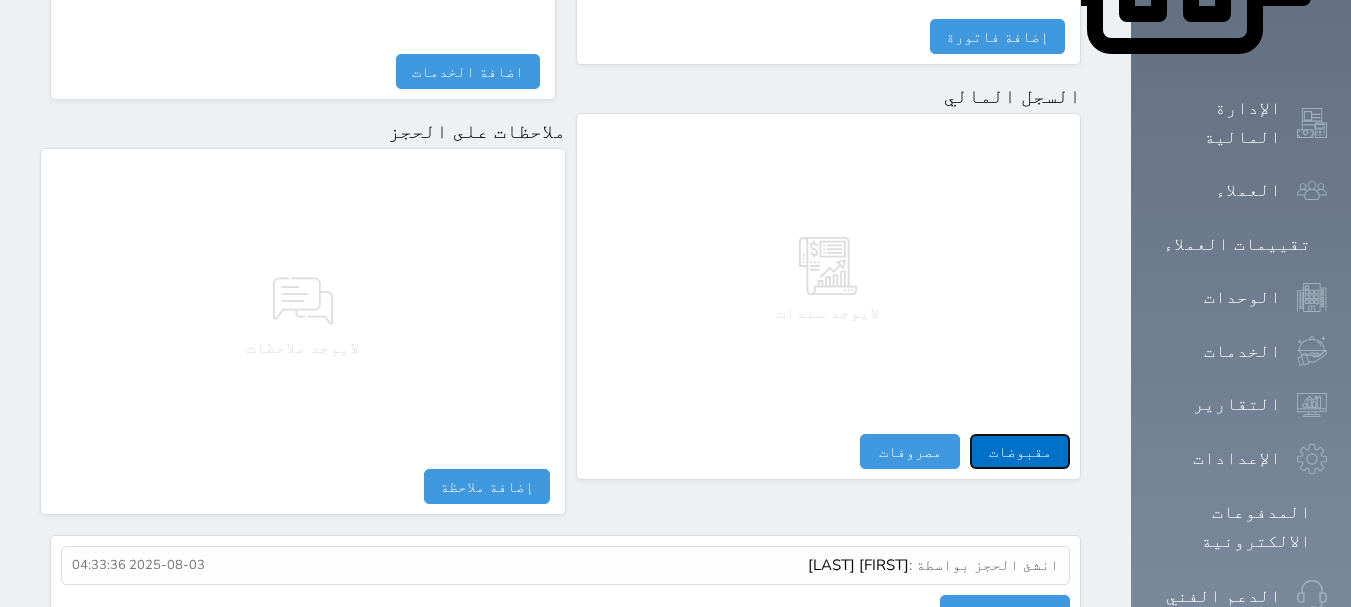 click on "مقبوضات" at bounding box center (1020, 451) 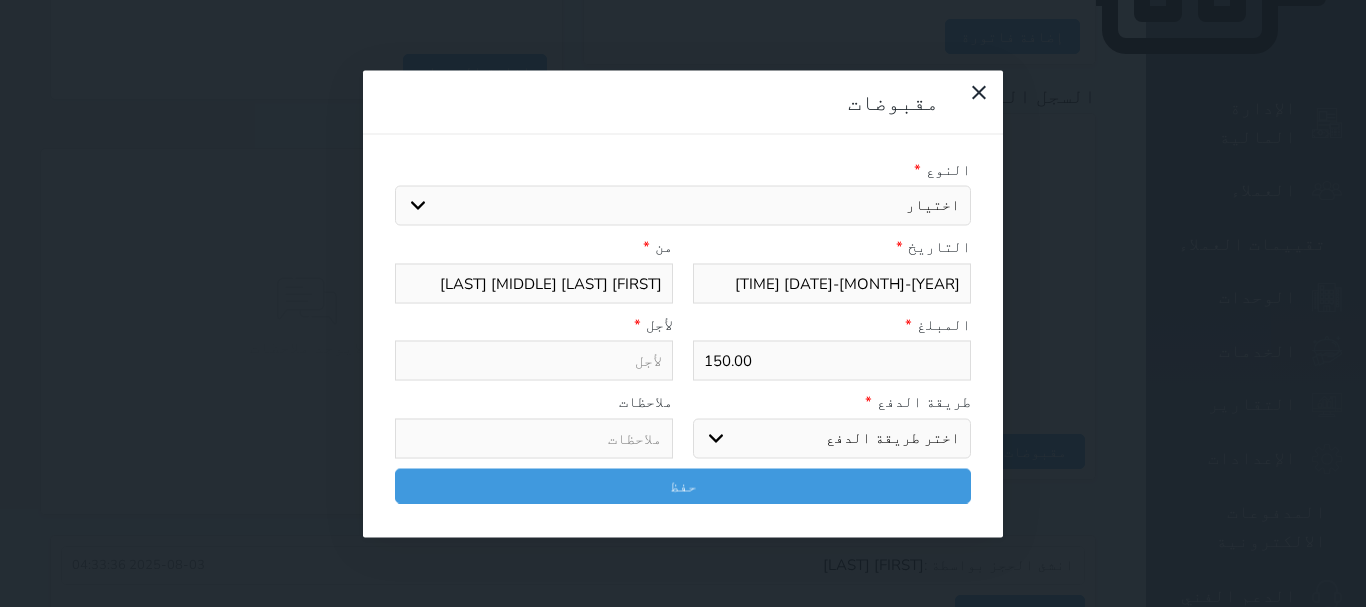 click on "اختيار   مقبوضات عامة قيمة إيجار فواتير تامين عربون لا ينطبق آخر مغسلة واي فاي - الإنترنت مواقف السيارات طعام الأغذية والمشروبات مشروبات المشروبات الباردة المشروبات الساخنة الإفطار غداء عشاء مخبز و كعك حمام سباحة الصالة الرياضية سبا و خدمات الجمال اختيار وإسقاط (خدمات النقل) ميني بار كابل - تلفزيون سرير إضافي تصفيف الشعر التسوق خدمات الجولات السياحية المنظمة خدمات الدليل السياحي سند لأمر" at bounding box center [683, 206] 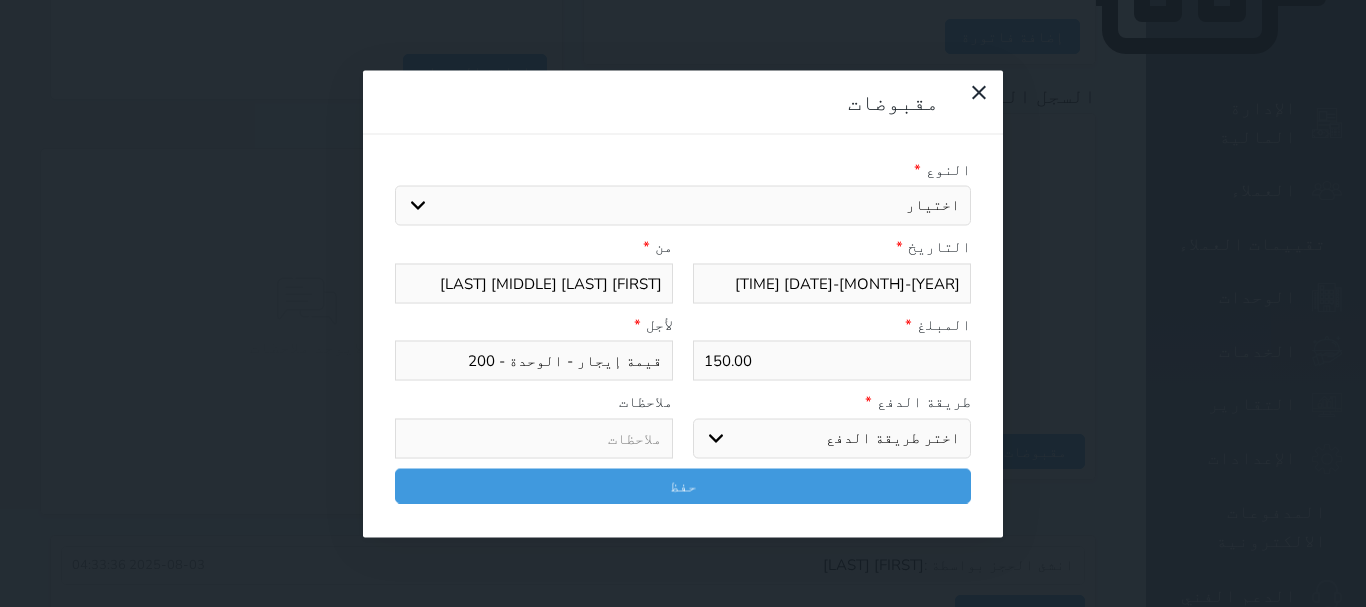 click on "اختر طريقة الدفع   دفع نقدى   تحويل بنكى   مدى   بطاقة ائتمان   آجل" at bounding box center (832, 438) 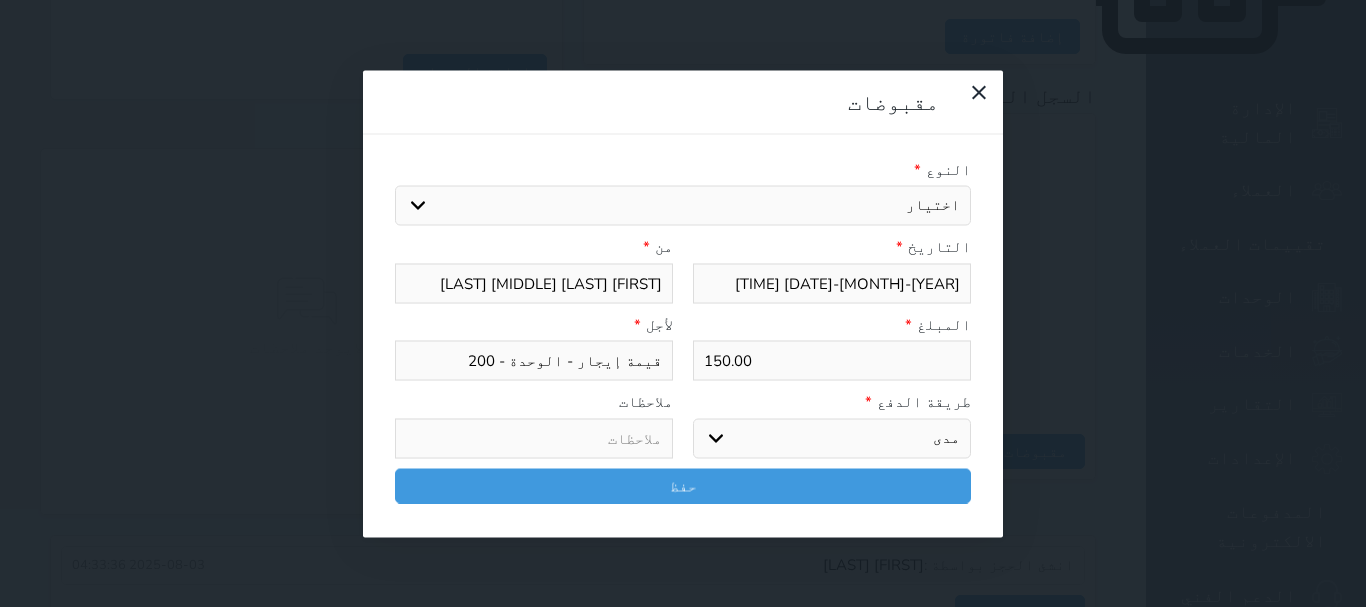 click on "اختر طريقة الدفع   دفع نقدى   تحويل بنكى   مدى   بطاقة ائتمان   آجل" at bounding box center [832, 438] 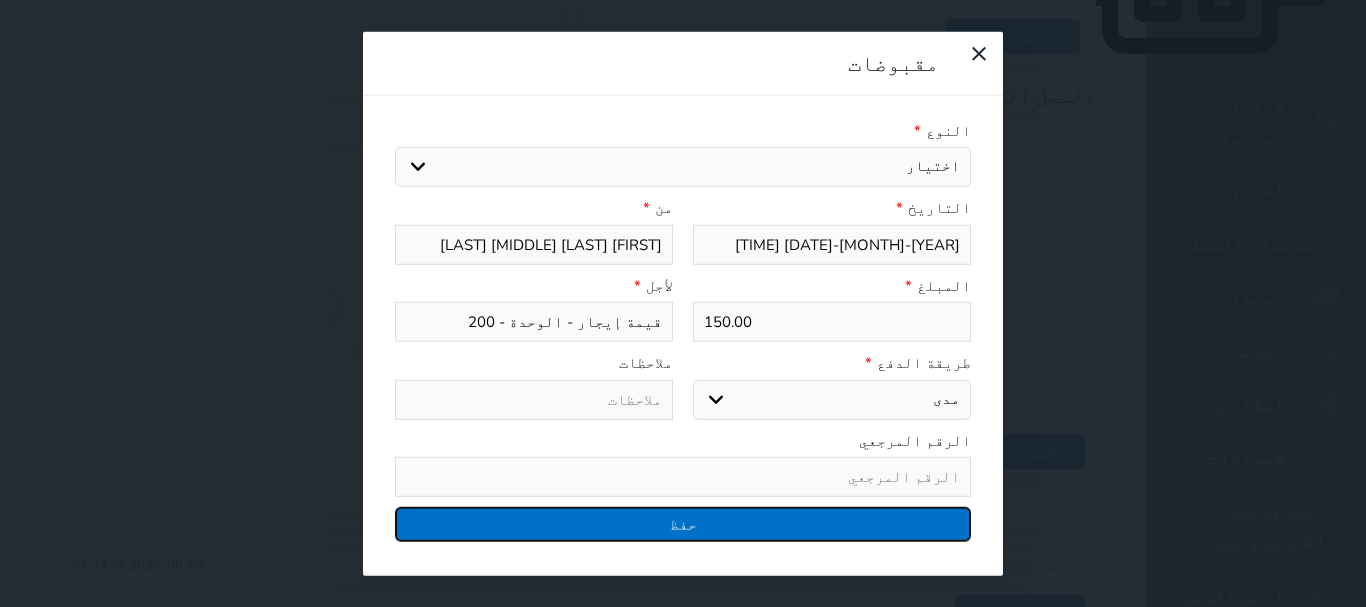 click on "حفظ" at bounding box center [683, 524] 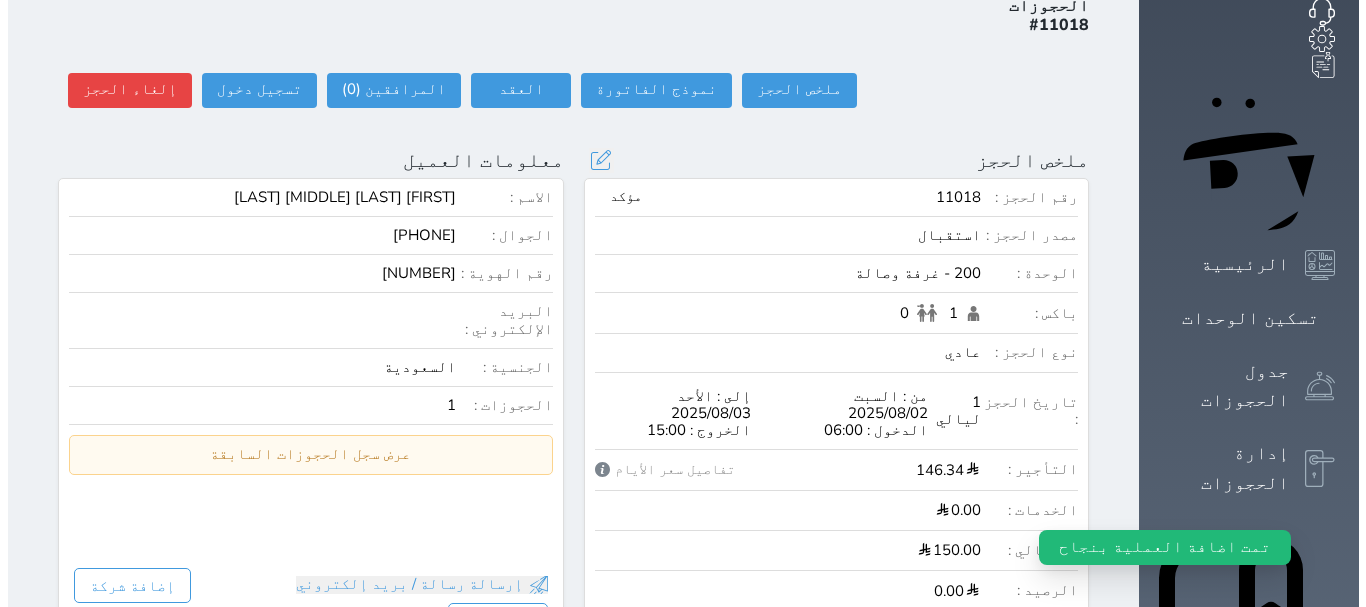 scroll, scrollTop: 0, scrollLeft: 0, axis: both 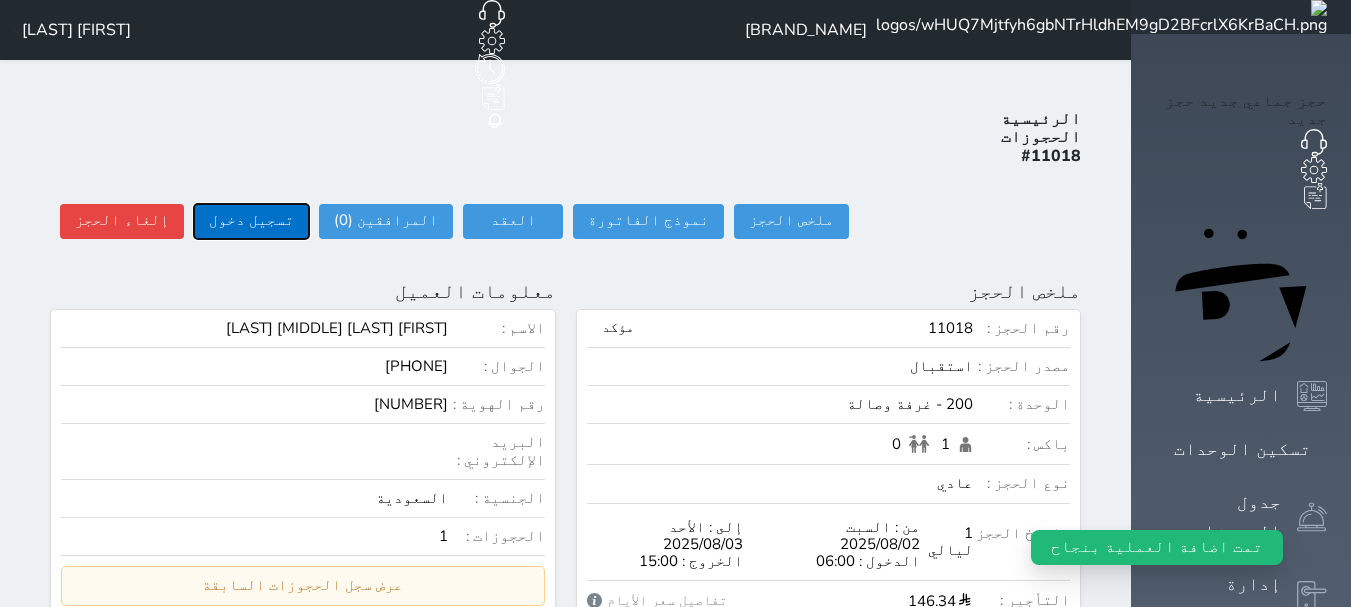 click on "تسجيل دخول" at bounding box center [251, 221] 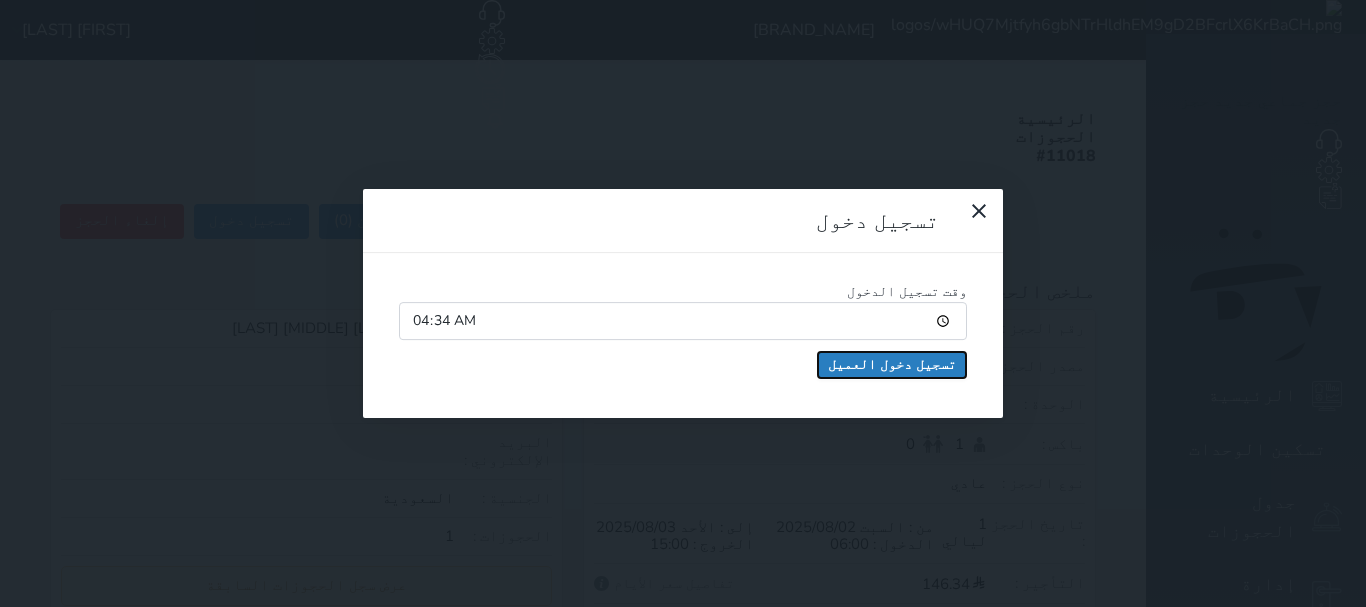 click on "تسجيل دخول العميل" at bounding box center (892, 365) 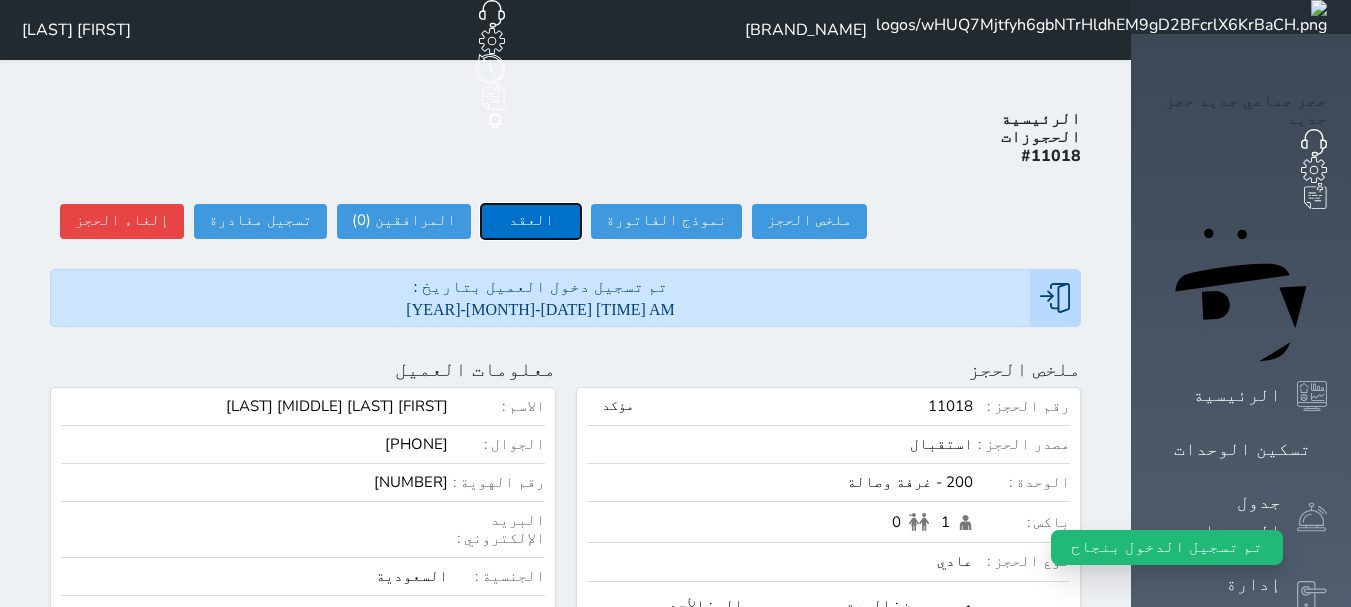 click on "العقد" at bounding box center [531, 221] 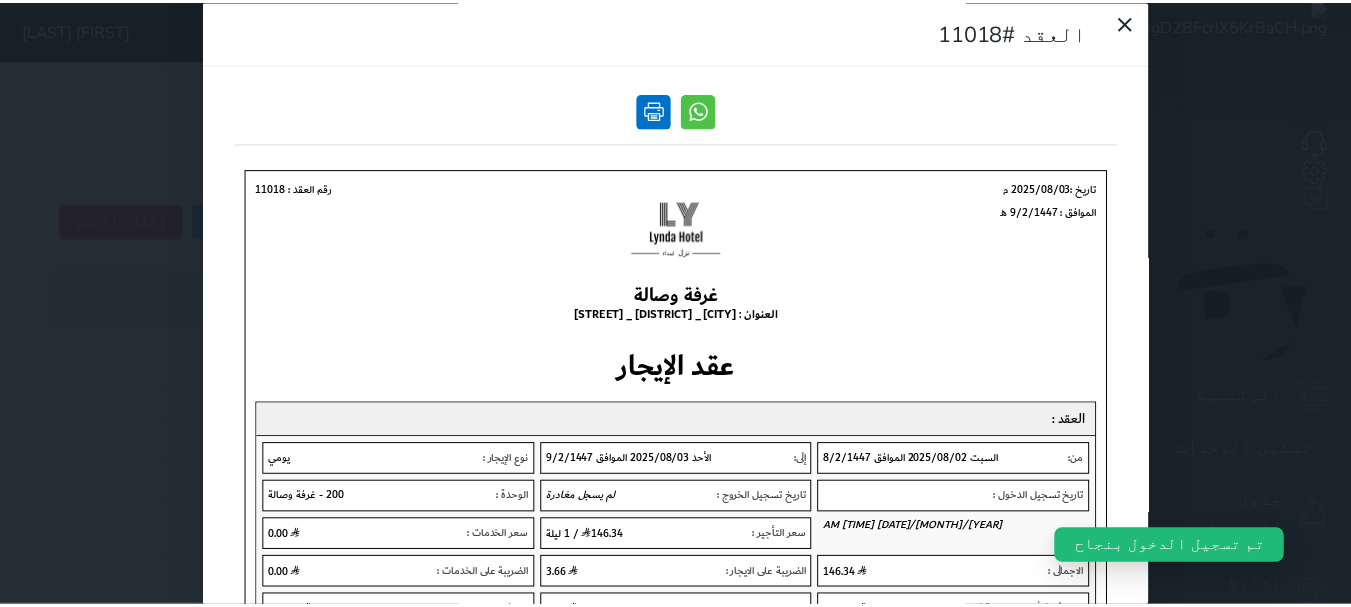scroll, scrollTop: 0, scrollLeft: 0, axis: both 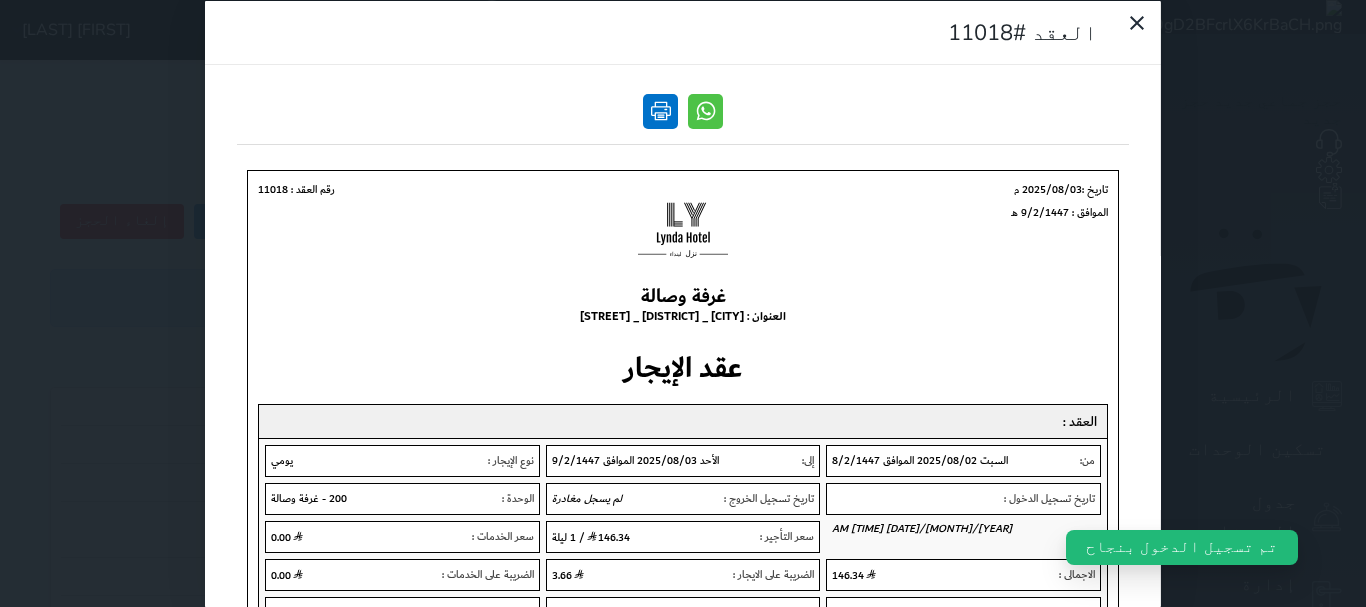 click at bounding box center (660, 110) 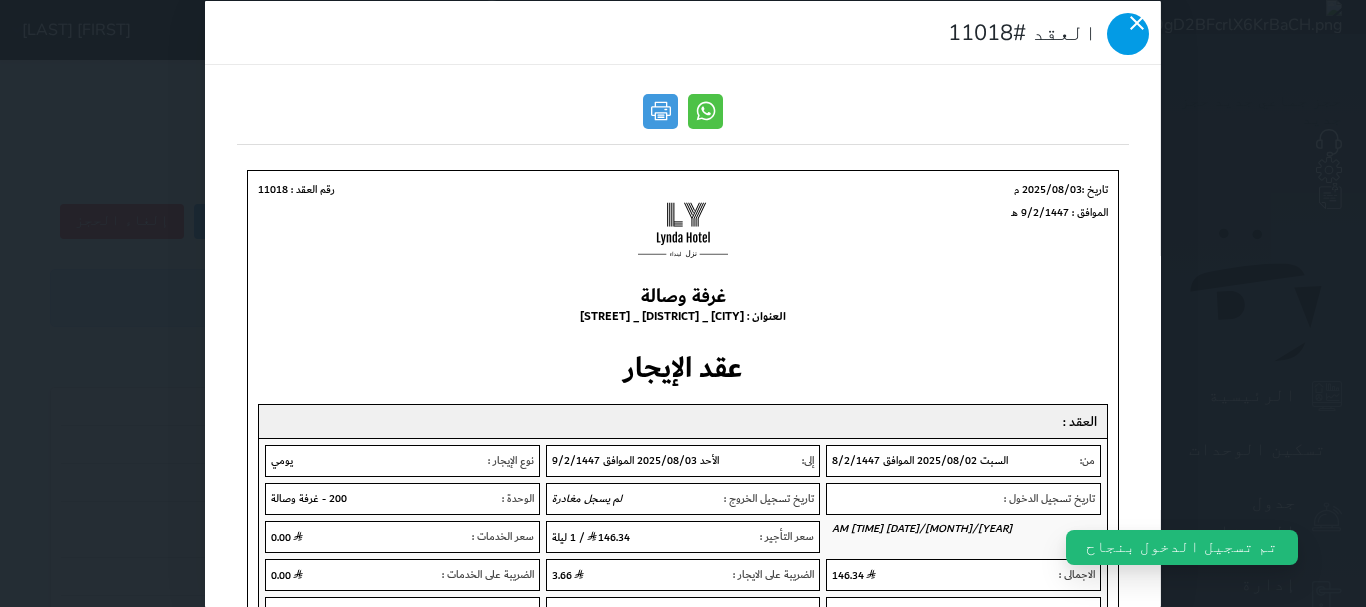 click 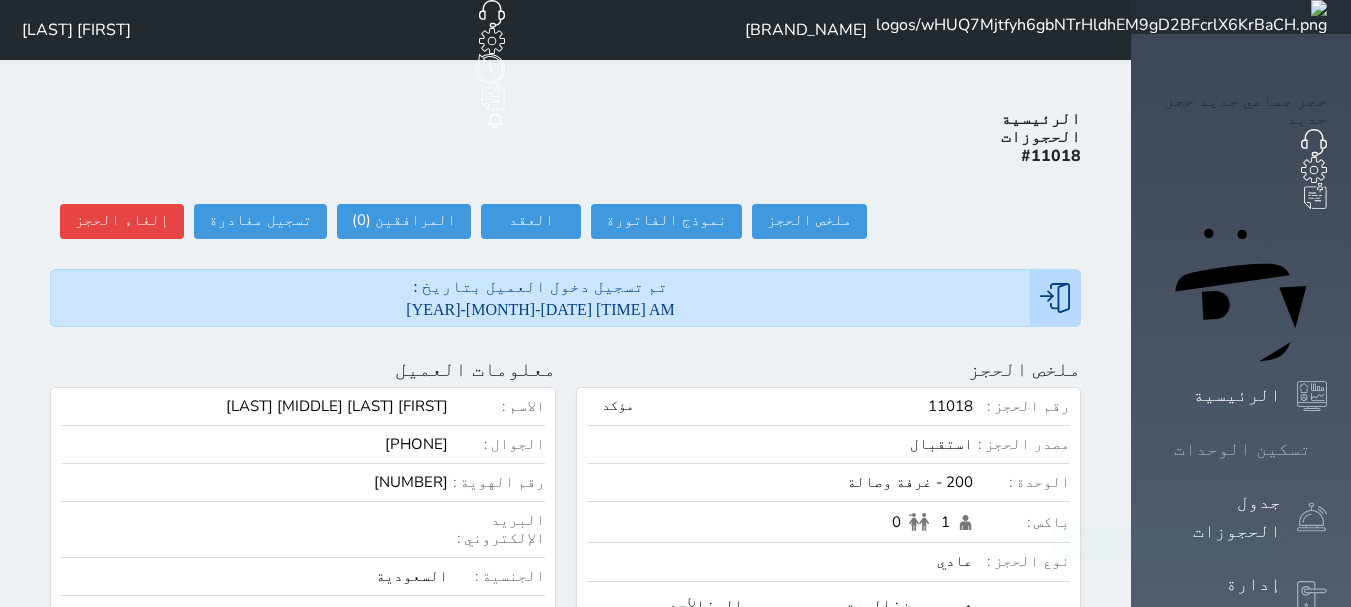 click 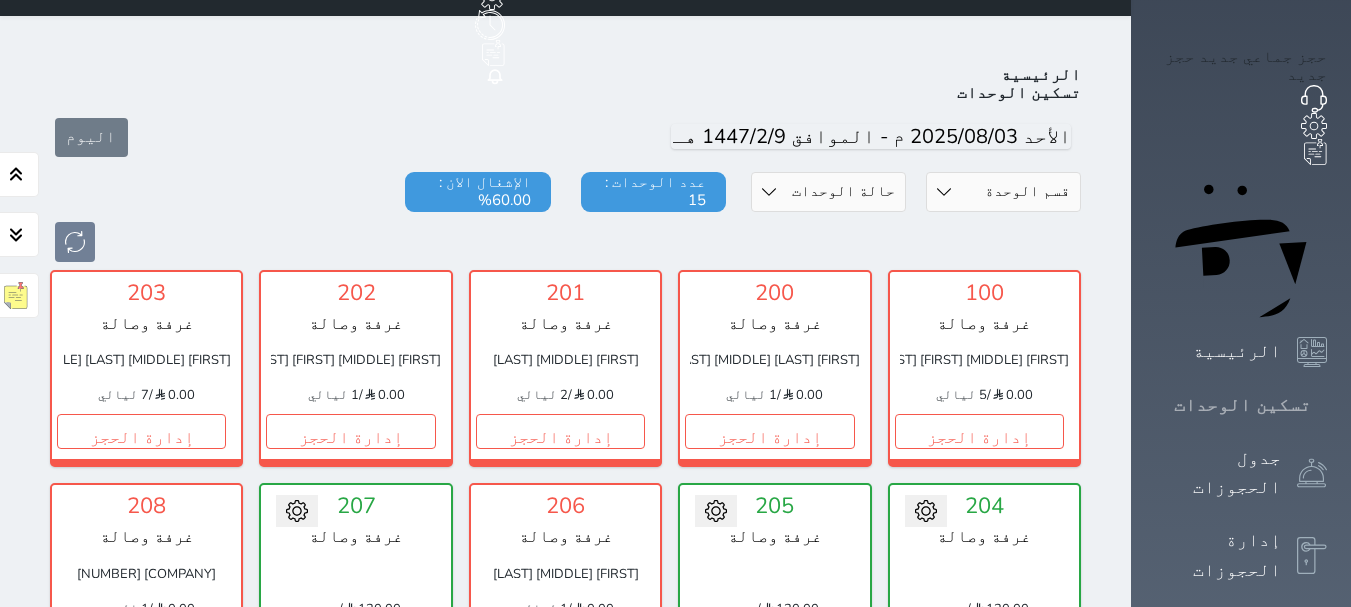scroll, scrollTop: 0, scrollLeft: 0, axis: both 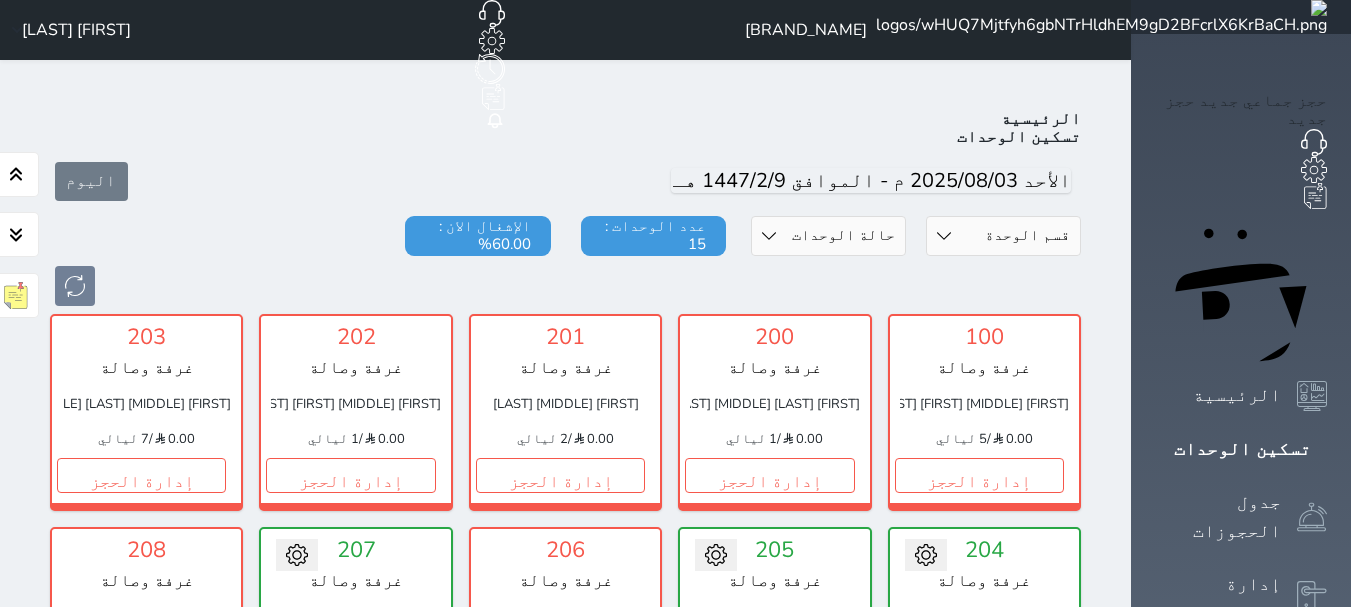 click at bounding box center (1101, 17) 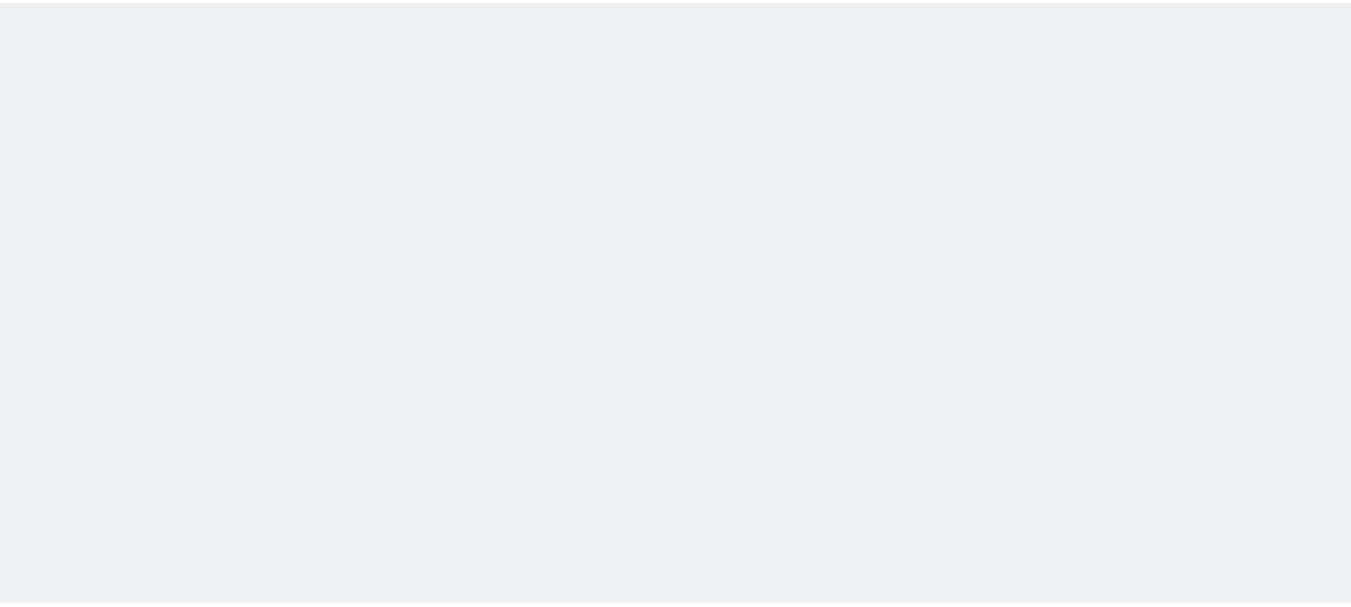 scroll, scrollTop: 0, scrollLeft: 0, axis: both 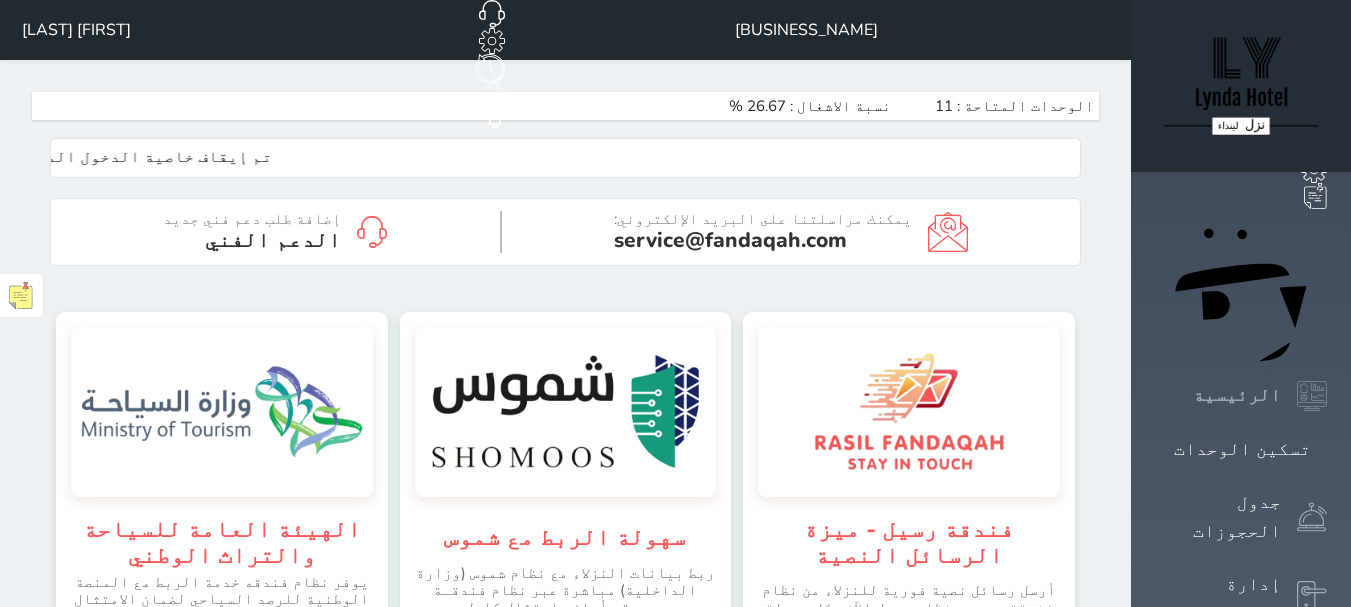click 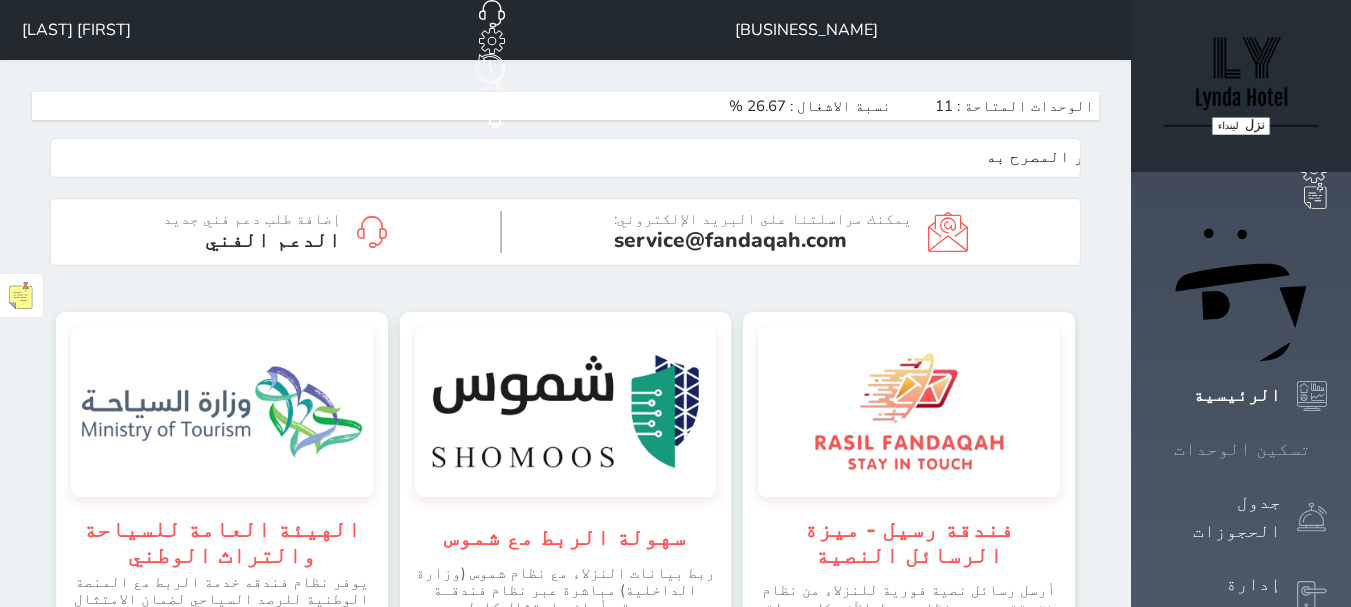 click 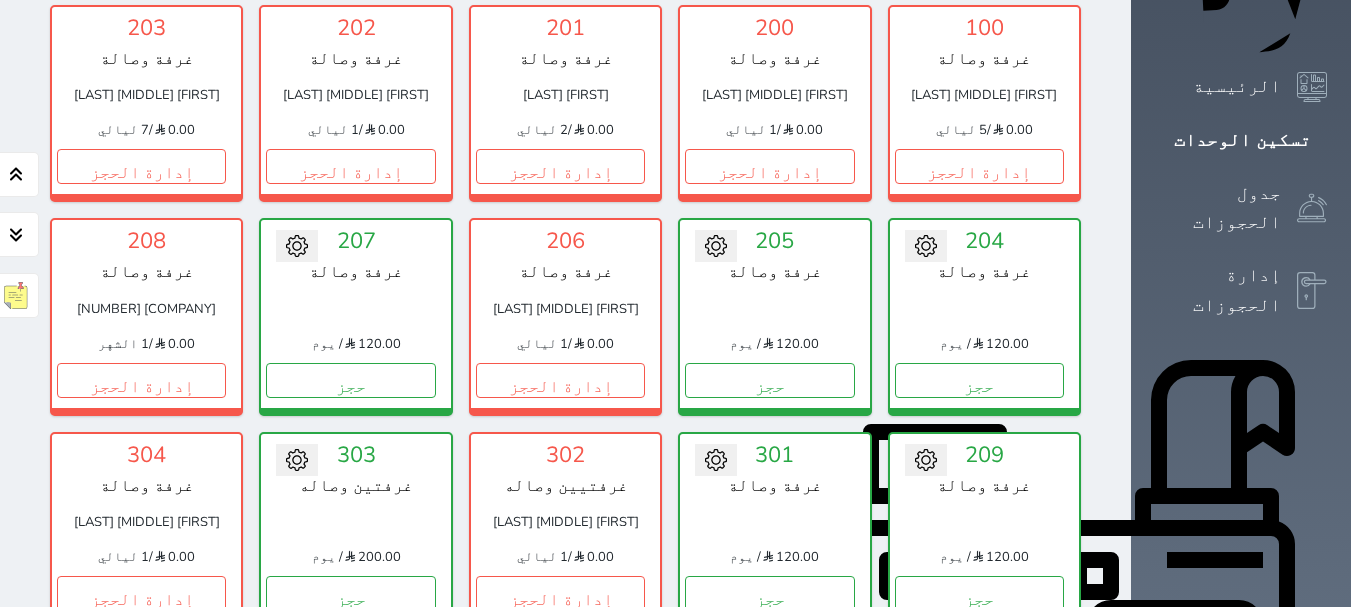 scroll, scrollTop: 0, scrollLeft: 0, axis: both 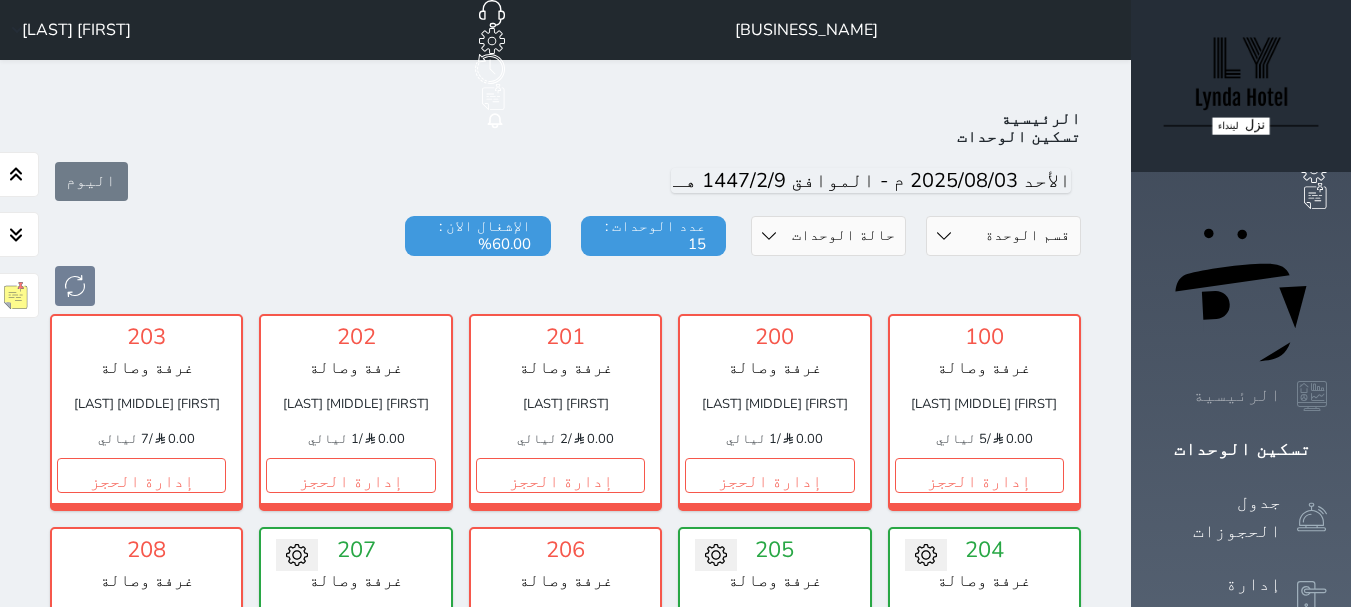click 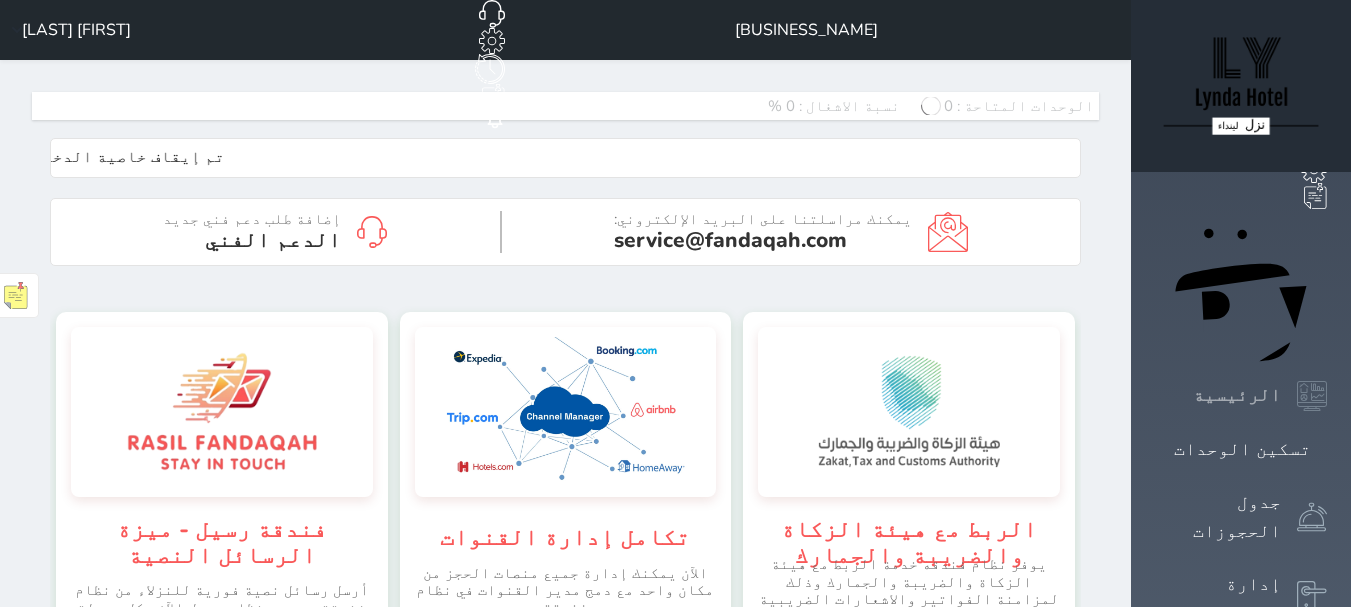 scroll, scrollTop: 997687, scrollLeft: 998784, axis: both 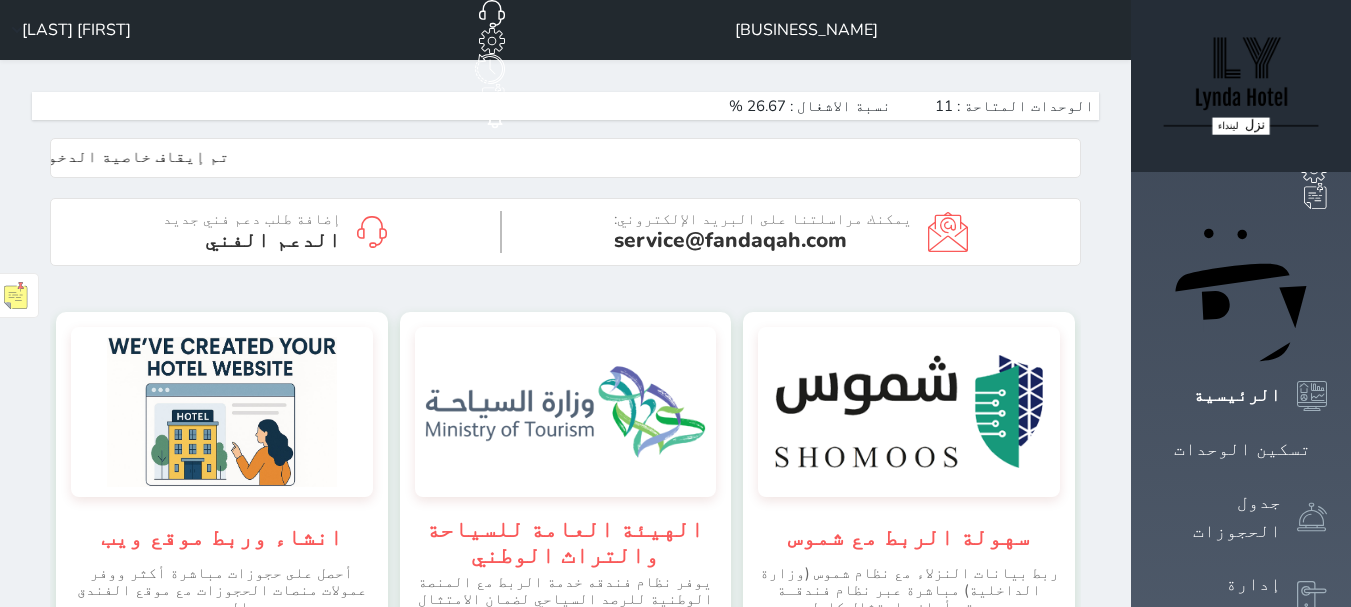 click on "تم إيقاف خاصية الدخول المتعدد للحساب الواحد بهدف تعزيز أمان النظام ومنع الوصول غير المصرح به" at bounding box center [-52, 157] 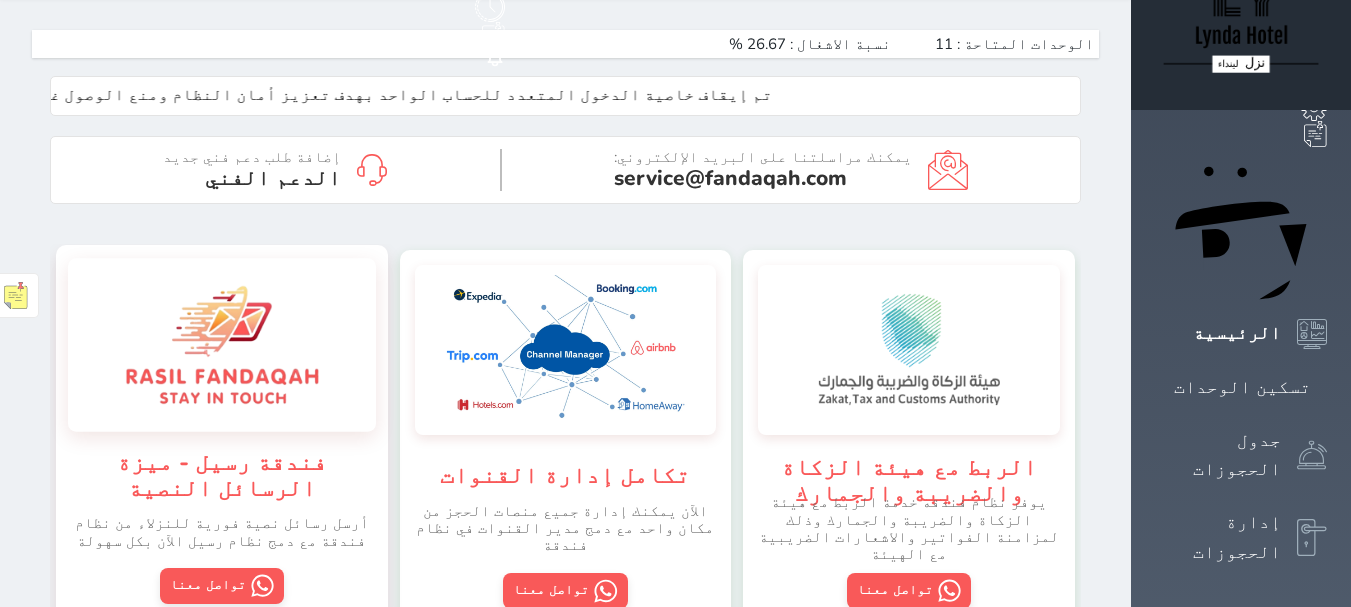 scroll, scrollTop: 0, scrollLeft: 0, axis: both 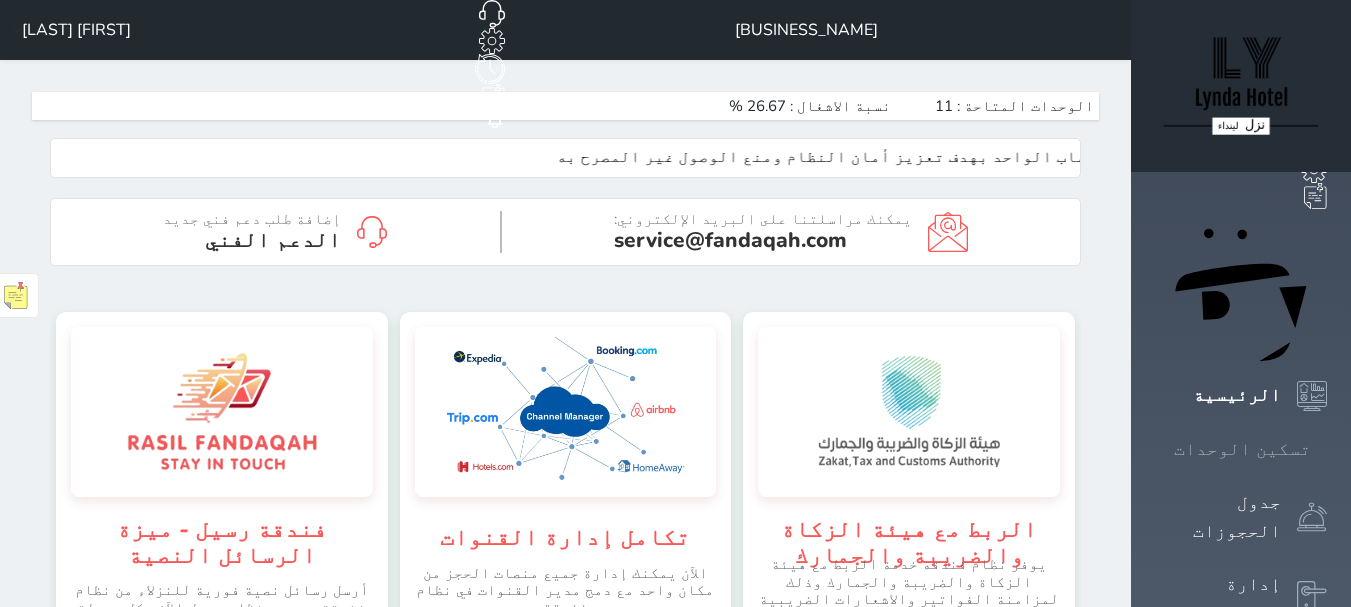 click 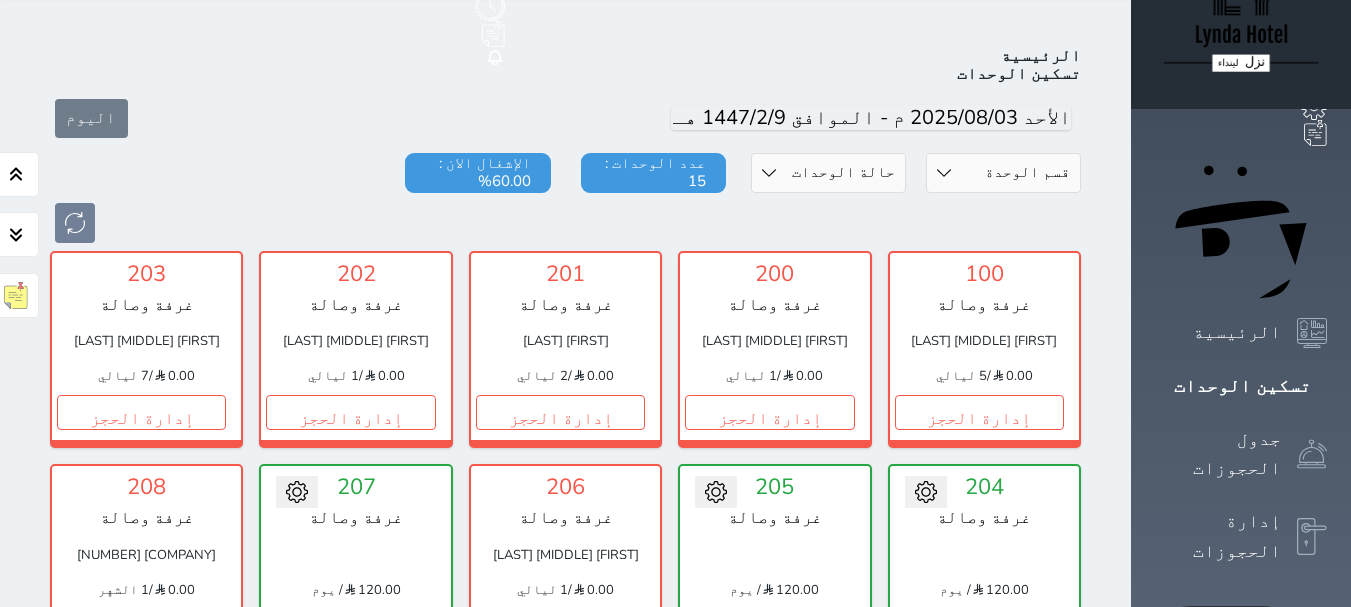 scroll, scrollTop: 0, scrollLeft: 0, axis: both 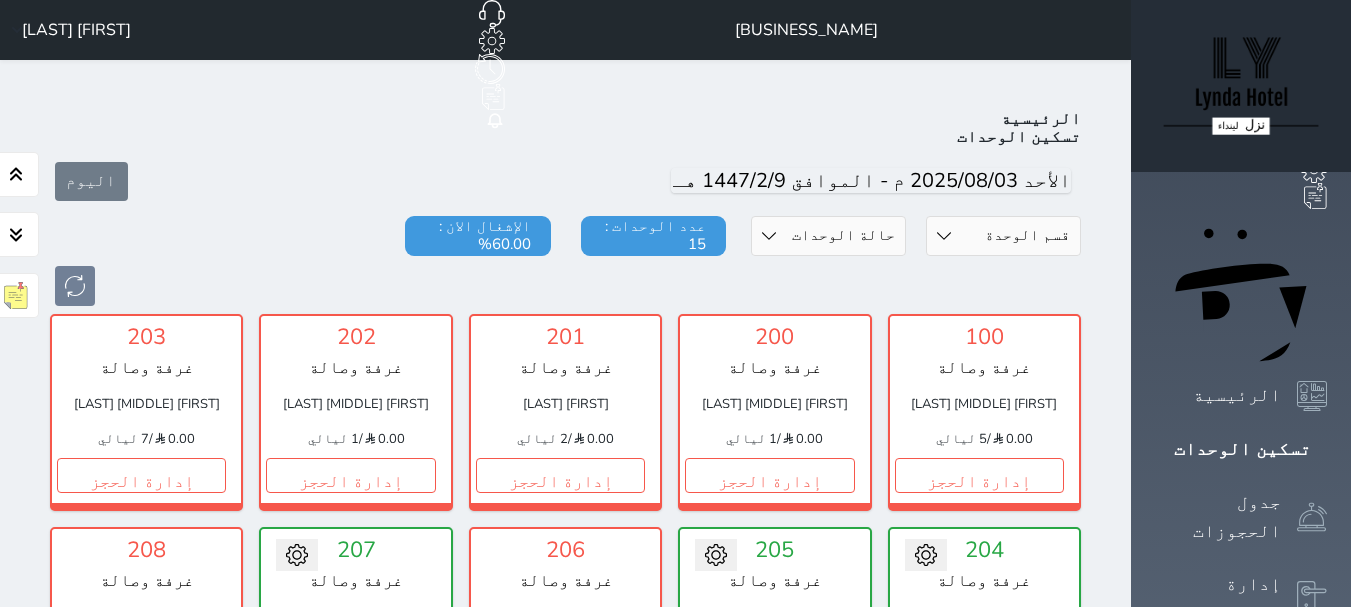 click on "حجز جماعي جديد" at bounding box center (441, -65) 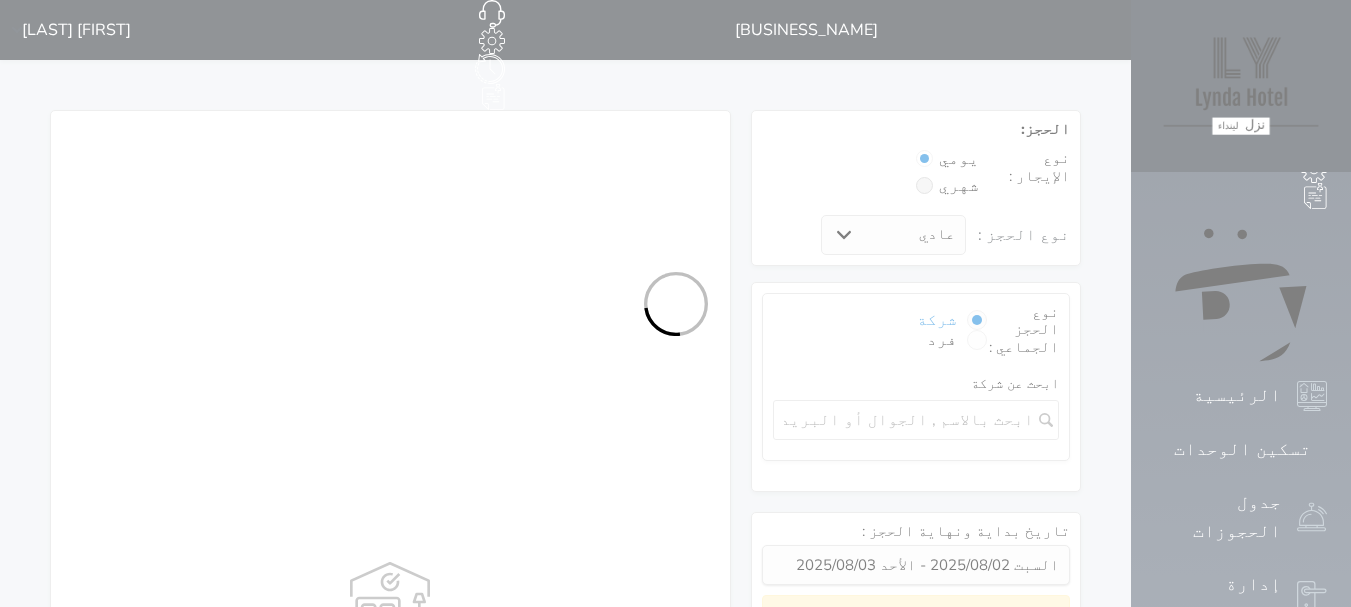 select 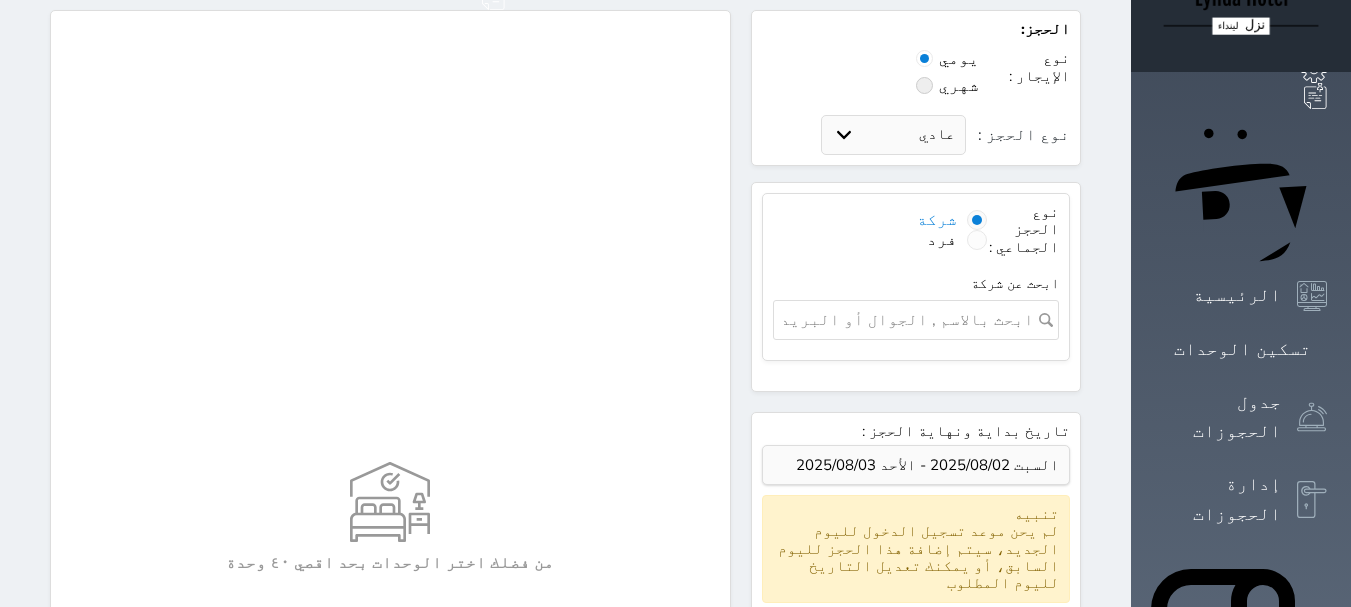 scroll, scrollTop: 0, scrollLeft: 0, axis: both 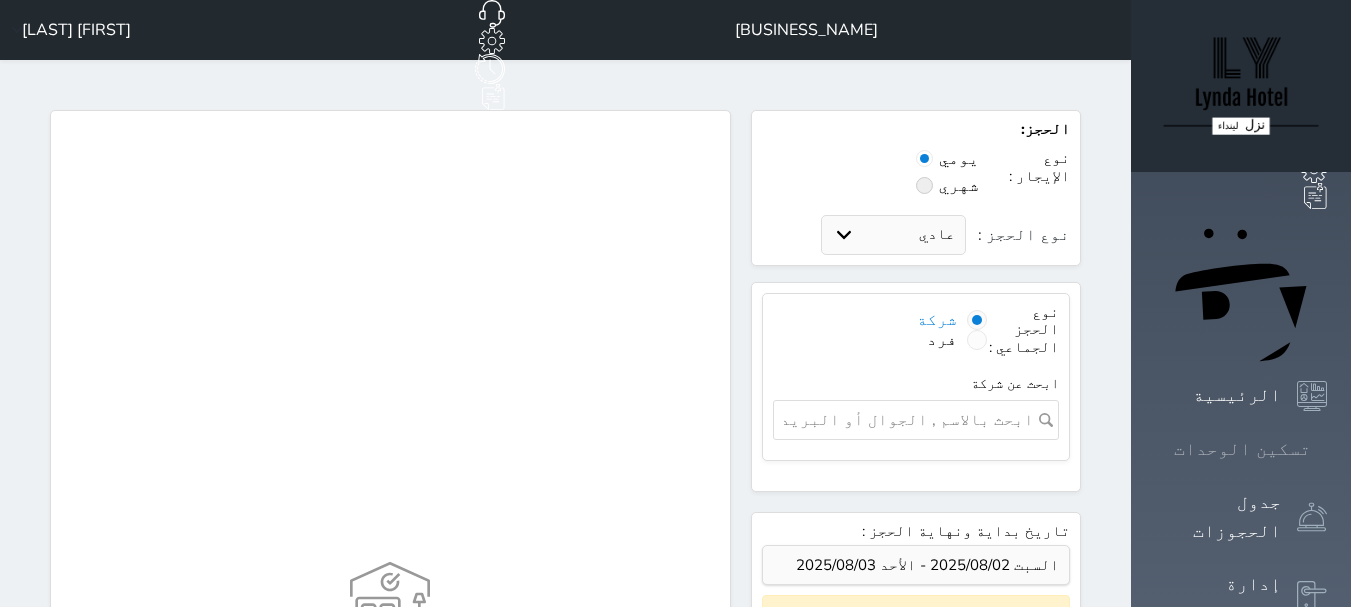 click 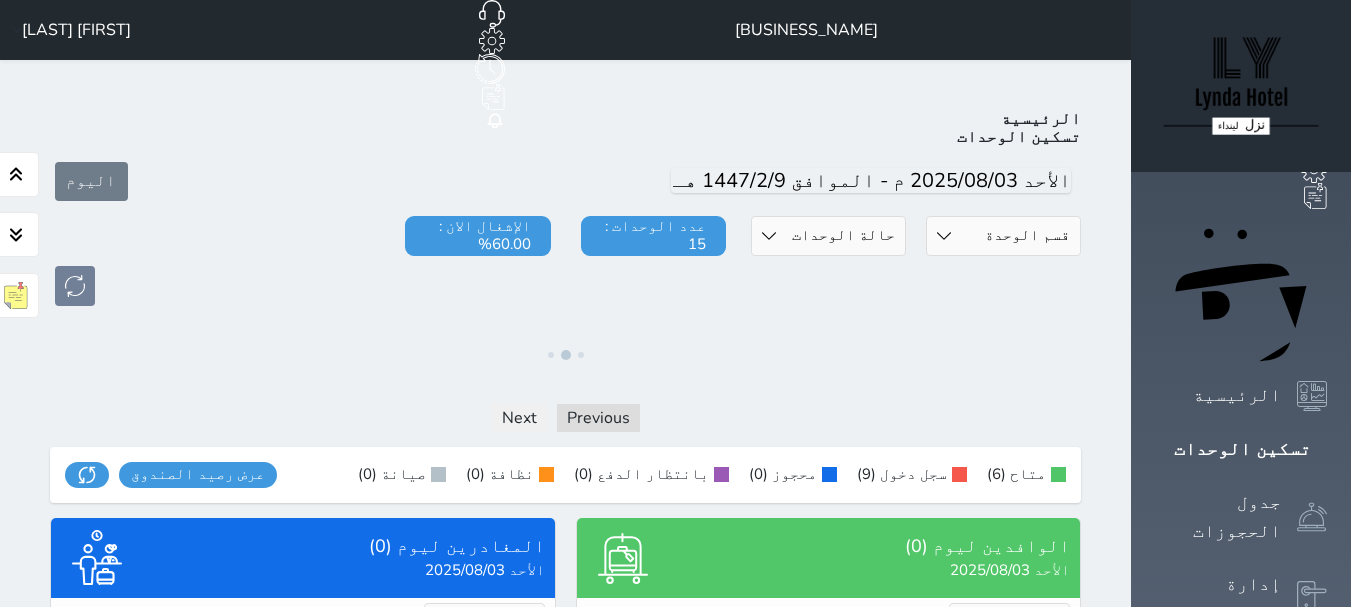 click on "حجز جديد" at bounding box center (336, -65) 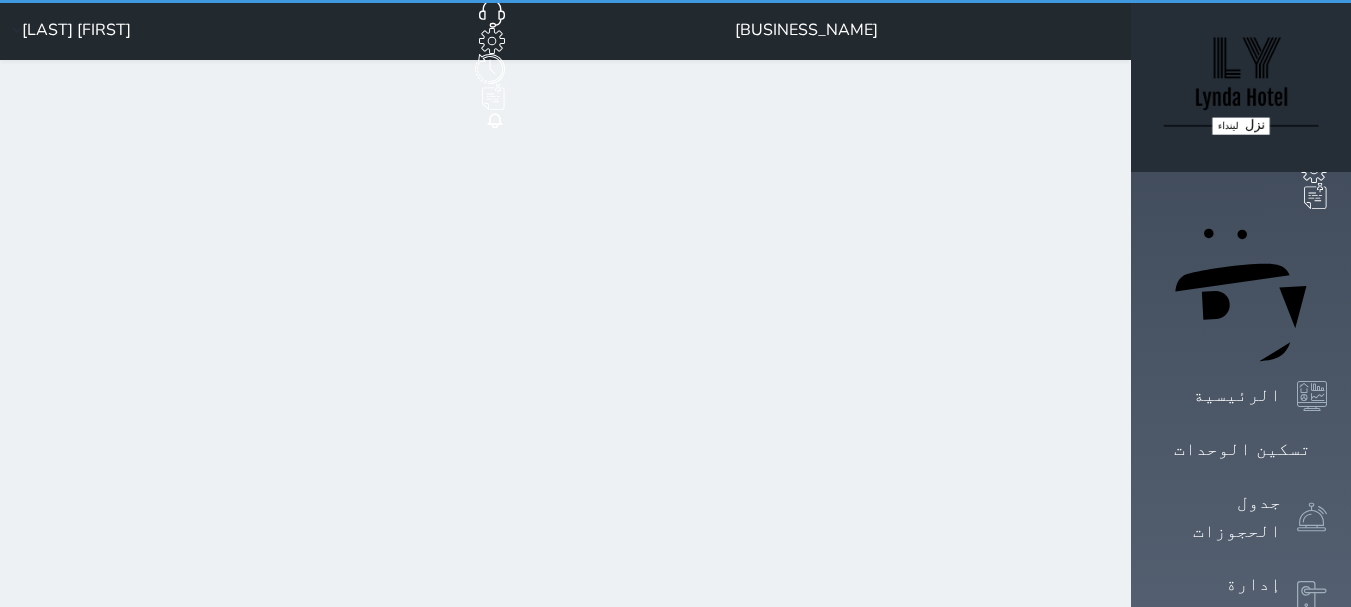 select on "1" 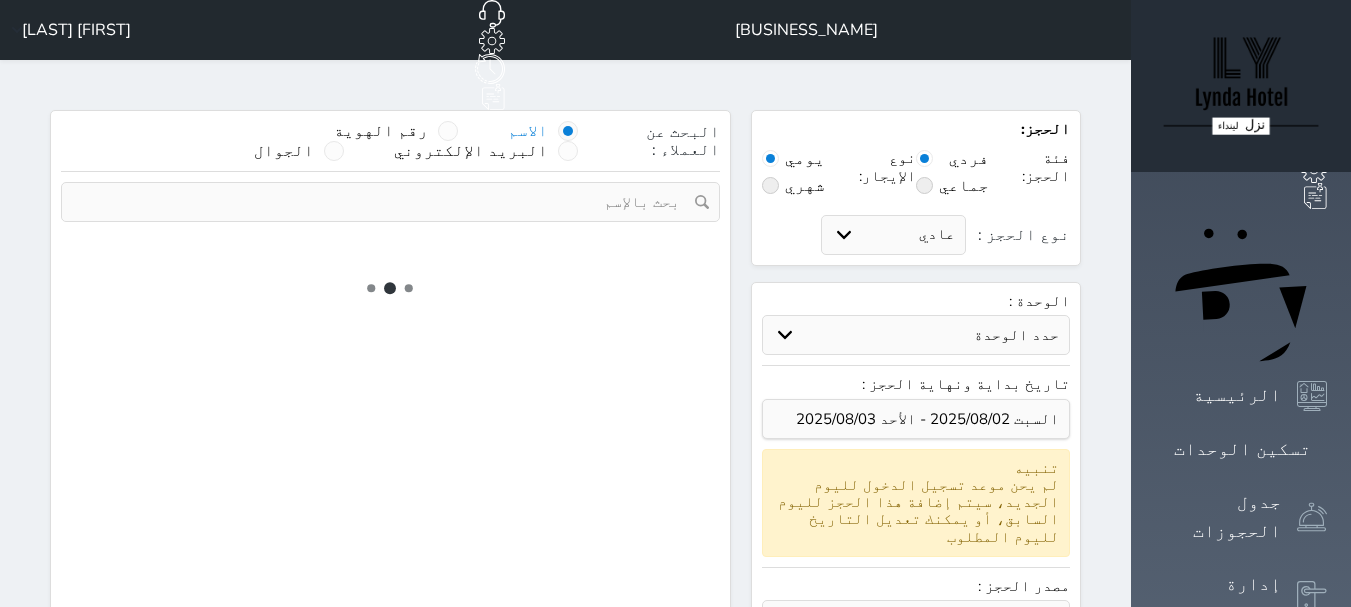 select 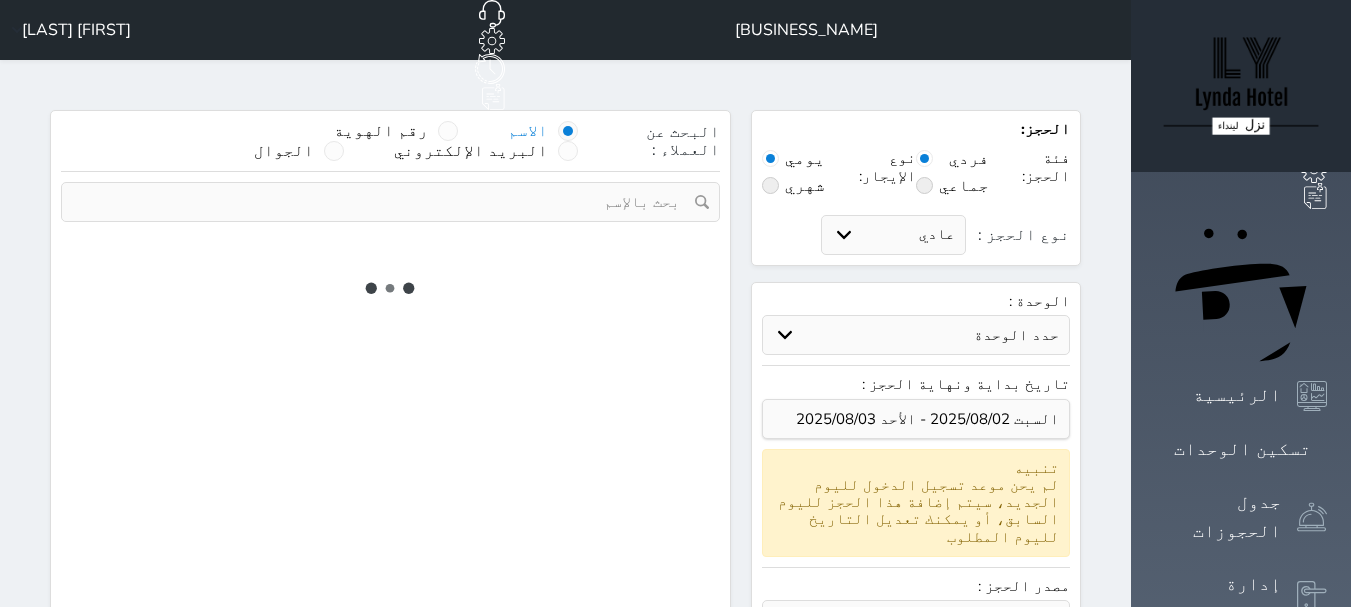 select on "1" 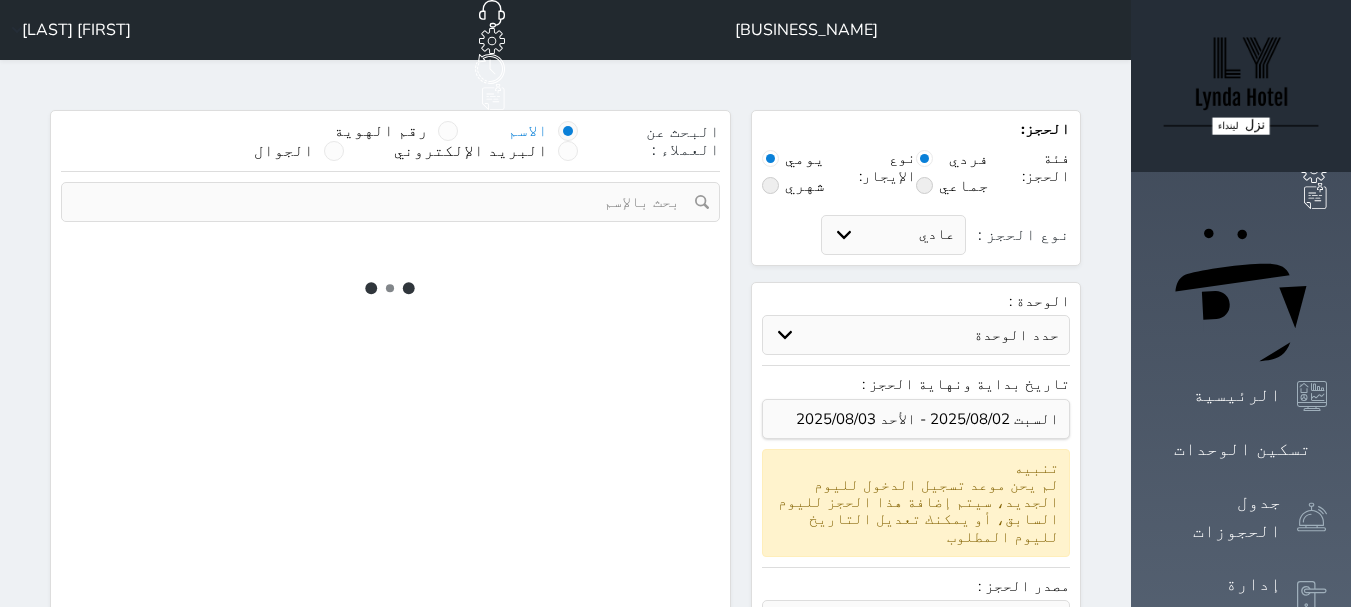 select on "113" 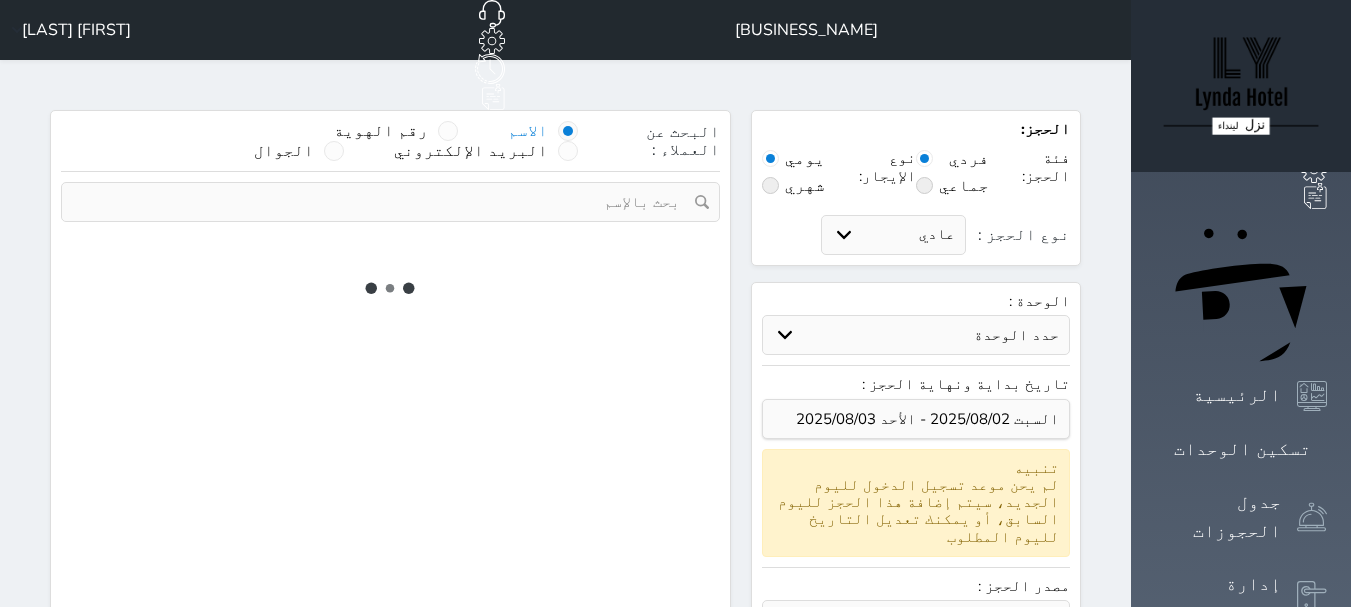 select on "1" 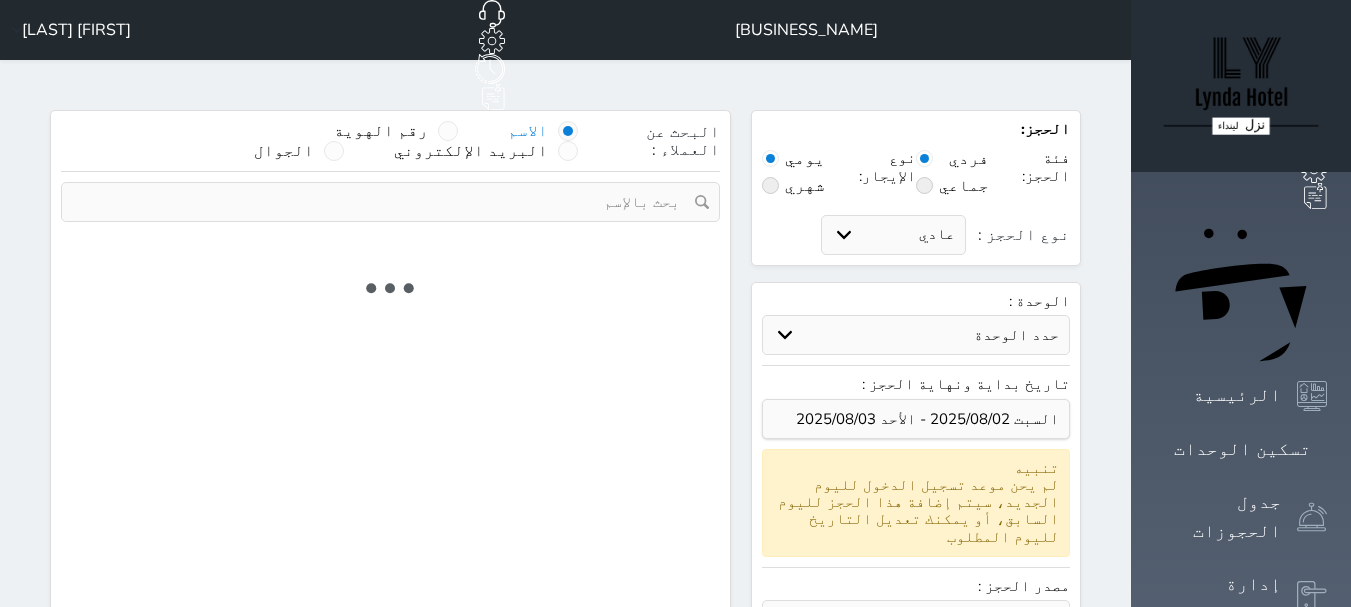 select 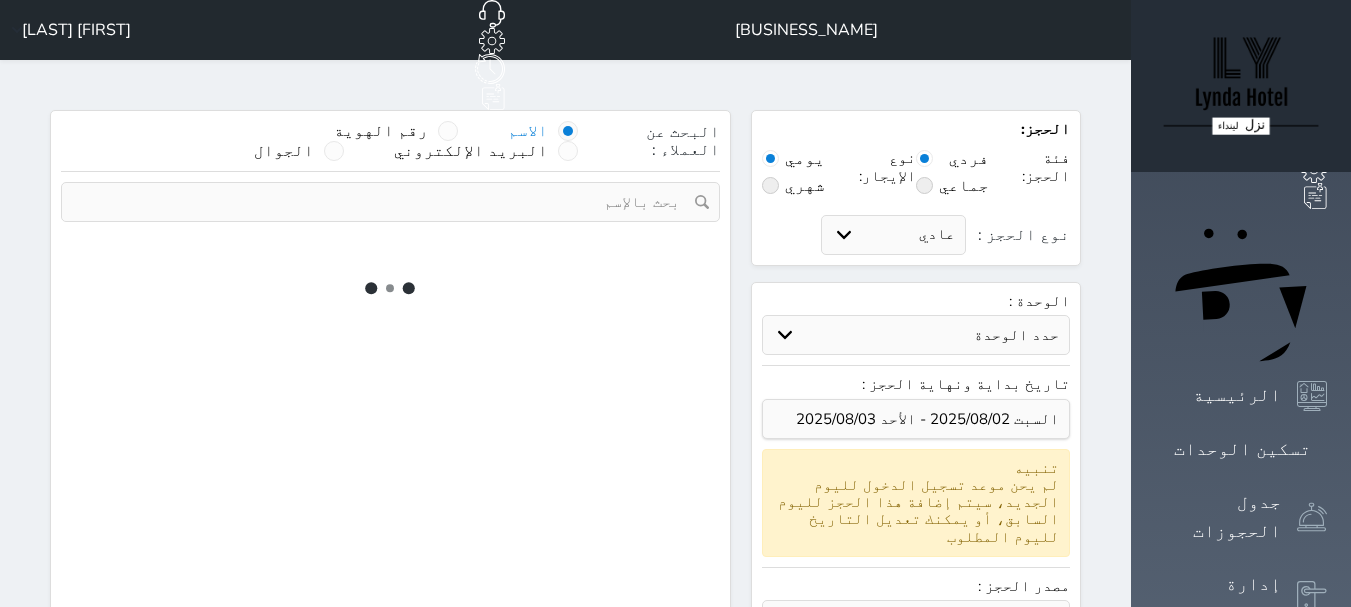 select on "7" 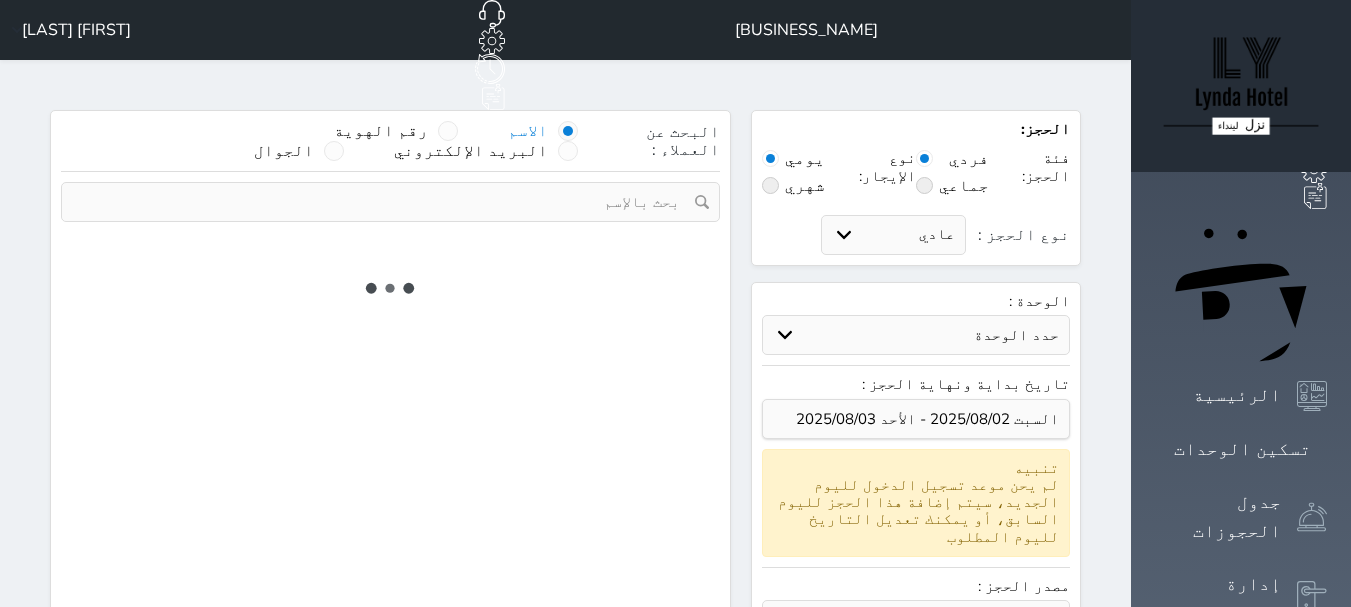 select 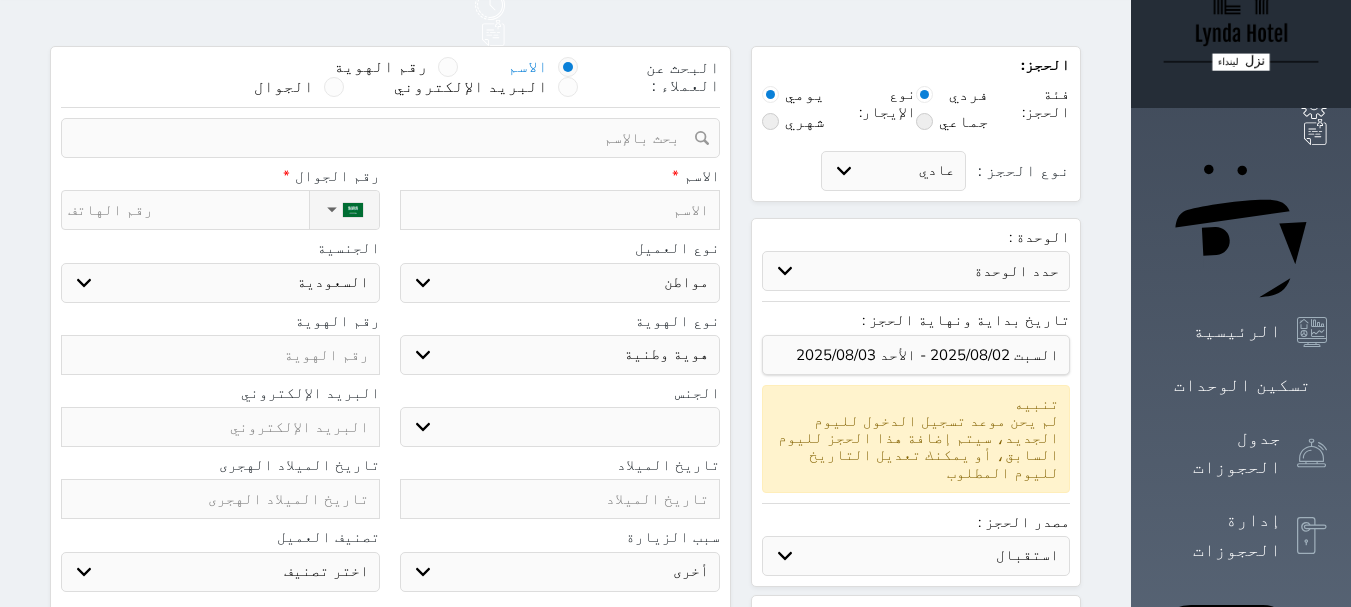 scroll, scrollTop: 0, scrollLeft: 0, axis: both 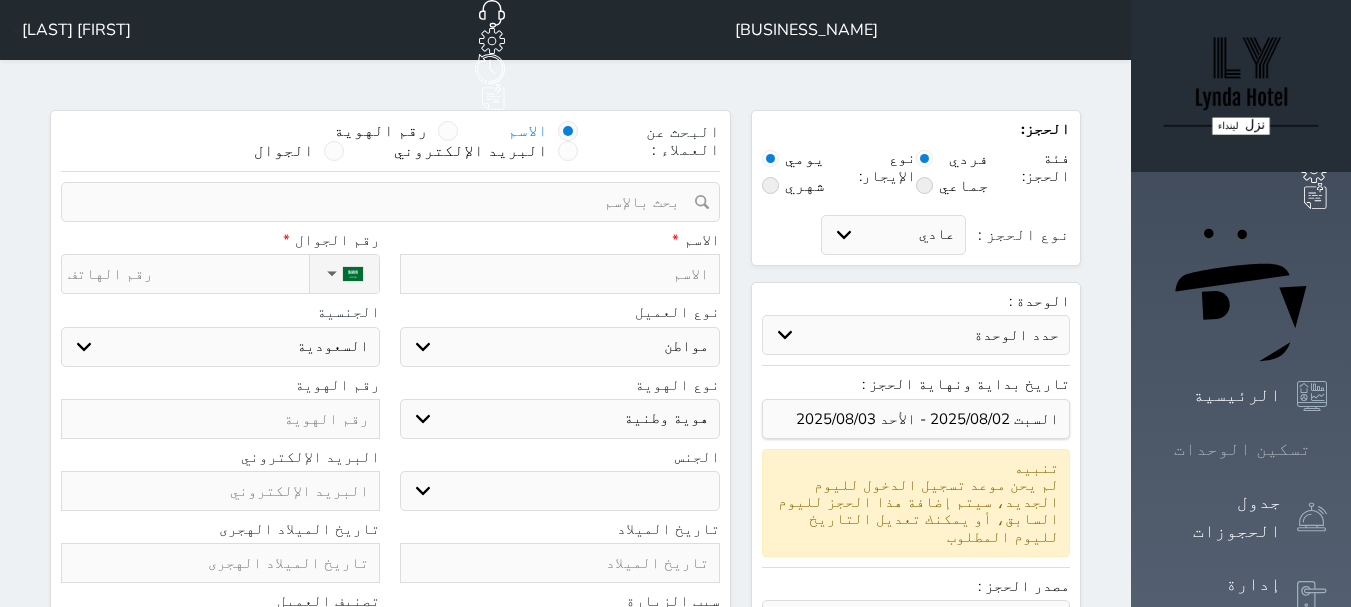 click 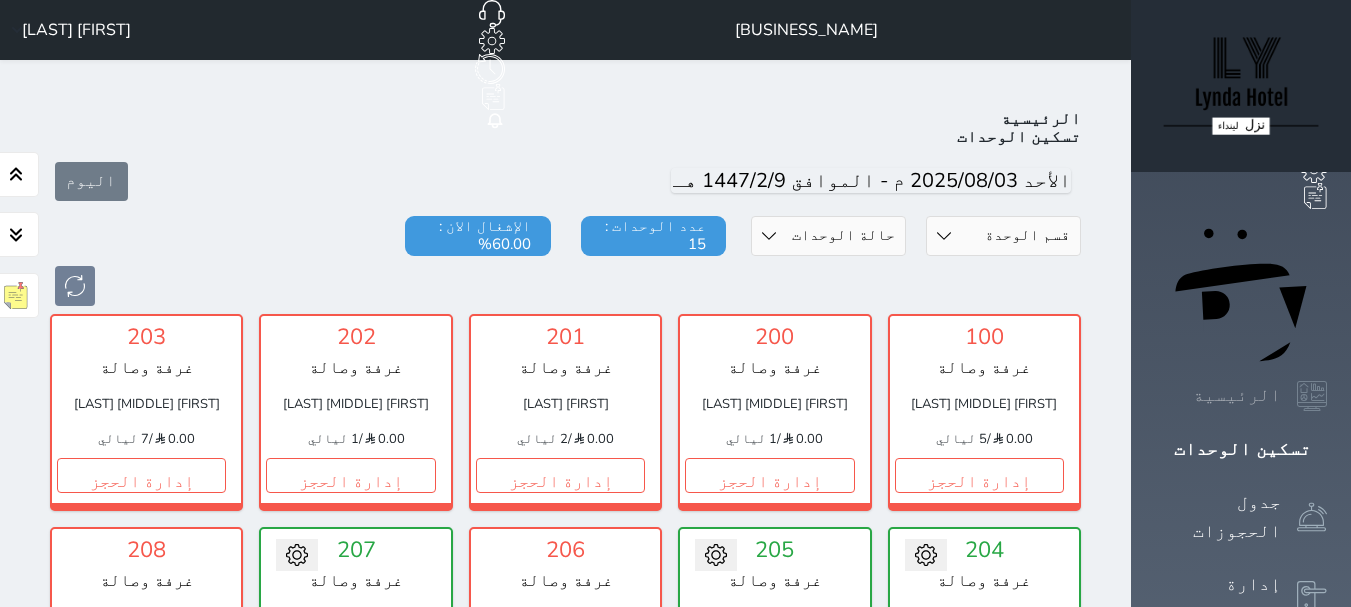 scroll, scrollTop: 78, scrollLeft: 0, axis: vertical 